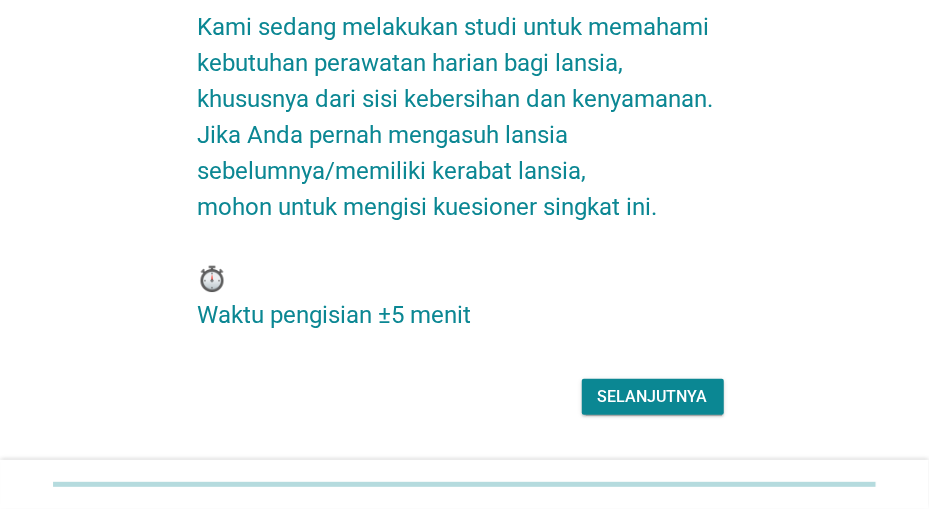 scroll, scrollTop: 168, scrollLeft: 0, axis: vertical 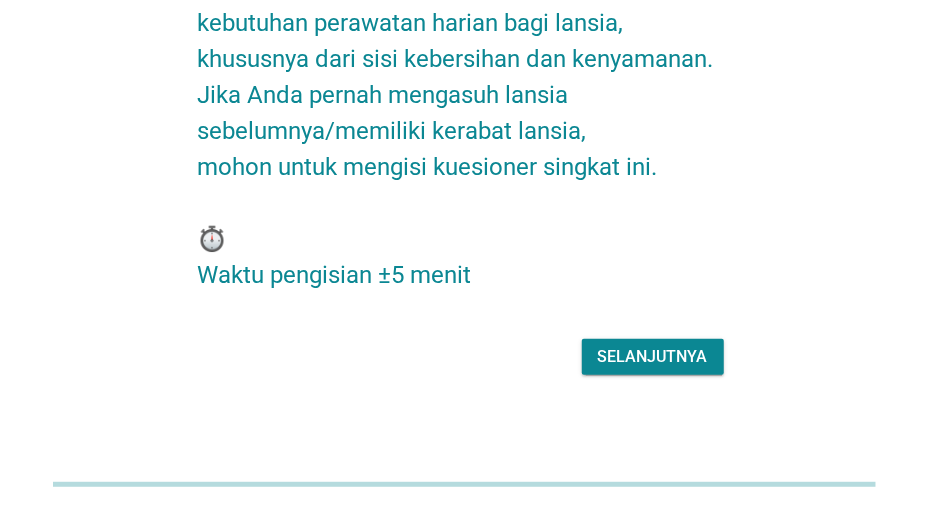 click on "Selanjutnya" at bounding box center [653, 357] 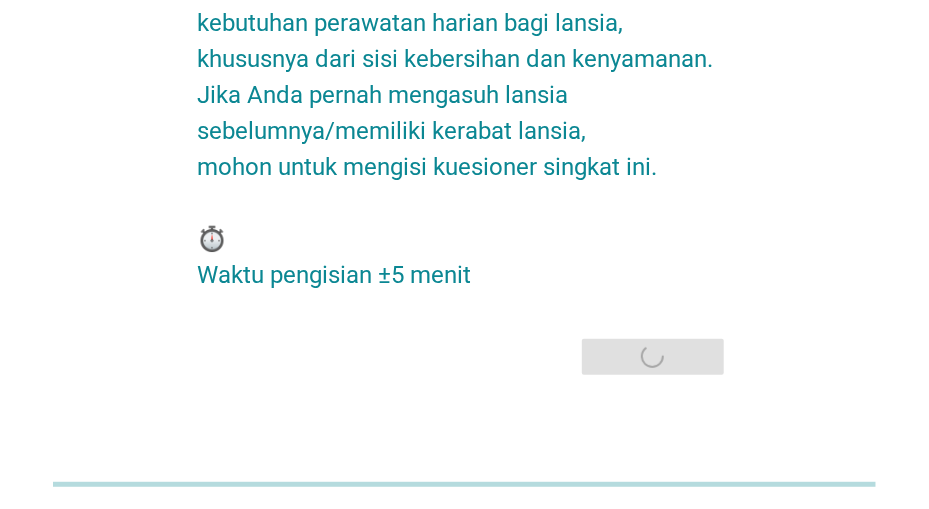 scroll, scrollTop: 0, scrollLeft: 0, axis: both 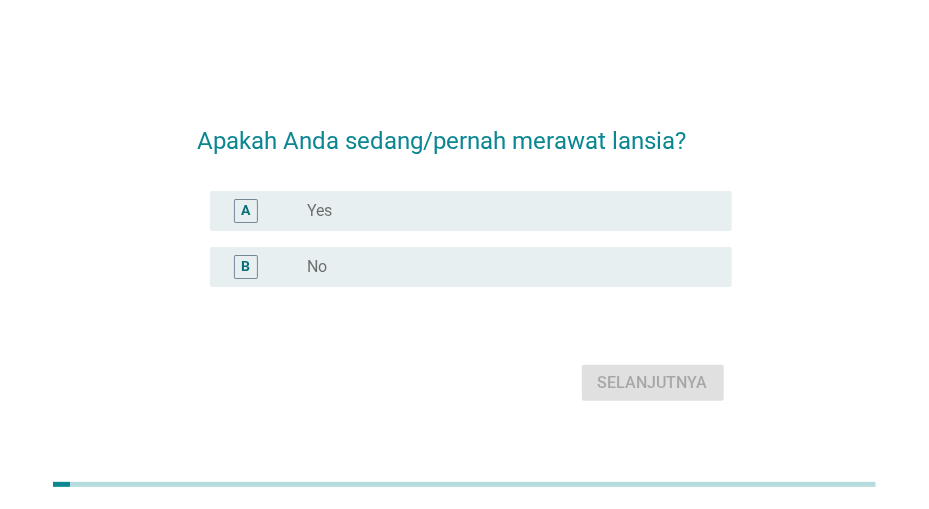 click on "radio_button_unchecked Yes" at bounding box center [503, 211] 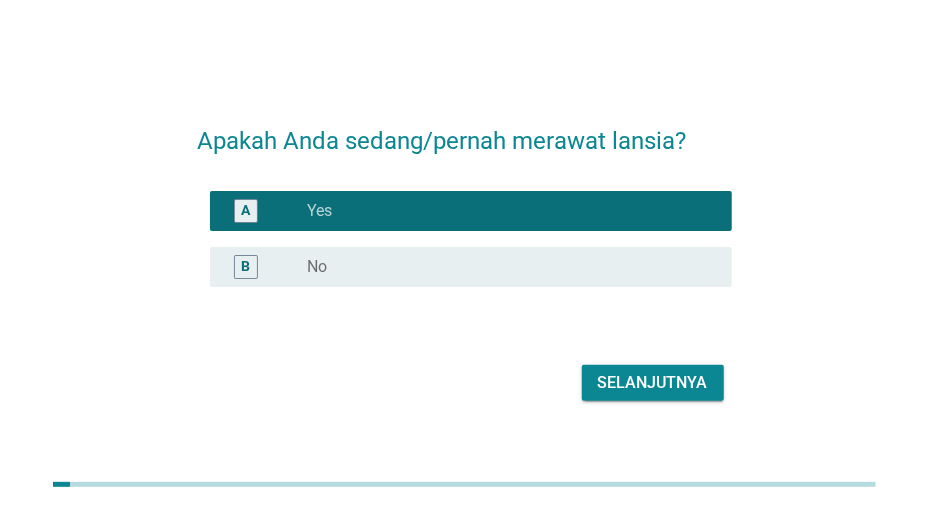 click on "Selanjutnya" at bounding box center [653, 383] 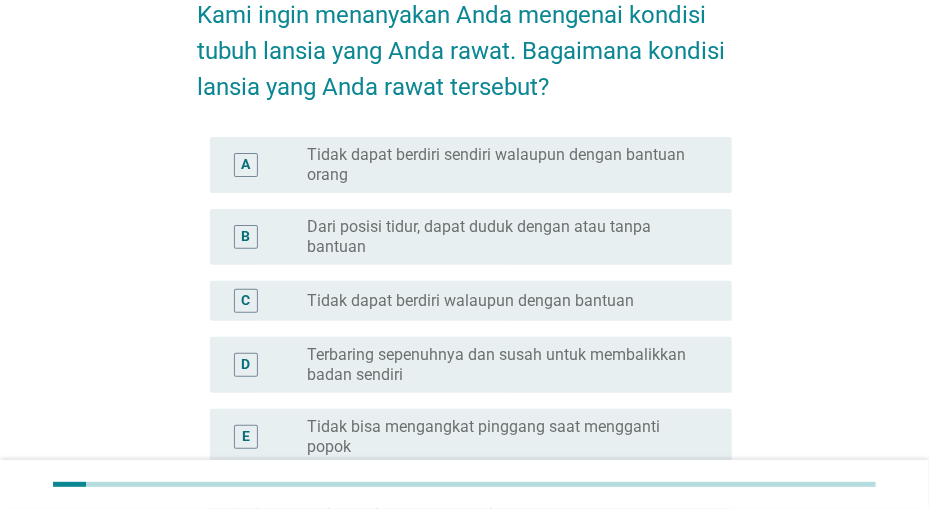 scroll, scrollTop: 208, scrollLeft: 0, axis: vertical 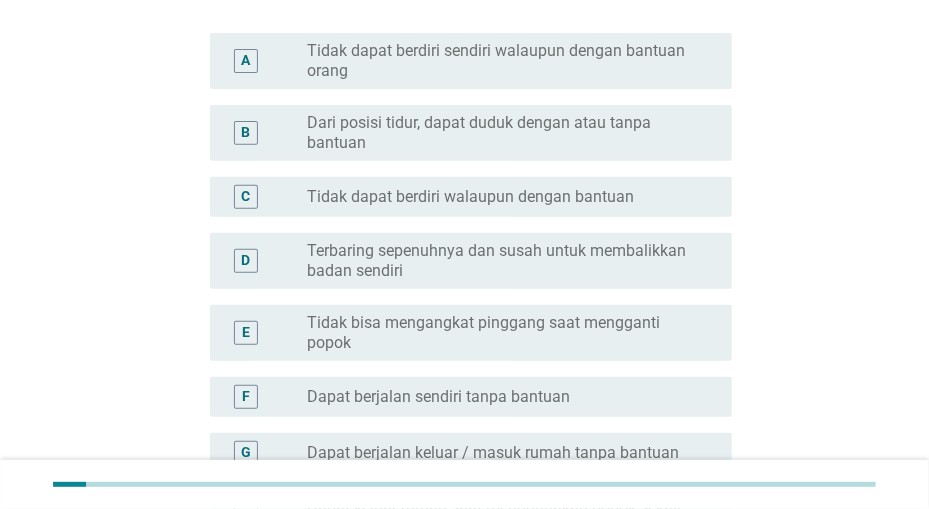 click on "Tidak bisa mengangkat pinggang saat mengganti popok" at bounding box center [503, 333] 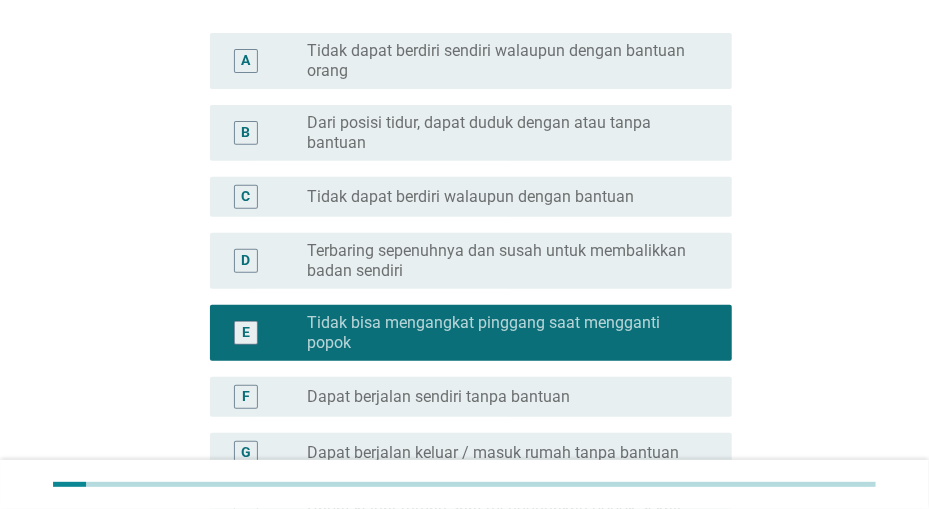 click on "Terbaring sepenuhnya dan susah untuk membalikkan badan sendiri" at bounding box center (503, 261) 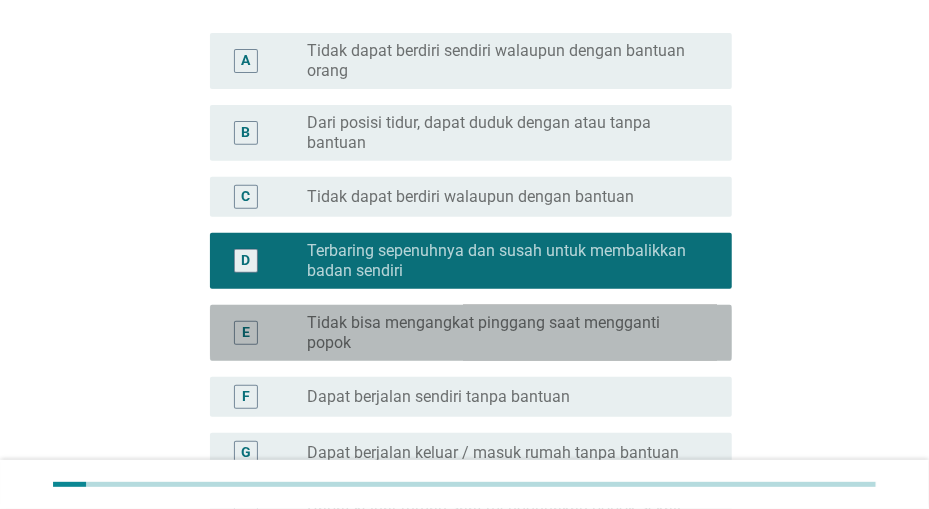 click on "Tidak bisa mengangkat pinggang saat mengganti popok" at bounding box center (503, 333) 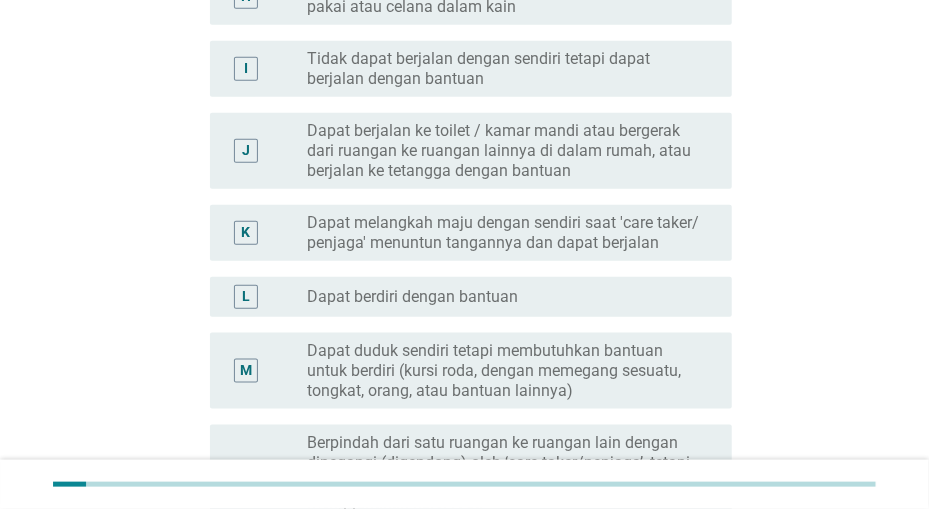 scroll, scrollTop: 988, scrollLeft: 0, axis: vertical 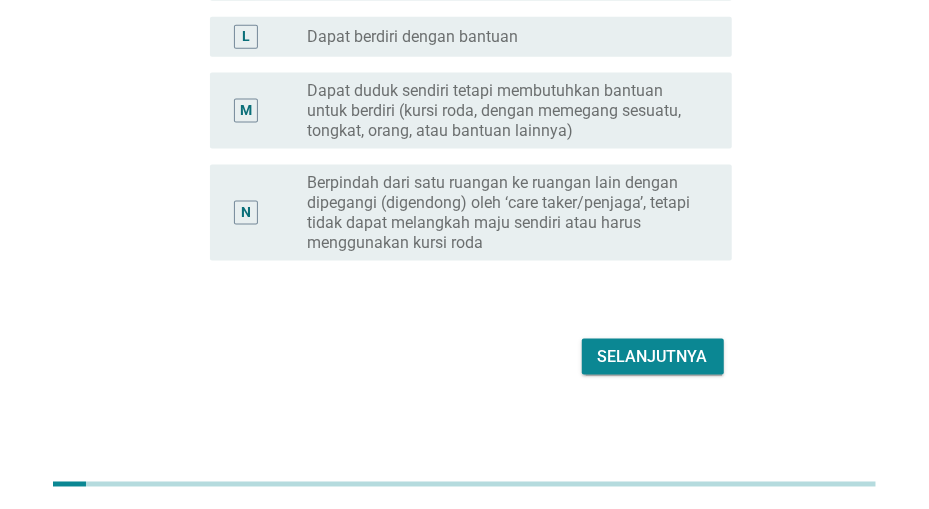 click on "Selanjutnya" at bounding box center (653, 357) 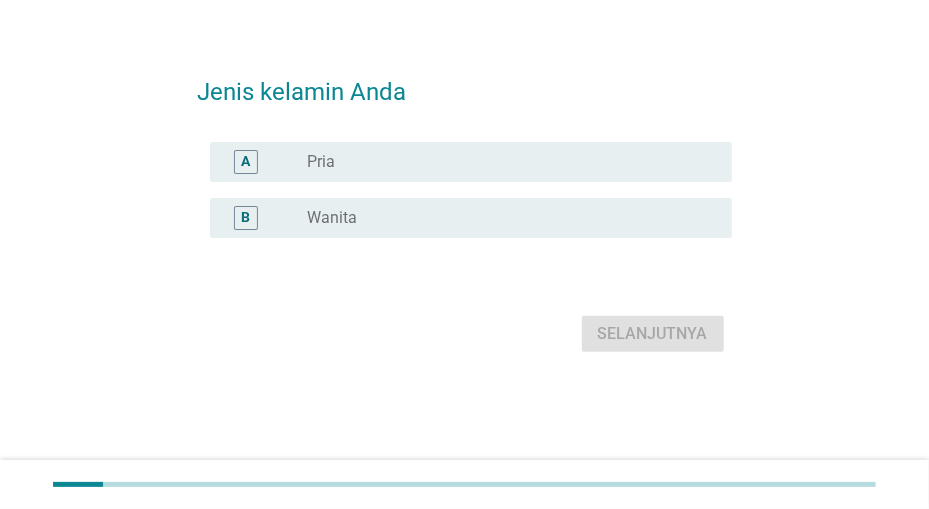 scroll, scrollTop: 0, scrollLeft: 0, axis: both 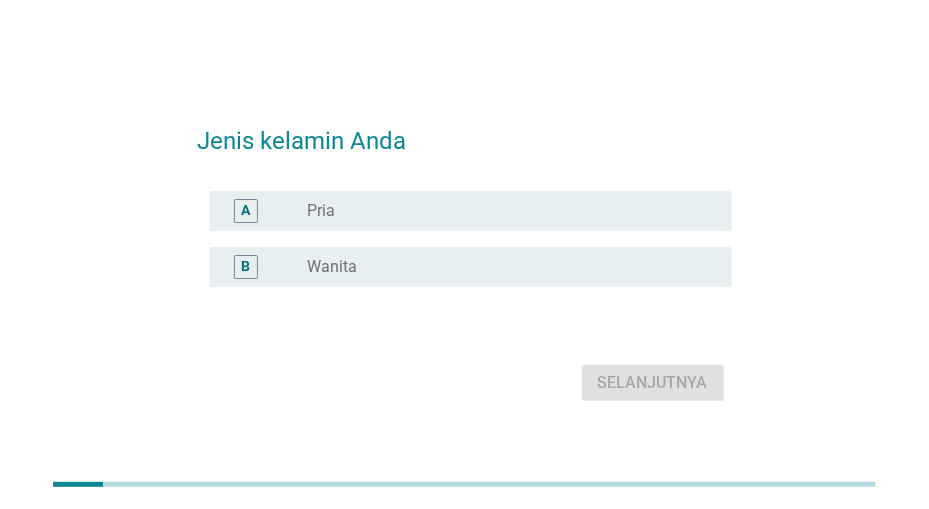 click on "radio_button_unchecked Wanita" at bounding box center (503, 267) 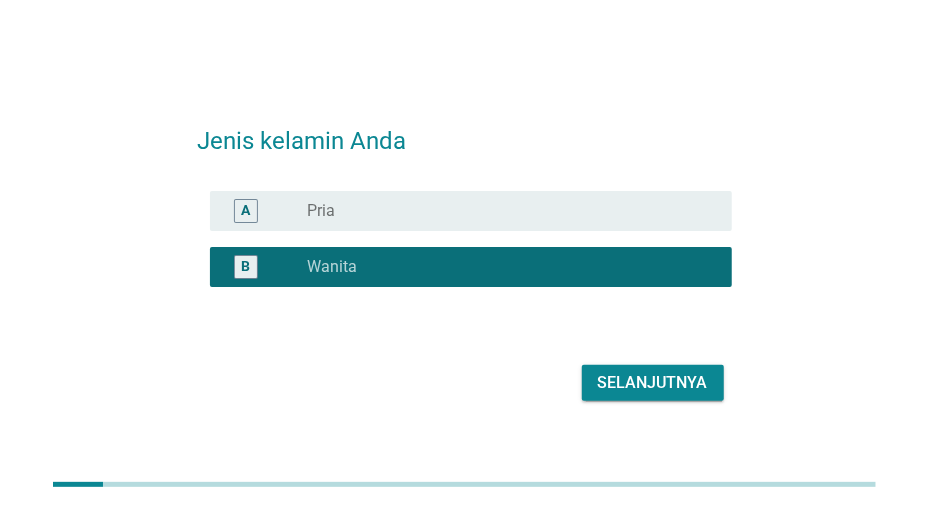 click on "Selanjutnya" at bounding box center (653, 383) 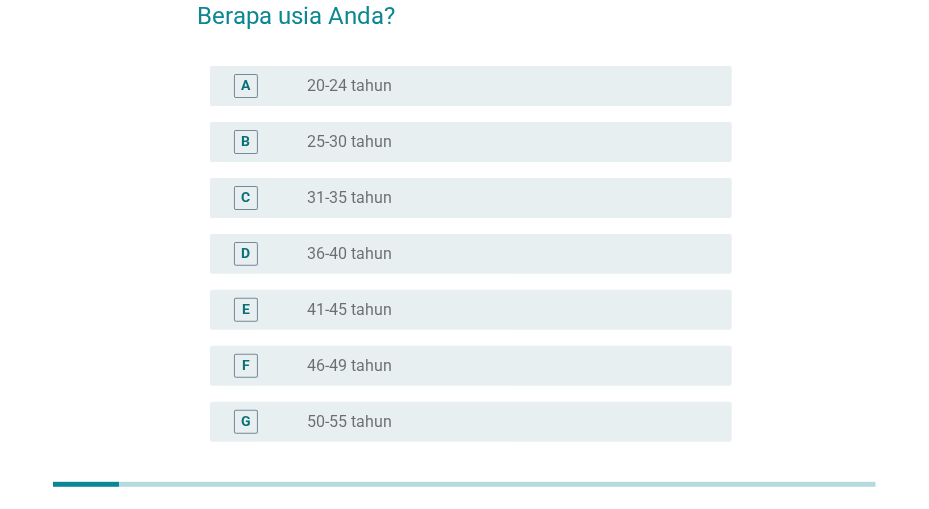 scroll, scrollTop: 104, scrollLeft: 0, axis: vertical 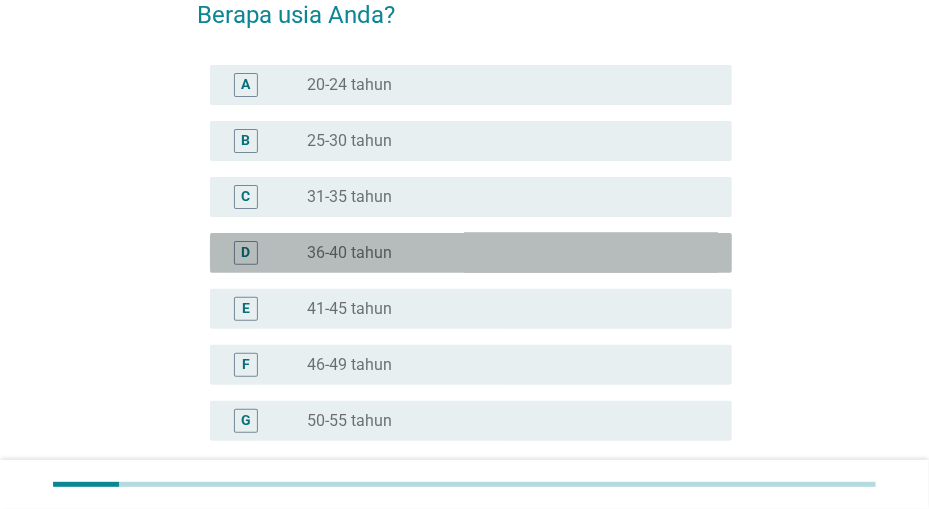 click on "D     radio_button_unchecked 36-40 tahun" at bounding box center [471, 253] 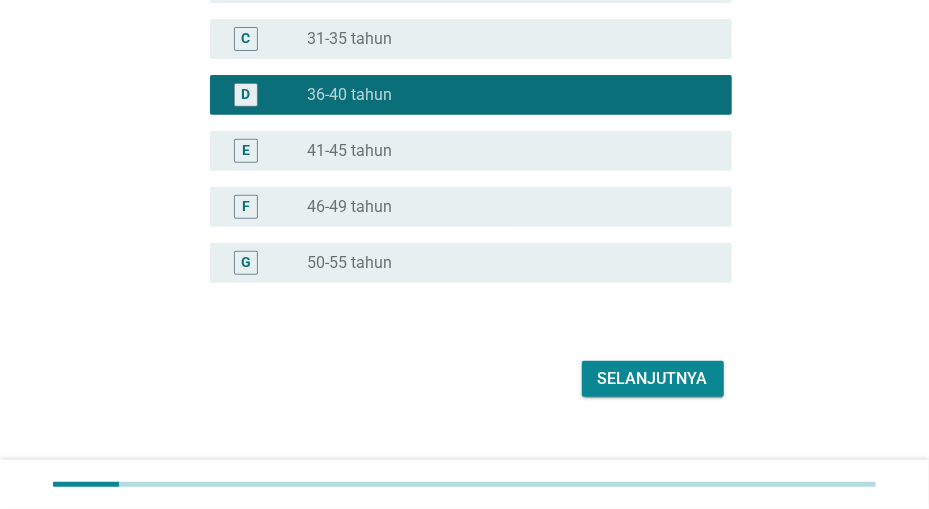 scroll, scrollTop: 284, scrollLeft: 0, axis: vertical 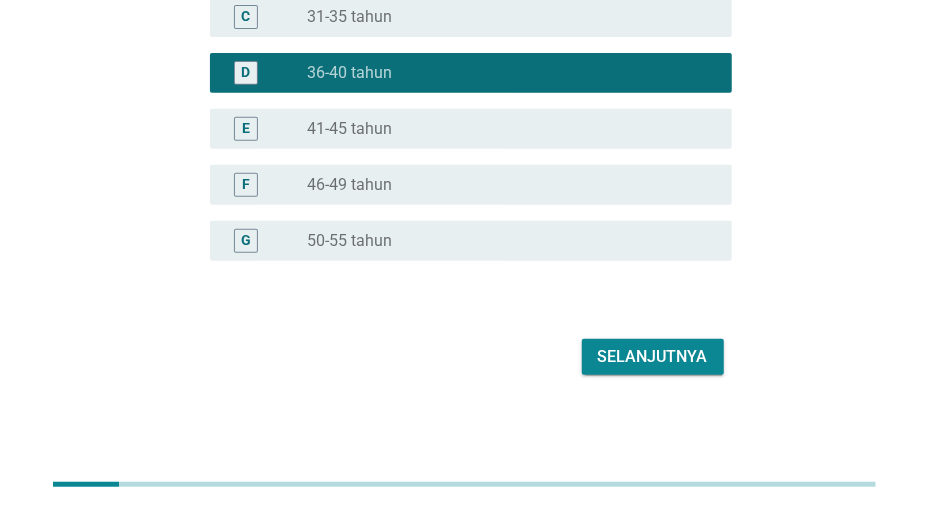 click on "Selanjutnya" at bounding box center [653, 357] 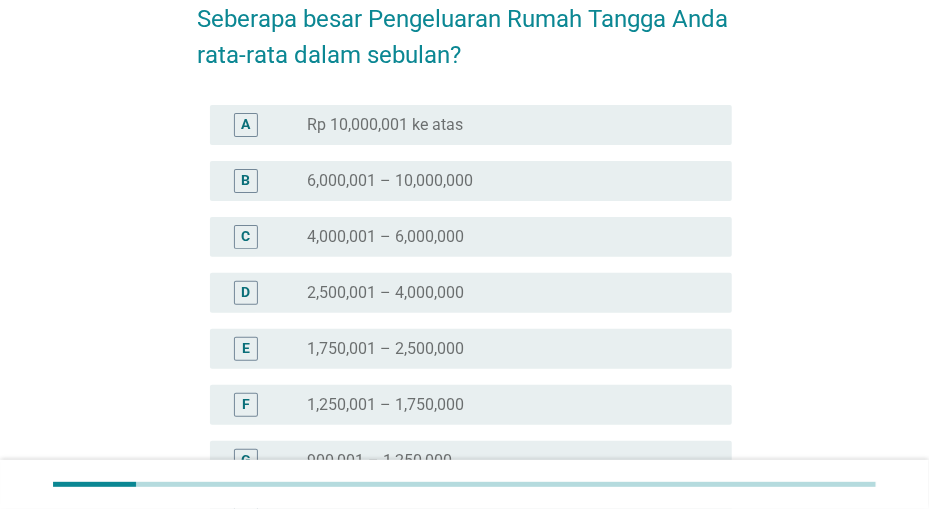 scroll, scrollTop: 104, scrollLeft: 0, axis: vertical 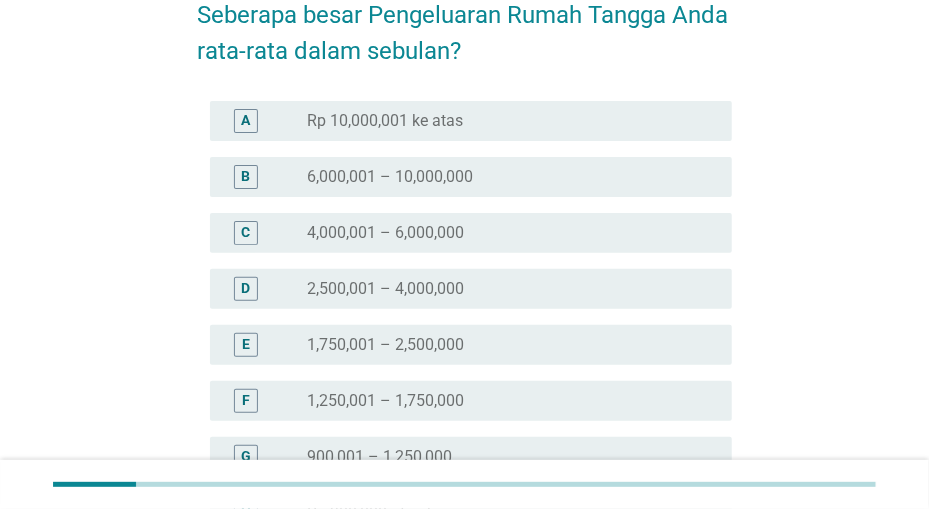 click on "radio_button_unchecked 1,750,001 – 2,500,000" at bounding box center [503, 345] 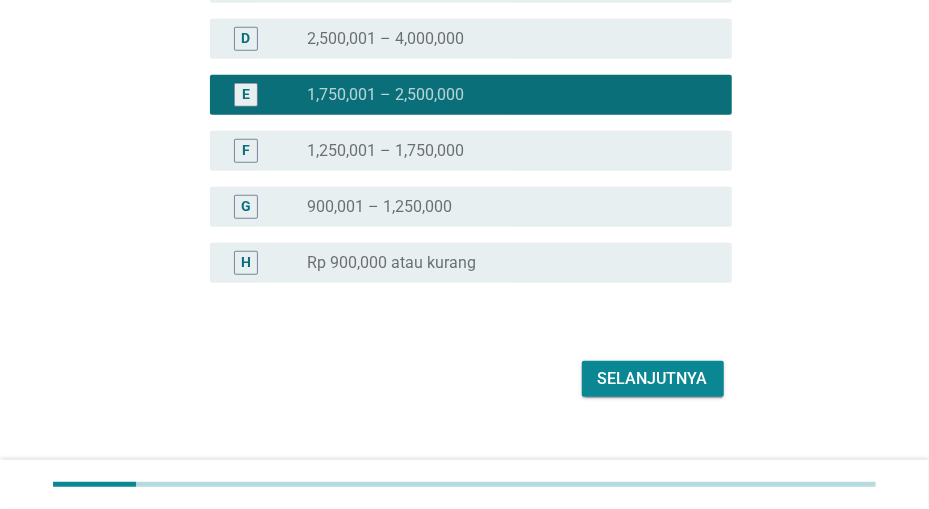scroll, scrollTop: 376, scrollLeft: 0, axis: vertical 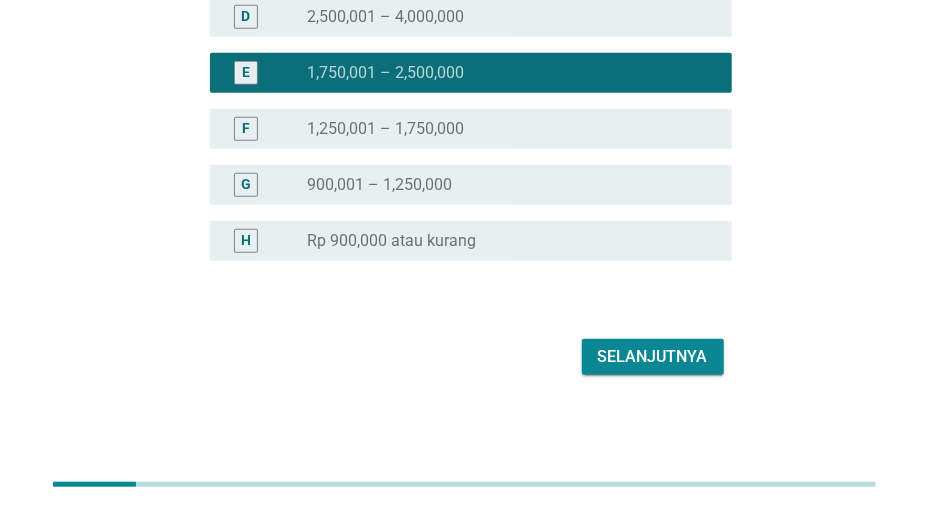click on "Selanjutnya" at bounding box center (653, 357) 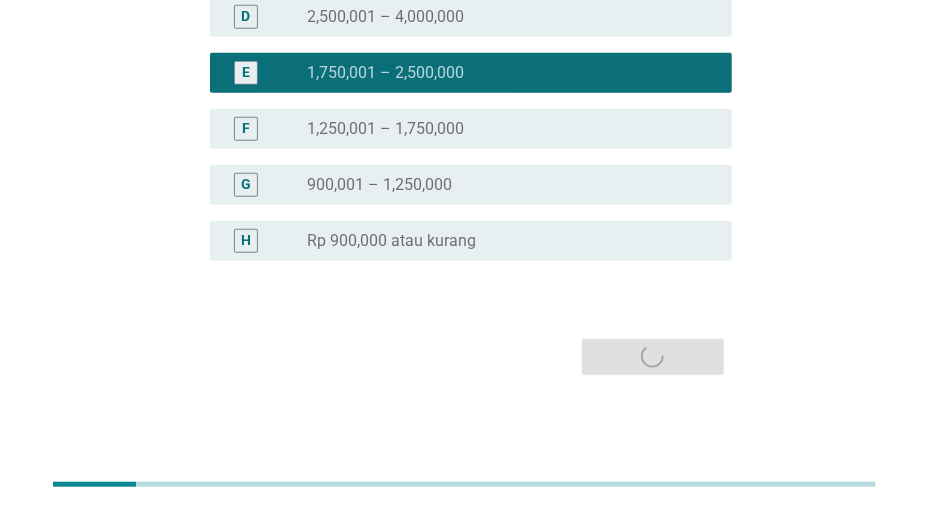 scroll, scrollTop: 0, scrollLeft: 0, axis: both 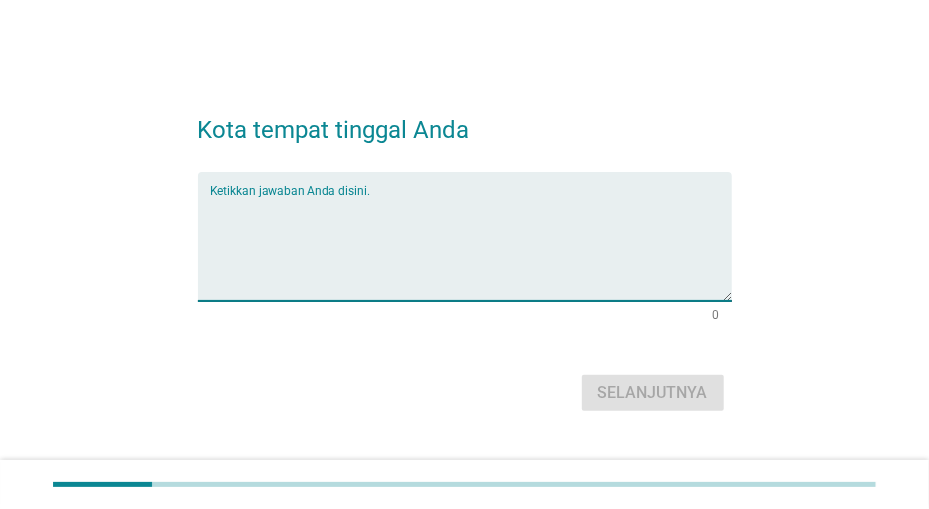 click at bounding box center (471, 248) 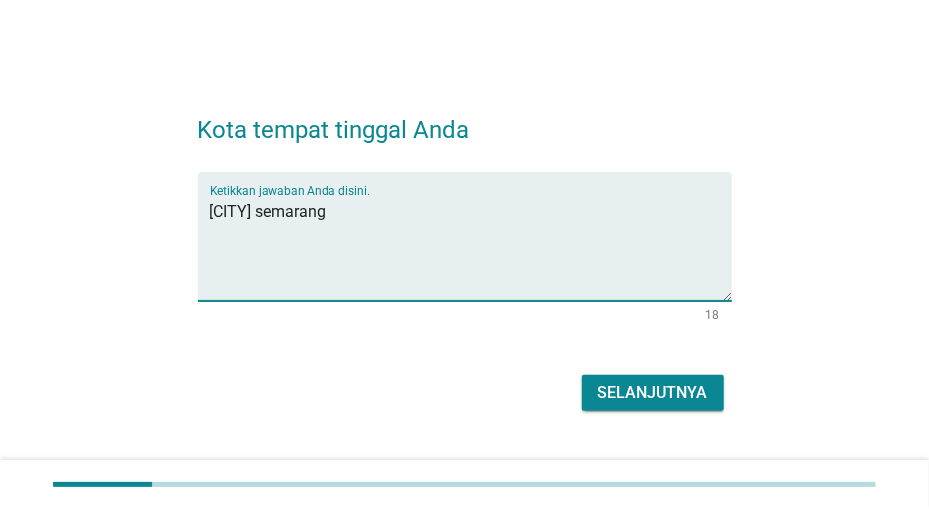 type on "[CITY] semarang" 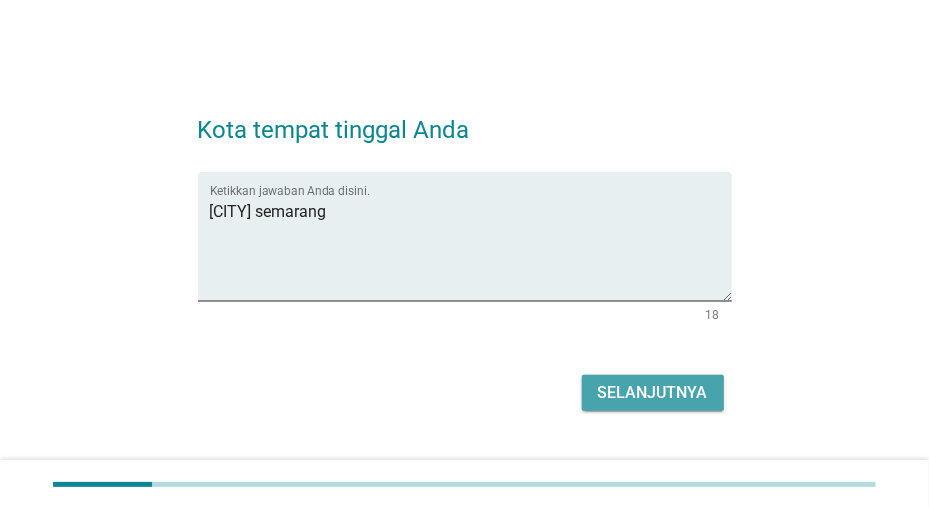 click on "Selanjutnya" at bounding box center [653, 393] 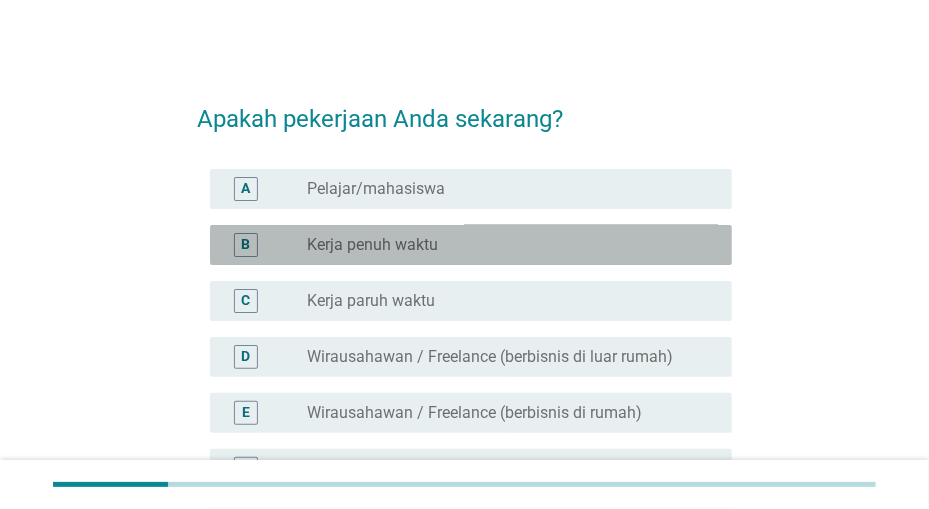 click on "radio_button_unchecked Kerja penuh waktu" at bounding box center (503, 245) 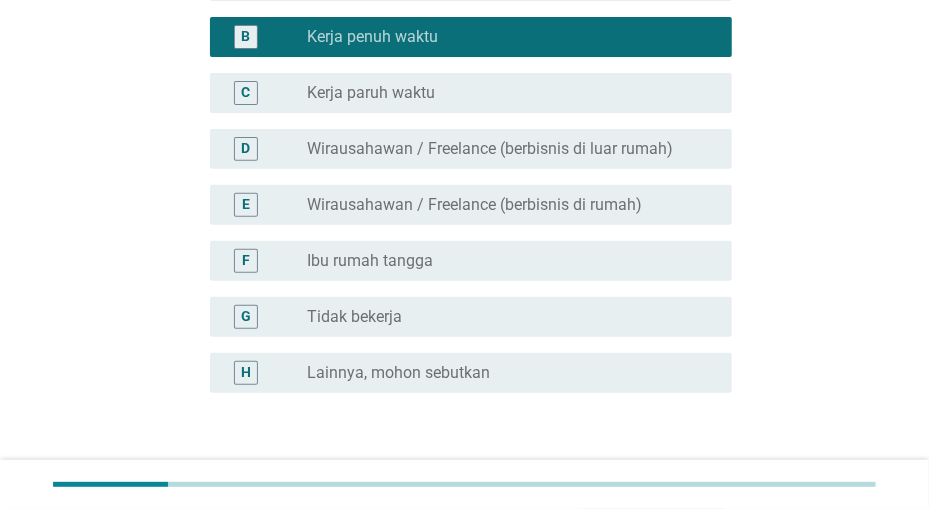 scroll, scrollTop: 340, scrollLeft: 0, axis: vertical 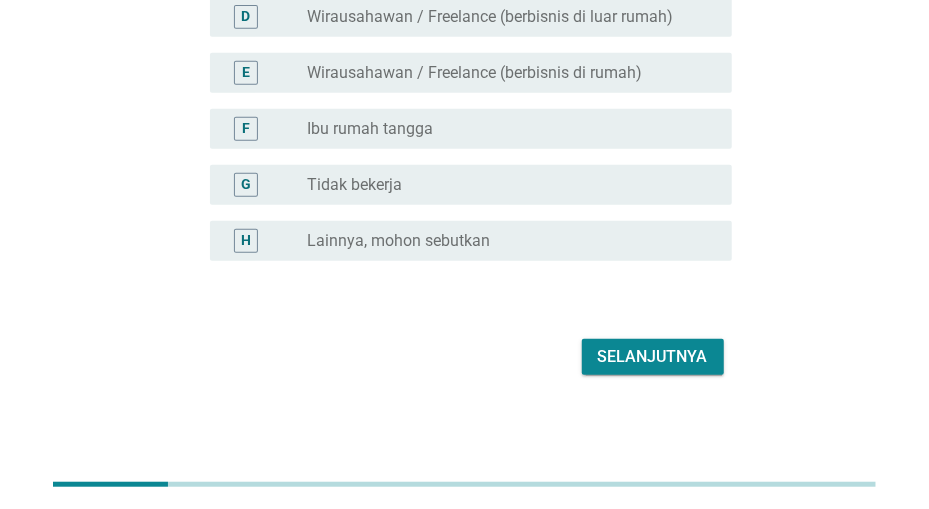 click on "Selanjutnya" at bounding box center [653, 357] 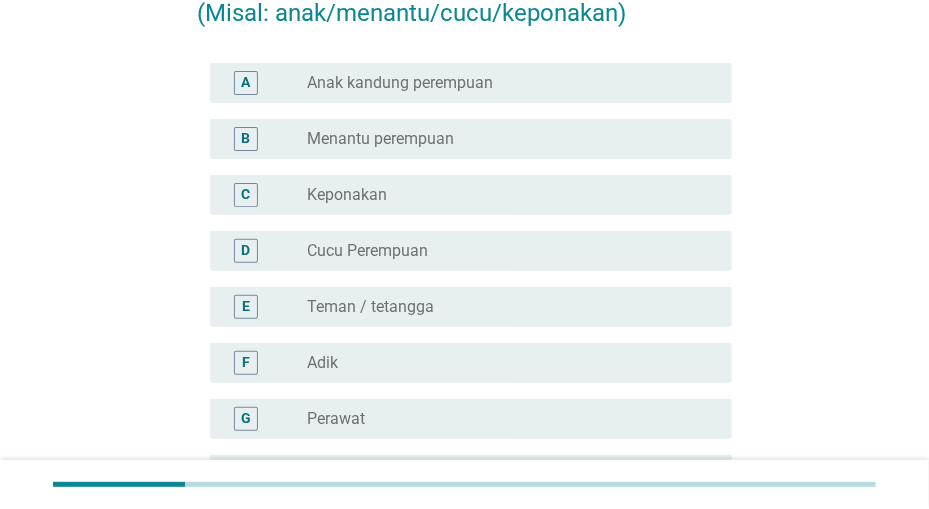 scroll, scrollTop: 104, scrollLeft: 0, axis: vertical 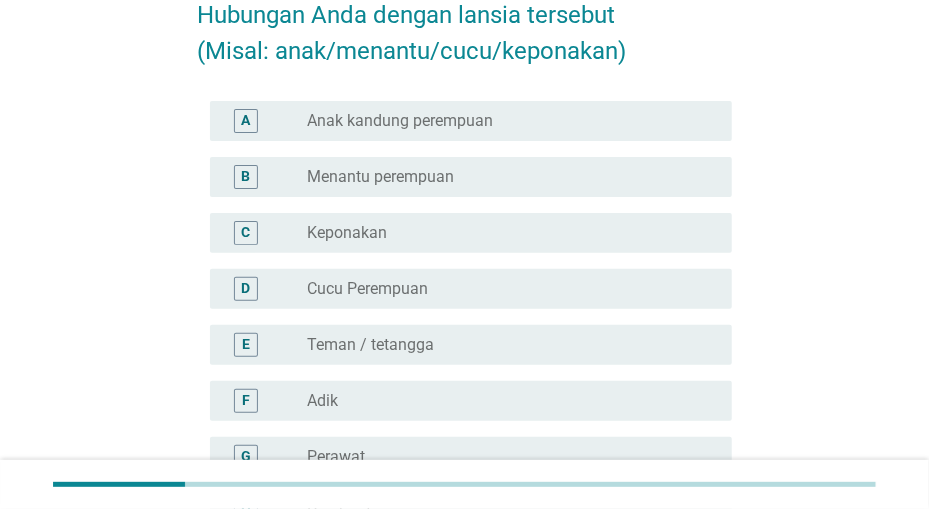 click on "radio_button_unchecked Anak kandung perempuan" at bounding box center (503, 121) 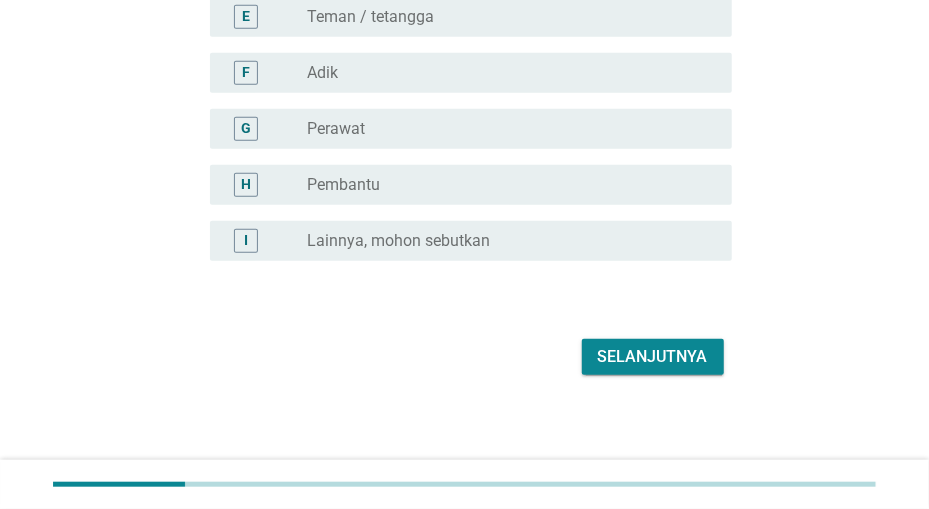 scroll, scrollTop: 432, scrollLeft: 0, axis: vertical 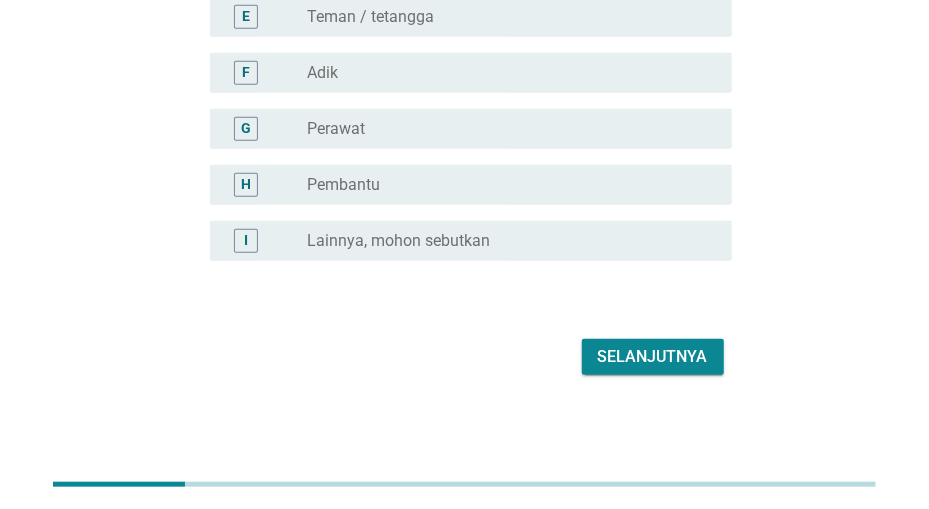 click on "Selanjutnya" at bounding box center [653, 357] 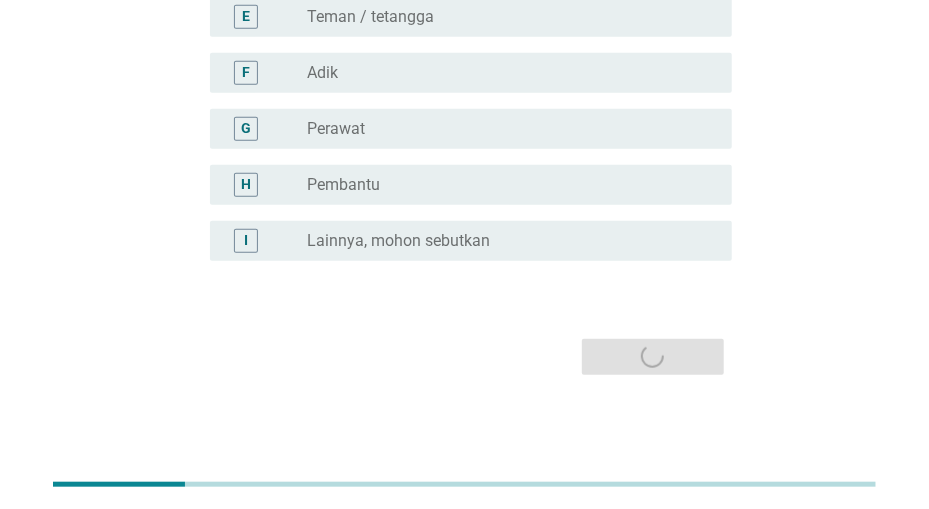 scroll, scrollTop: 0, scrollLeft: 0, axis: both 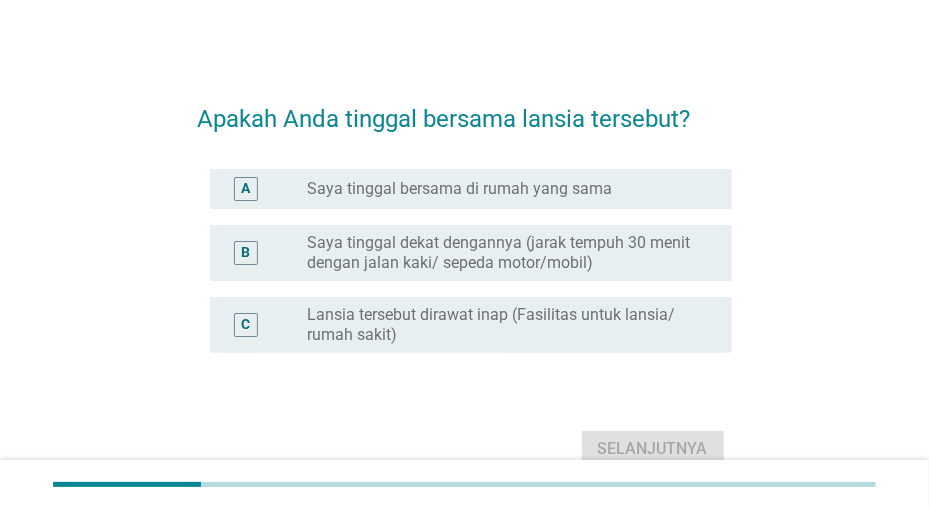 click on "radio_button_unchecked Saya tinggal bersama di rumah yang sama" at bounding box center (503, 189) 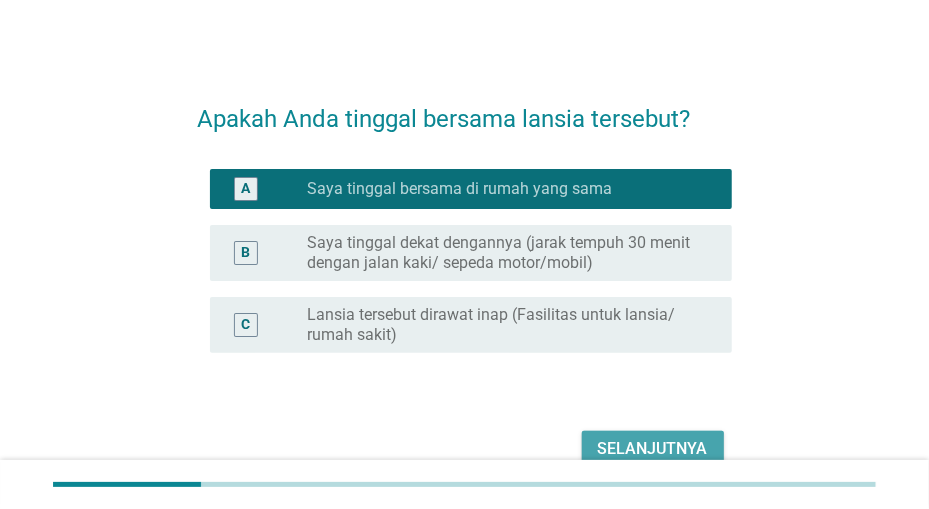 click on "Selanjutnya" at bounding box center [653, 449] 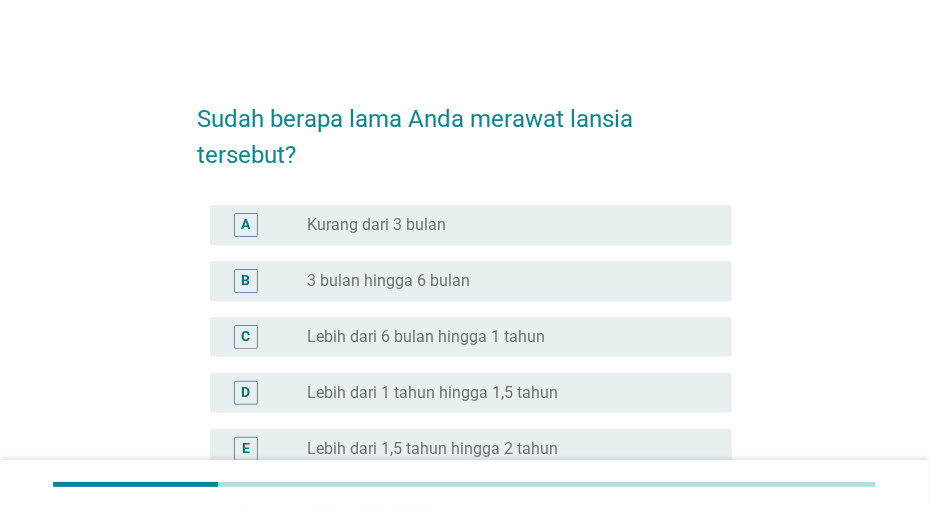 click on "radio_button_unchecked 3 bulan hingga 6 bulan" at bounding box center [511, 281] 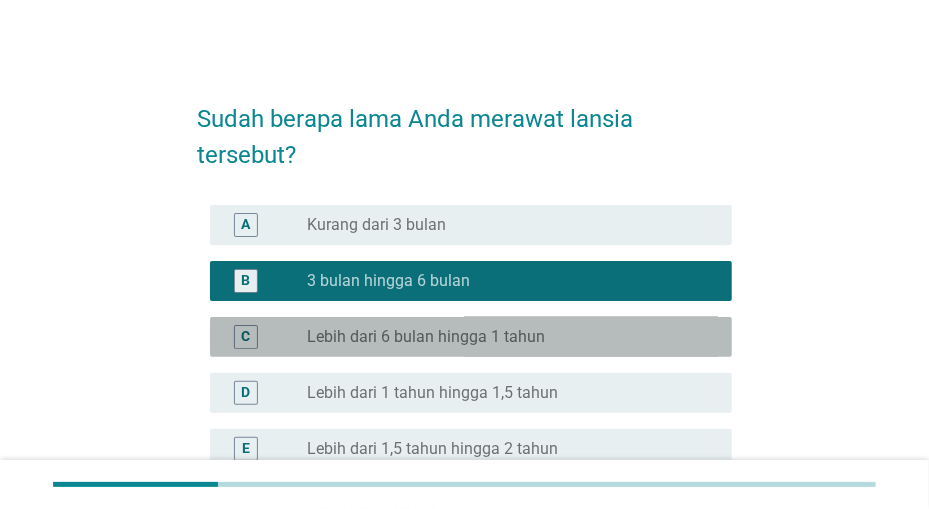 click on "radio_button_unchecked Lebih dari 6 bulan hingga 1 tahun" at bounding box center (503, 337) 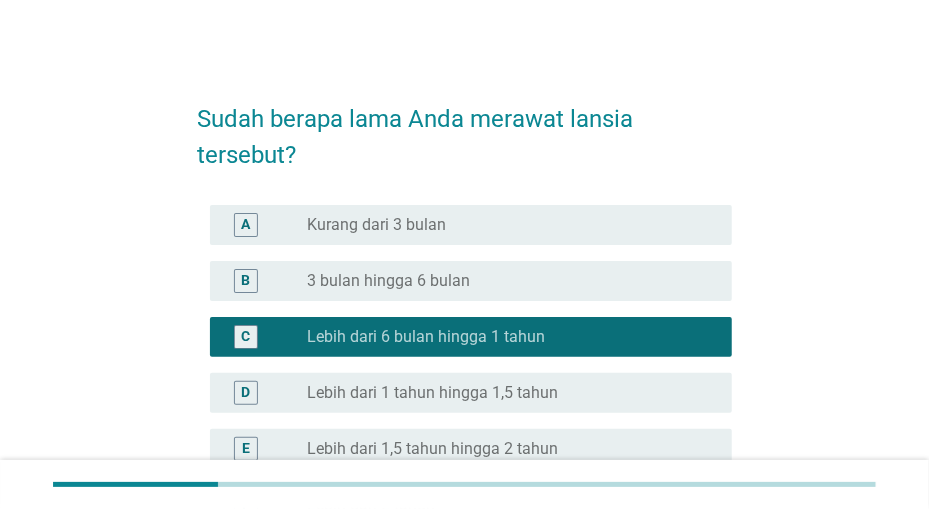 scroll, scrollTop: 264, scrollLeft: 0, axis: vertical 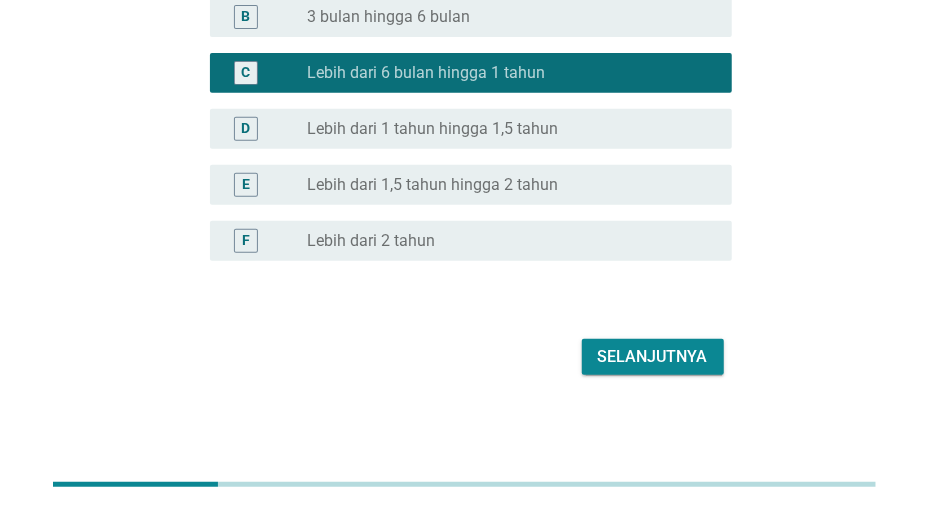click on "Selanjutnya" at bounding box center (653, 357) 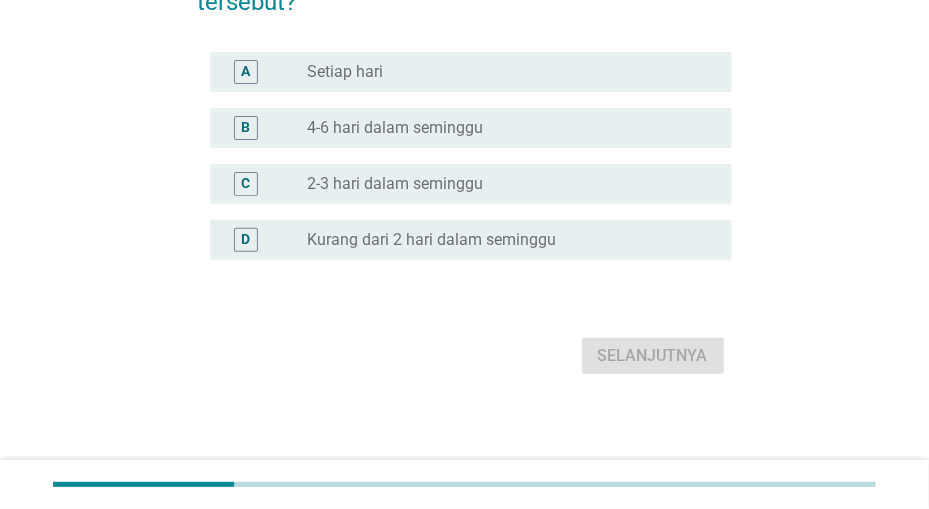 scroll, scrollTop: 0, scrollLeft: 0, axis: both 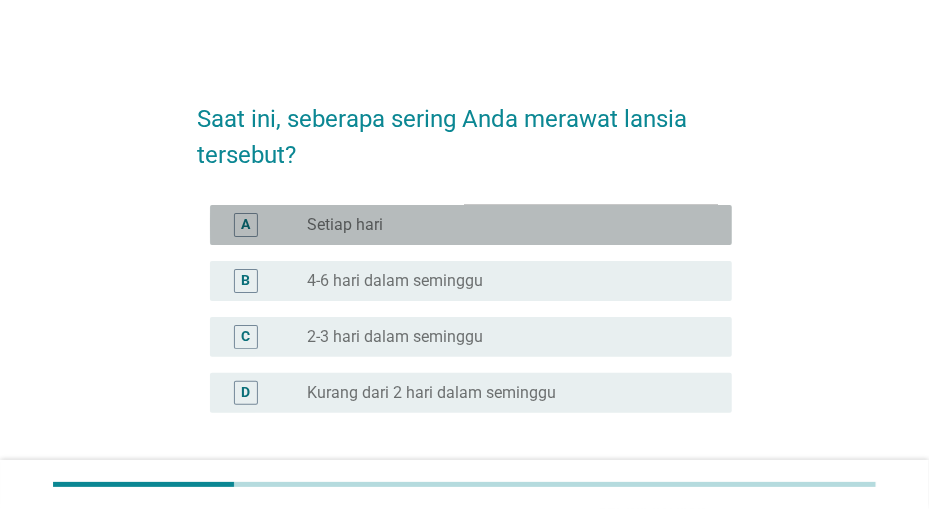 click on "A     radio_button_unchecked Setiap hari" at bounding box center (471, 225) 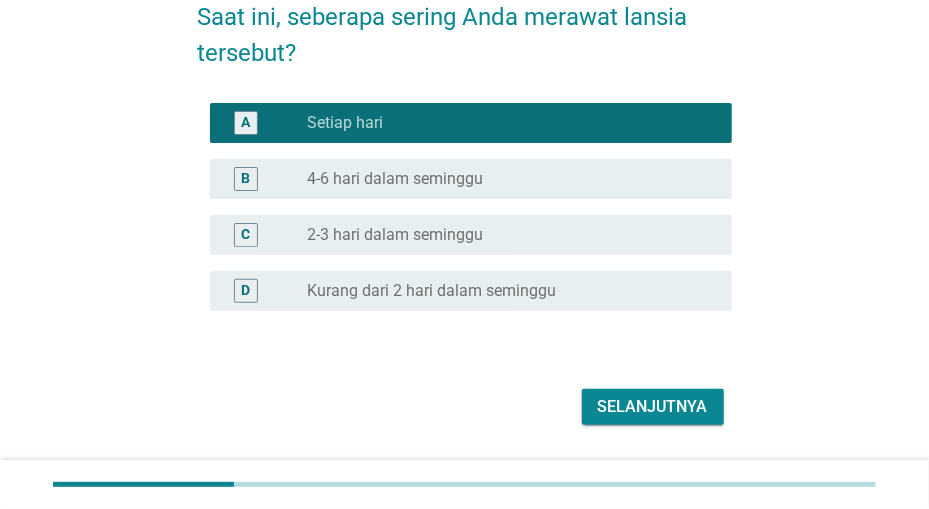 scroll, scrollTop: 104, scrollLeft: 0, axis: vertical 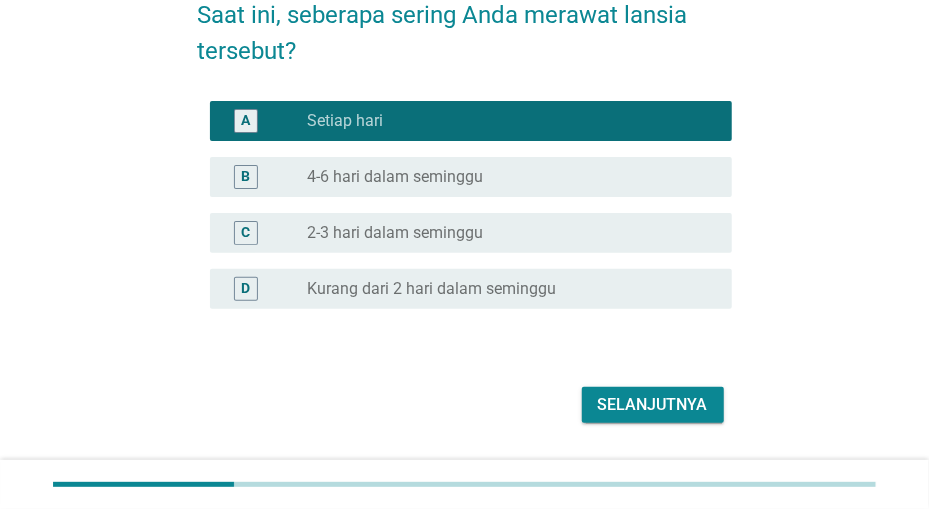 click on "Selanjutnya" at bounding box center (653, 405) 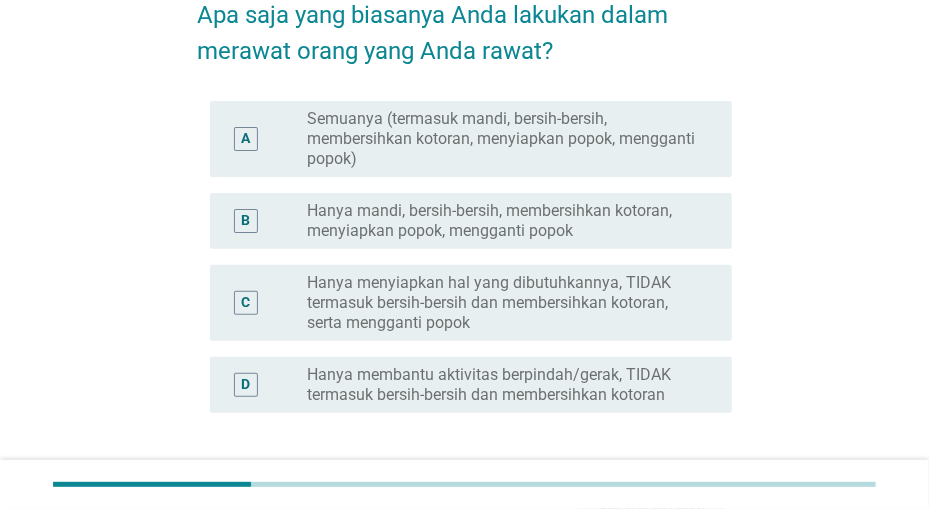 scroll, scrollTop: 0, scrollLeft: 0, axis: both 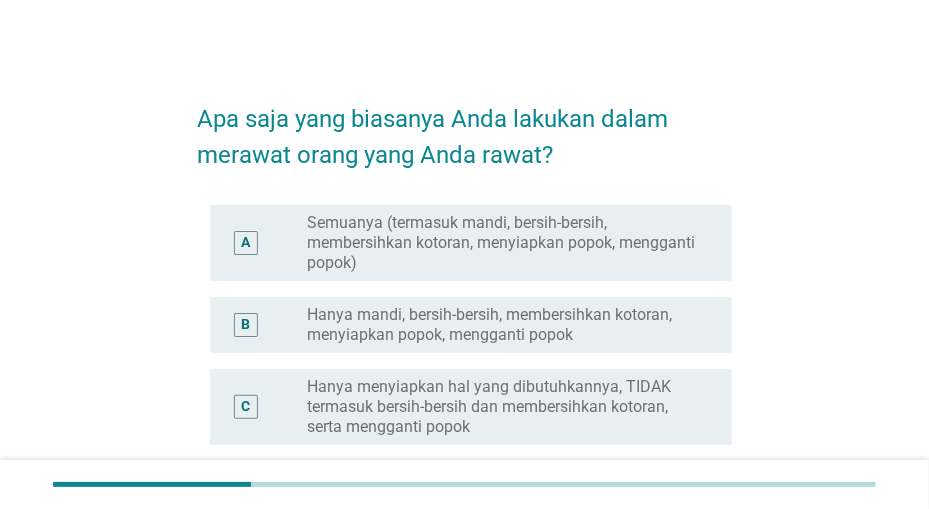 click on "Semuanya (termasuk mandi, bersih-bersih, membersihkan kotoran, menyiapkan popok, mengganti popok)" at bounding box center [503, 243] 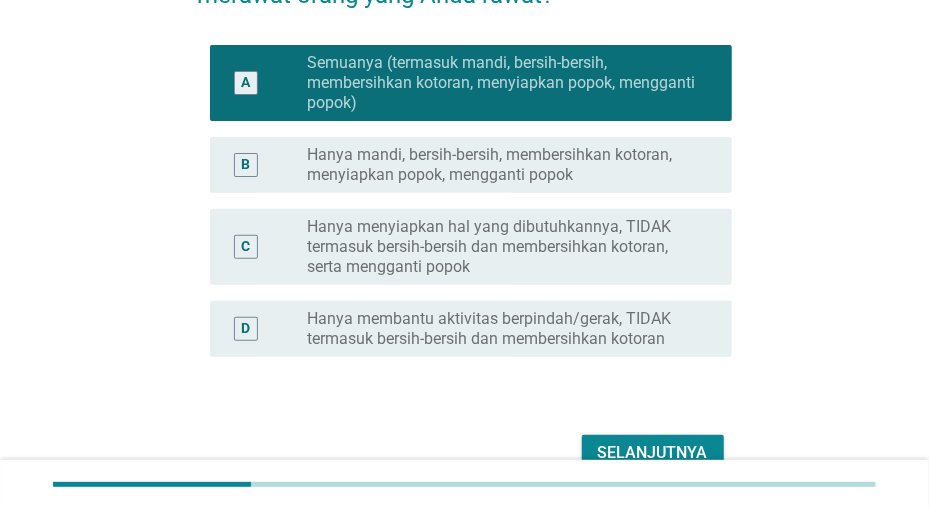 scroll, scrollTop: 208, scrollLeft: 0, axis: vertical 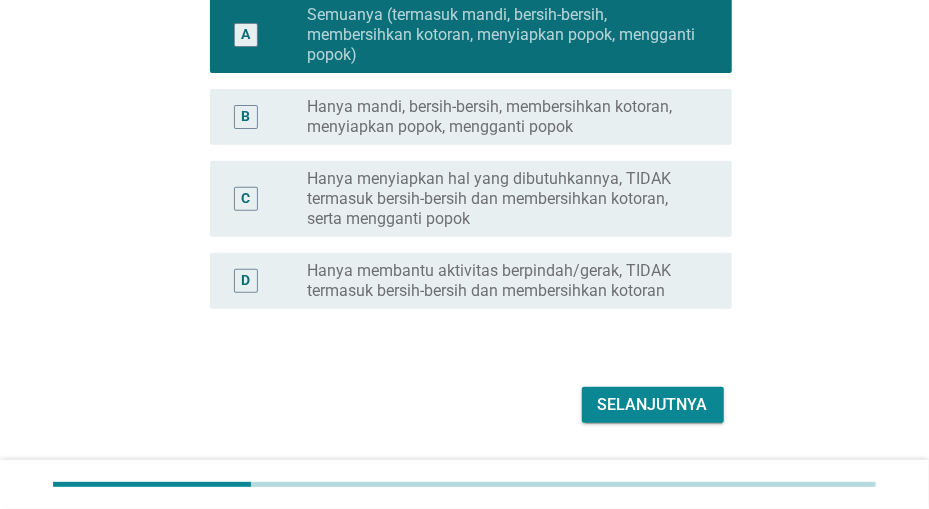 click on "Selanjutnya" at bounding box center [653, 405] 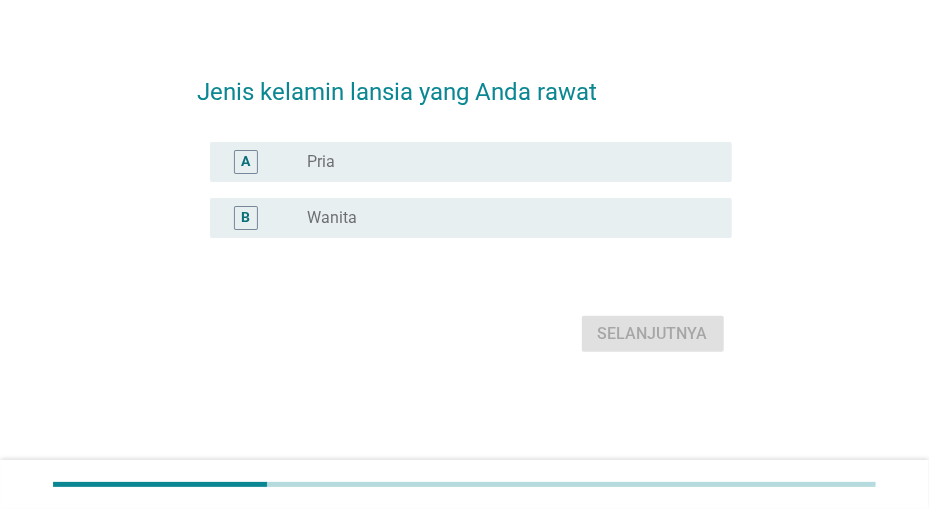 scroll, scrollTop: 0, scrollLeft: 0, axis: both 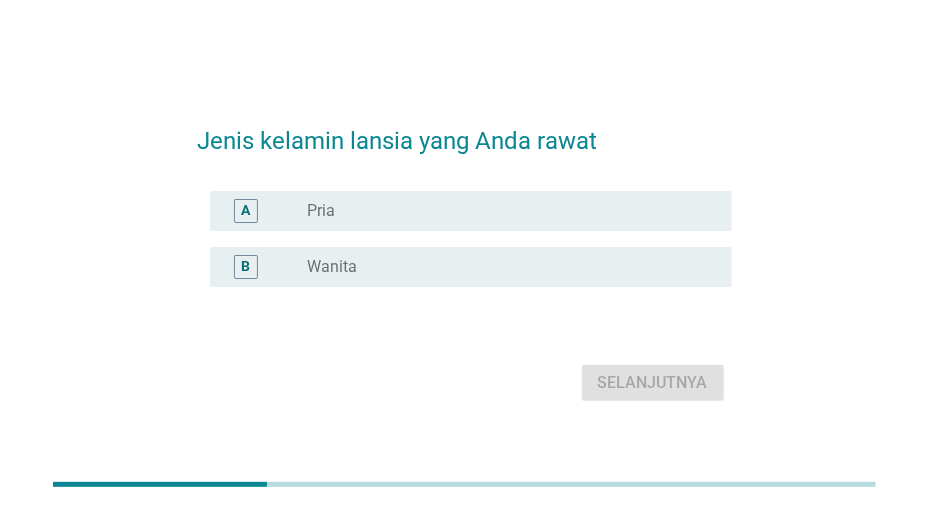 click on "radio_button_unchecked Pria" at bounding box center [503, 211] 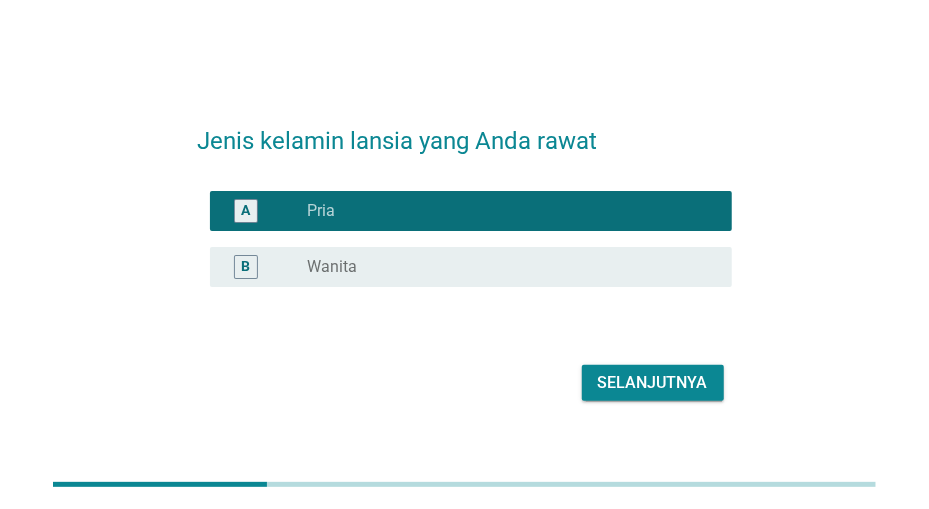 click on "radio_button_unchecked Wanita" at bounding box center (503, 267) 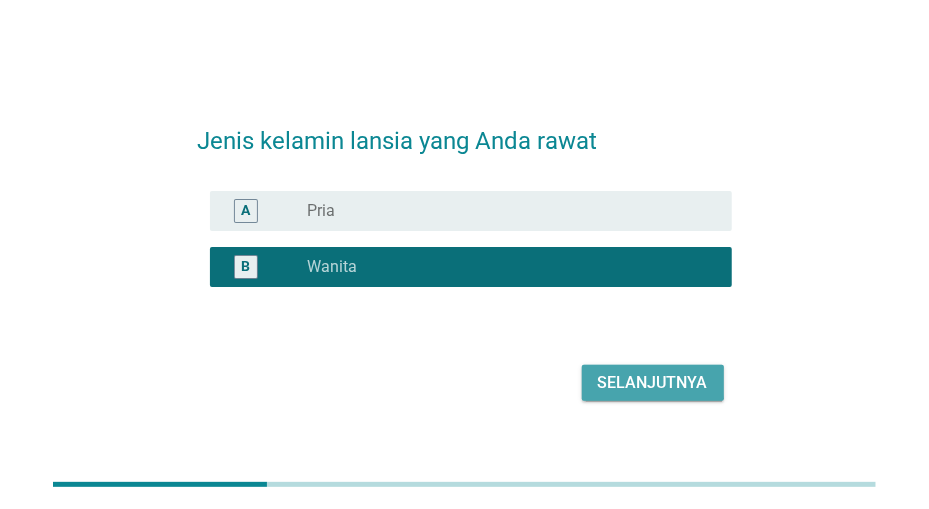 click on "Selanjutnya" at bounding box center (653, 383) 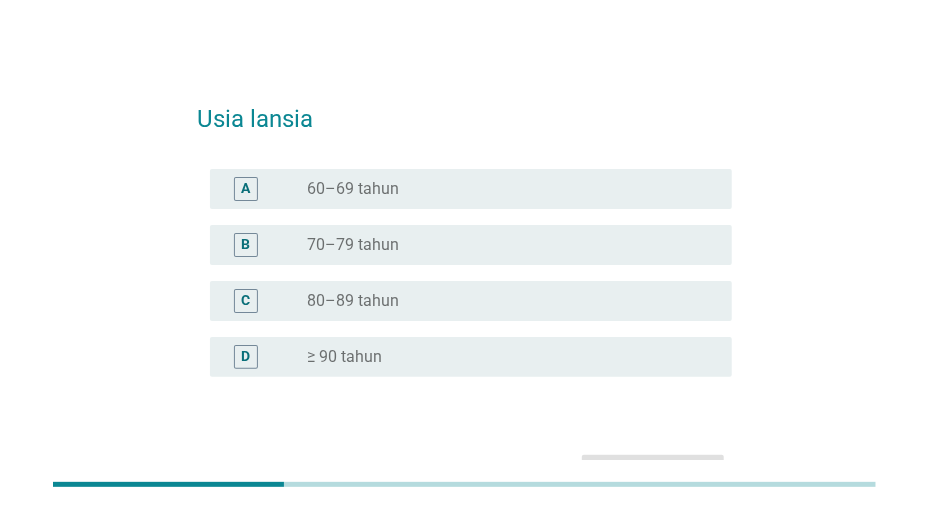 click on "radio_button_unchecked 80–89 tahun" at bounding box center [503, 301] 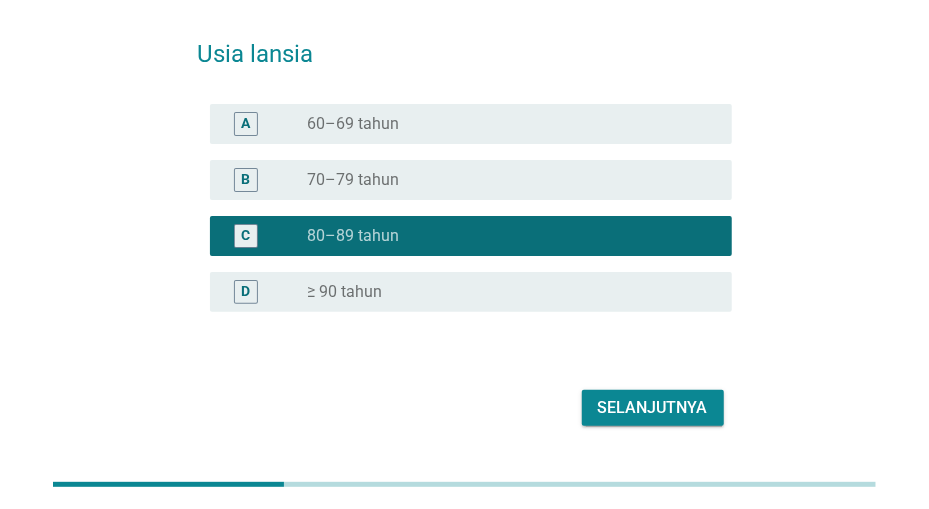 scroll, scrollTop: 104, scrollLeft: 0, axis: vertical 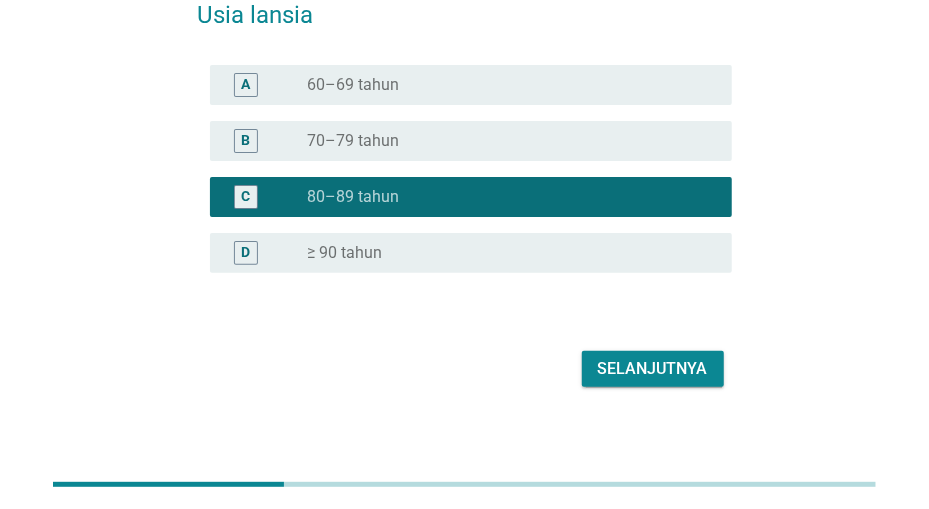 click on "Selanjutnya" at bounding box center [653, 369] 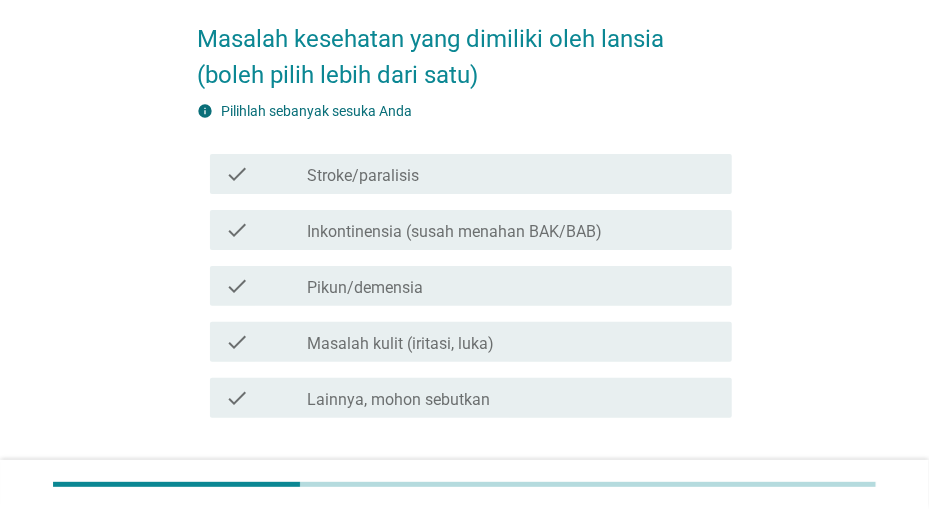 scroll, scrollTop: 104, scrollLeft: 0, axis: vertical 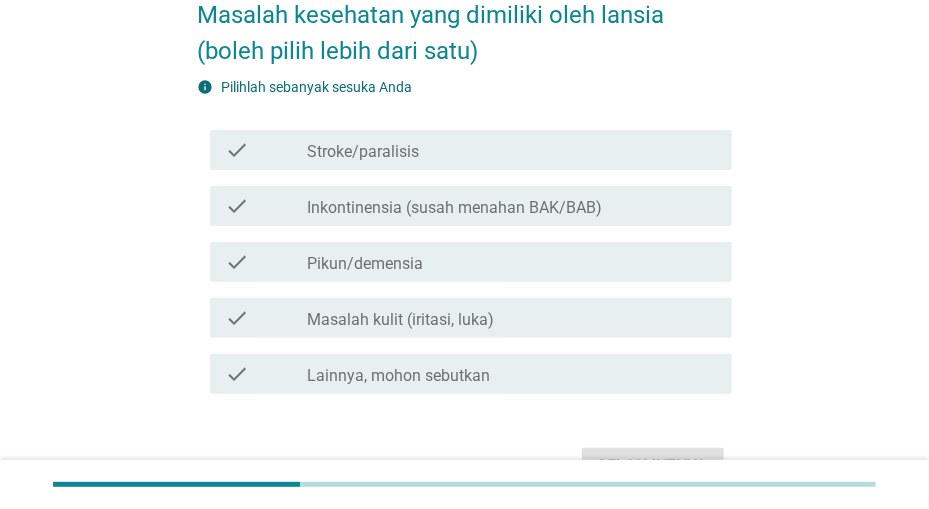 click on "check_box_outline_blank Pikun/demensia" at bounding box center [511, 262] 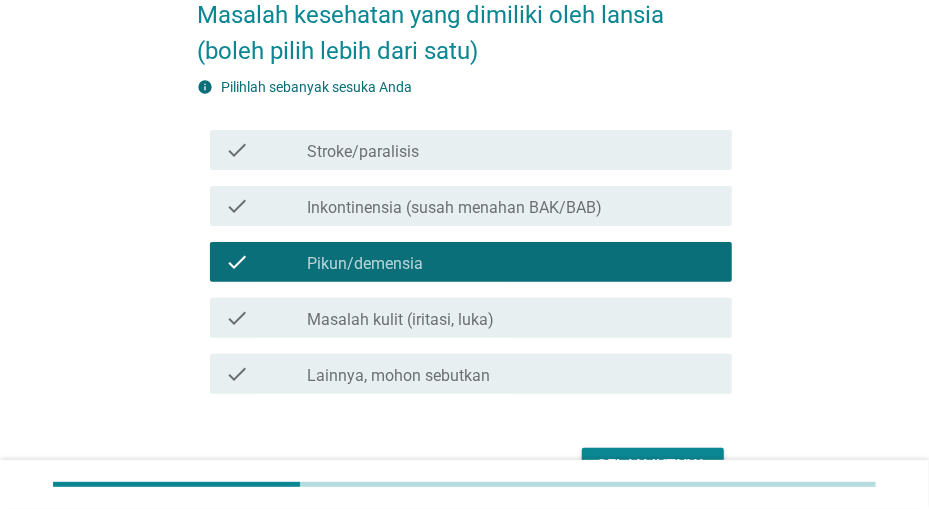 click on "check     check_box_outline_blank Lainnya, mohon sebutkan" at bounding box center (465, 374) 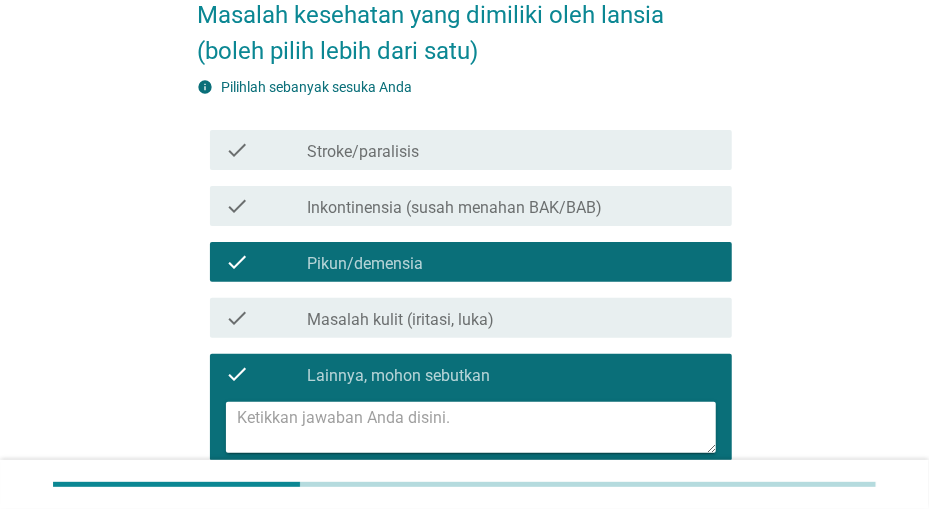 click at bounding box center (477, 427) 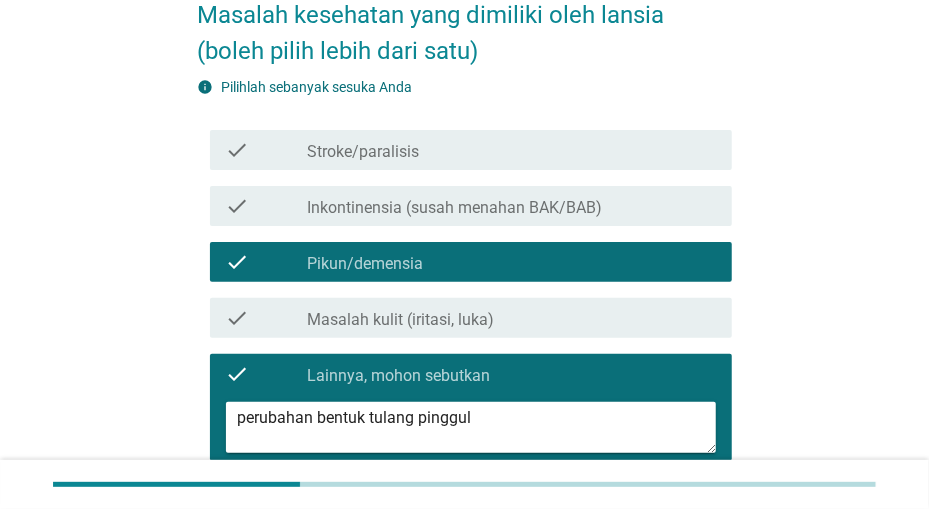 scroll, scrollTop: 304, scrollLeft: 0, axis: vertical 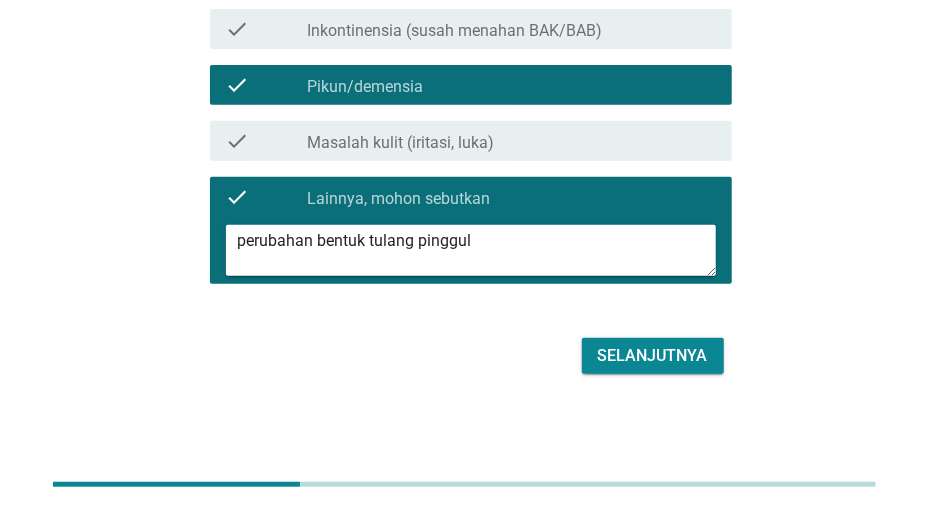 type on "perubahan bentuk tulang pinggul" 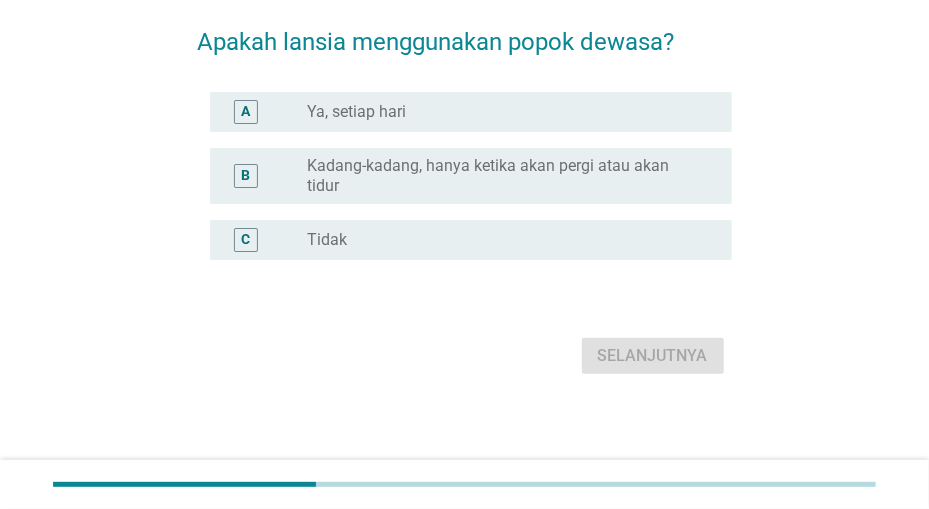 scroll, scrollTop: 0, scrollLeft: 0, axis: both 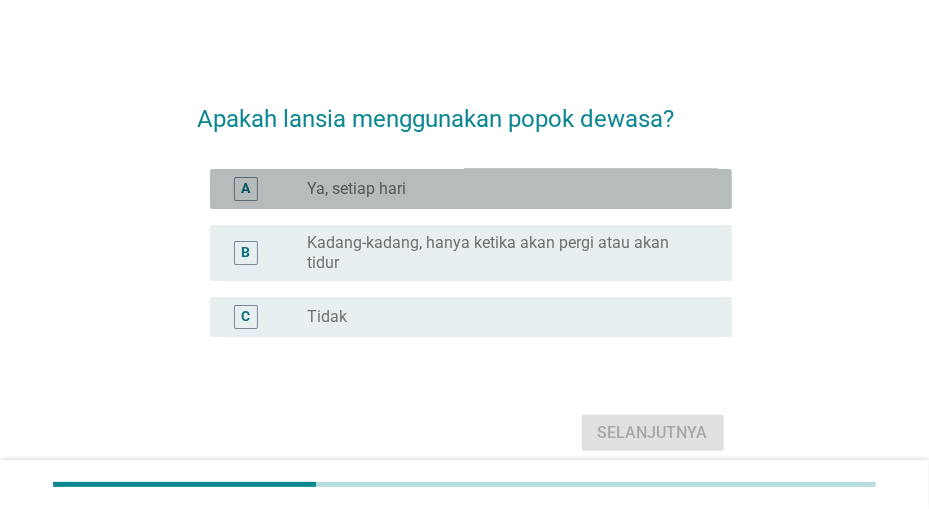 click on "A     radio_button_unchecked Ya, setiap hari" at bounding box center (471, 189) 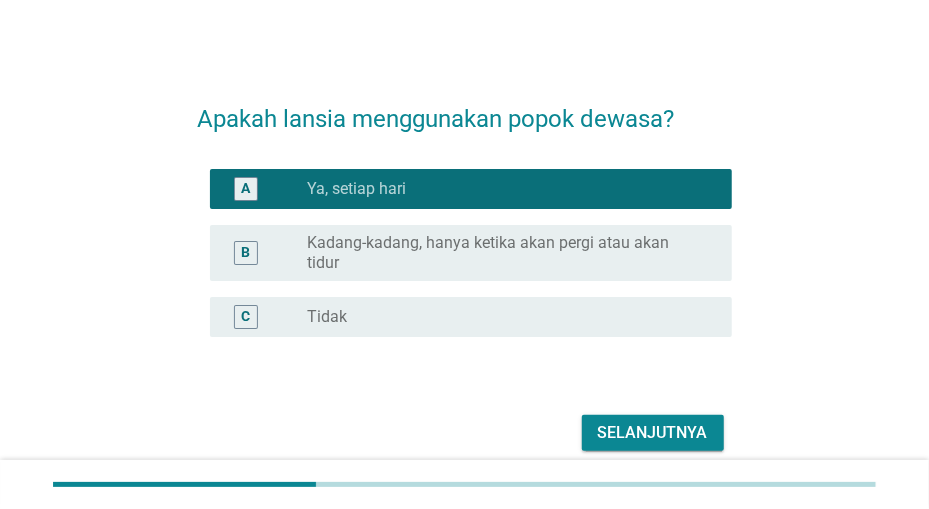 click on "Selanjutnya" at bounding box center [653, 433] 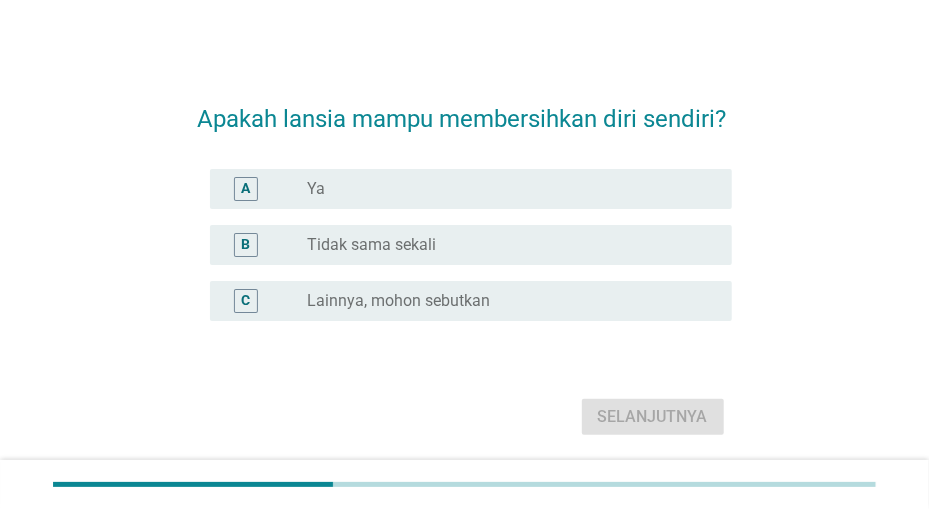 click on "B     radio_button_unchecked Tidak sama sekali" at bounding box center [471, 245] 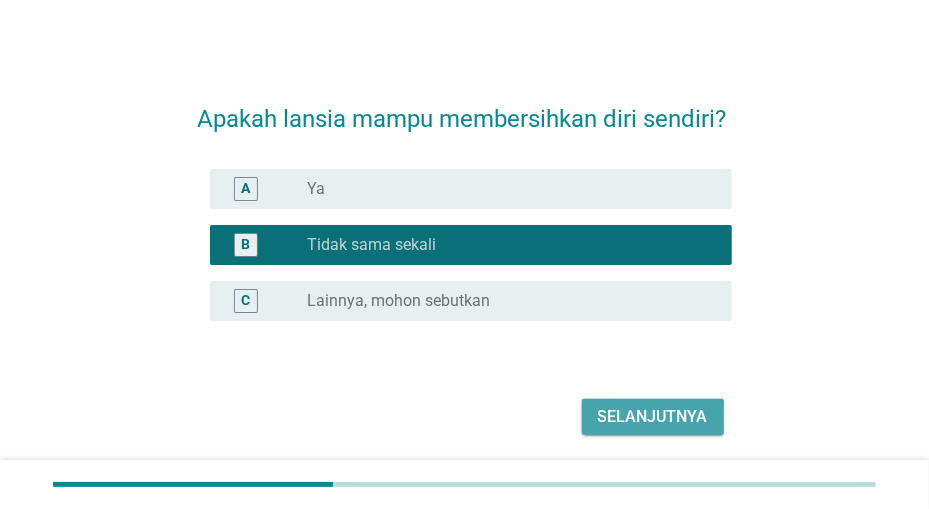 click on "Selanjutnya" at bounding box center [653, 417] 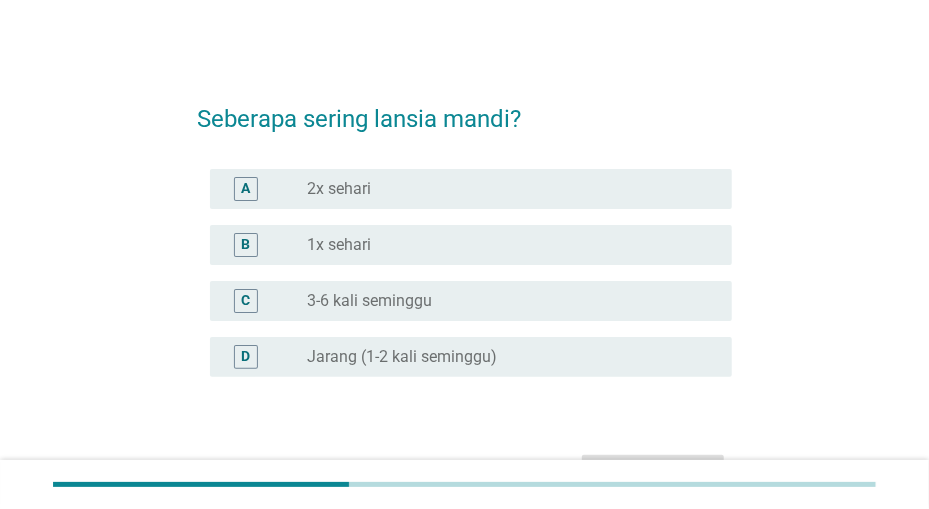 click on "radio_button_unchecked 2x sehari" at bounding box center [503, 189] 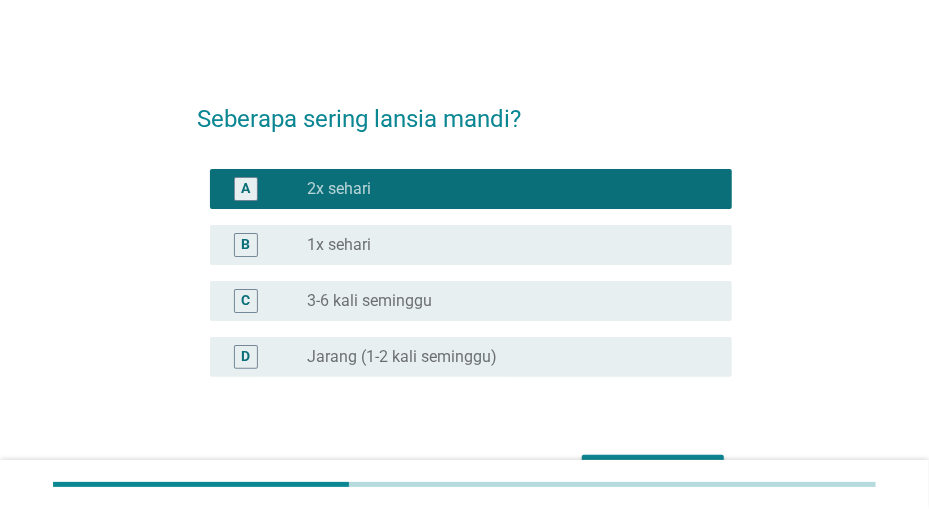 click on "Selanjutnya" at bounding box center (465, 473) 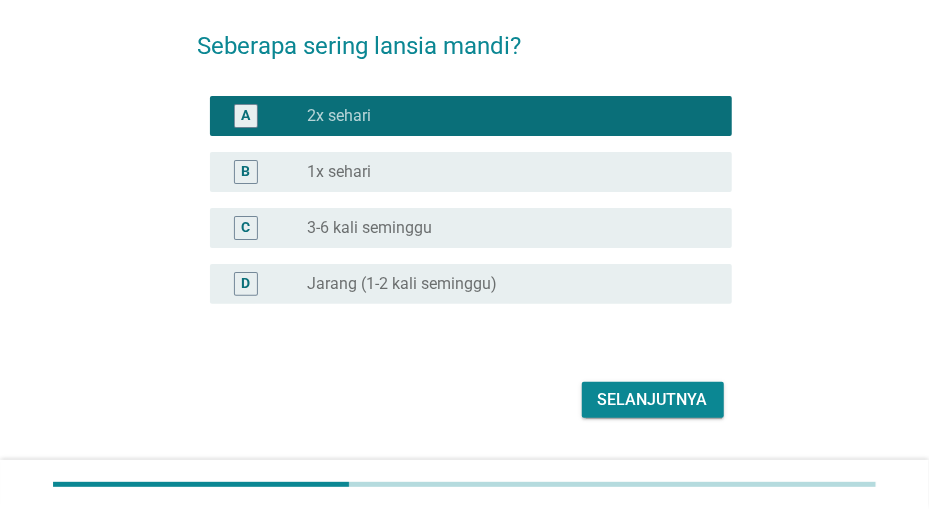scroll, scrollTop: 104, scrollLeft: 0, axis: vertical 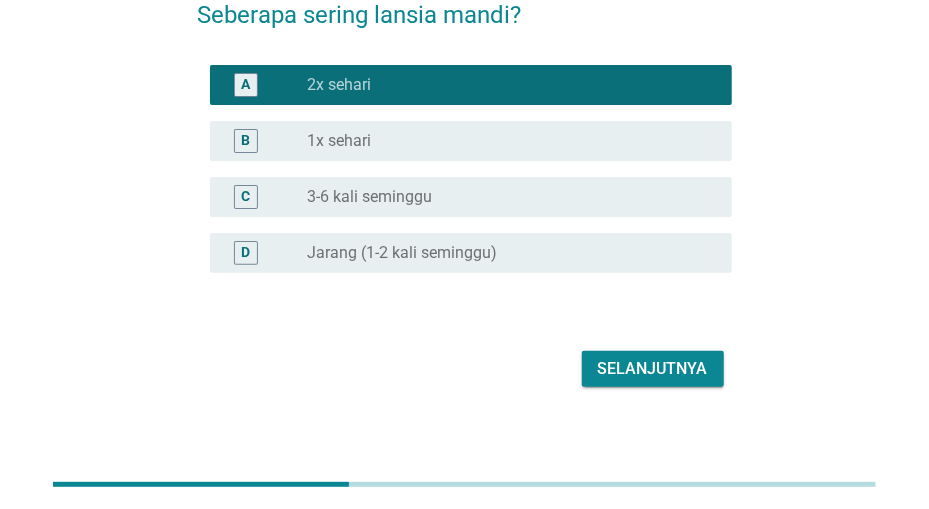 click on "Selanjutnya" at bounding box center (653, 369) 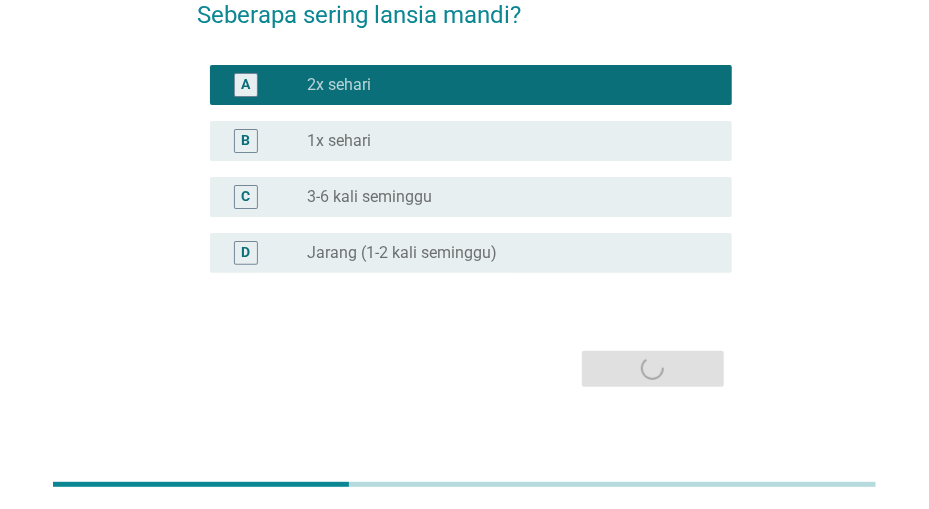 scroll, scrollTop: 0, scrollLeft: 0, axis: both 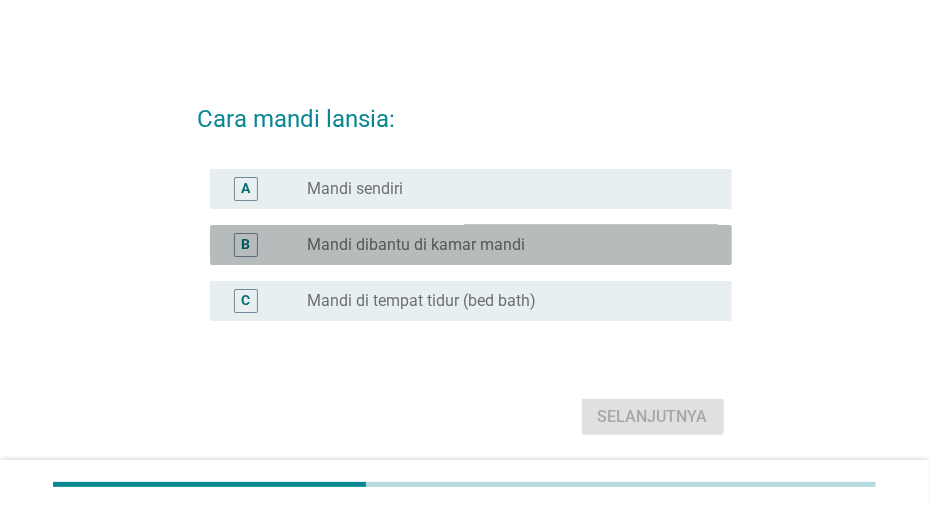 click on "radio_button_unchecked Mandi dibantu di kamar mandi" at bounding box center [503, 245] 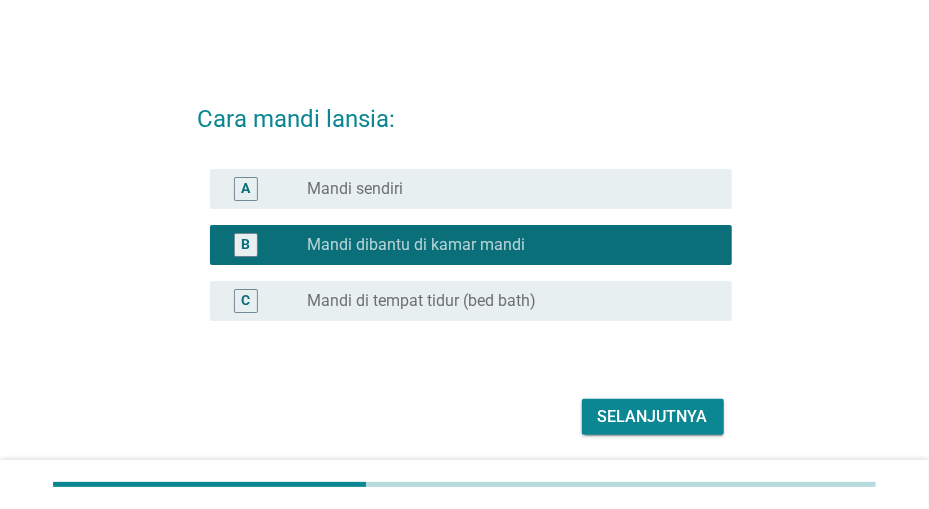click on "Selanjutnya" at bounding box center (653, 417) 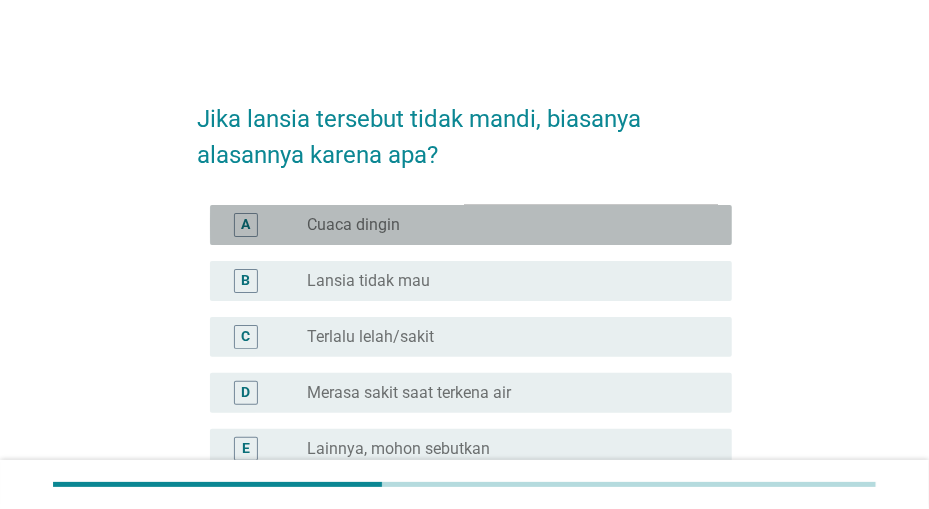 click on "radio_button_unchecked Cuaca dingin" at bounding box center [503, 225] 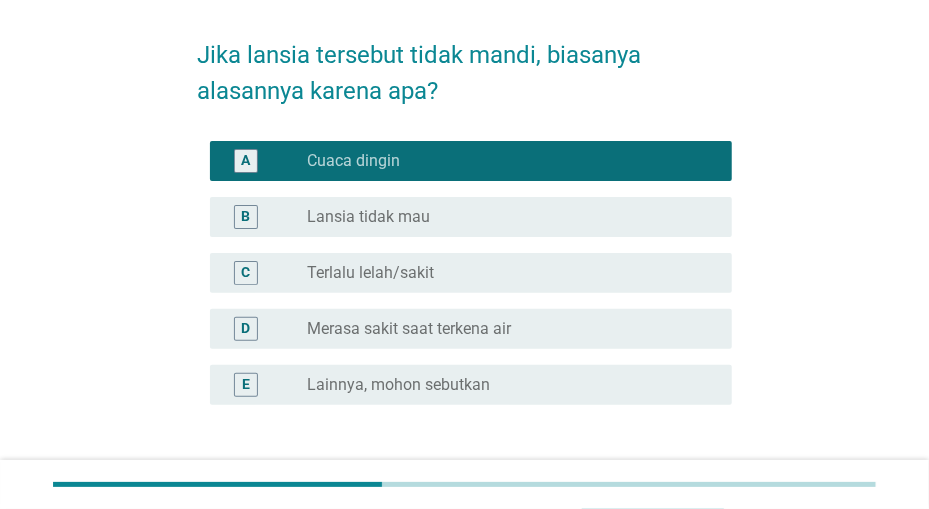scroll, scrollTop: 104, scrollLeft: 0, axis: vertical 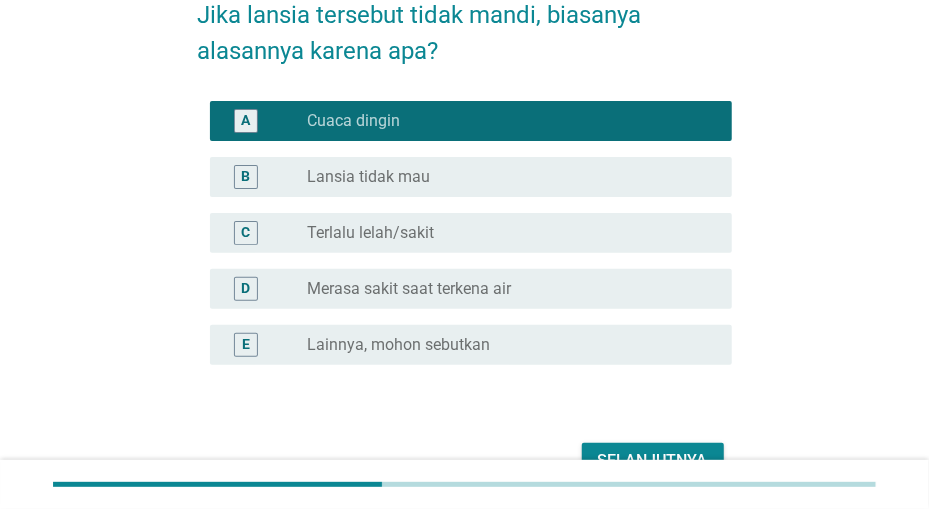 click on "B     radio_button_unchecked Lansia tidak mau" at bounding box center (465, 177) 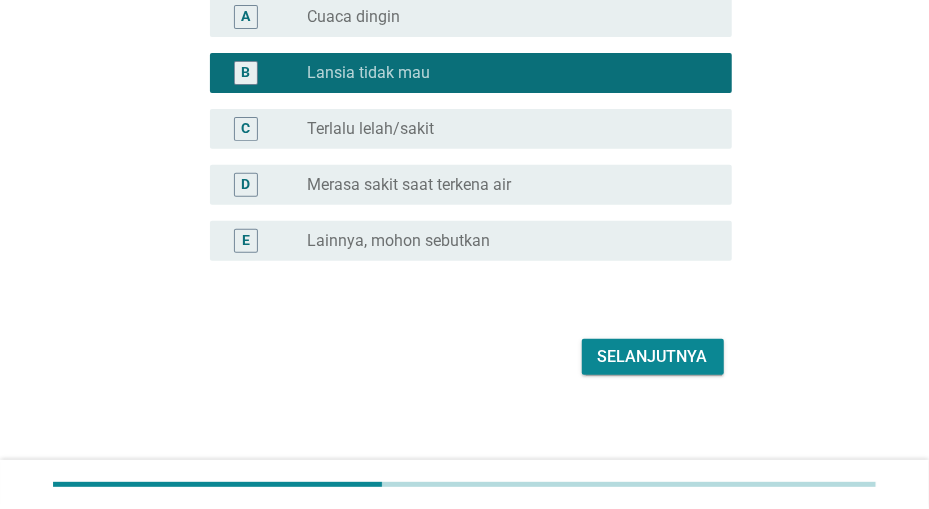 scroll, scrollTop: 208, scrollLeft: 0, axis: vertical 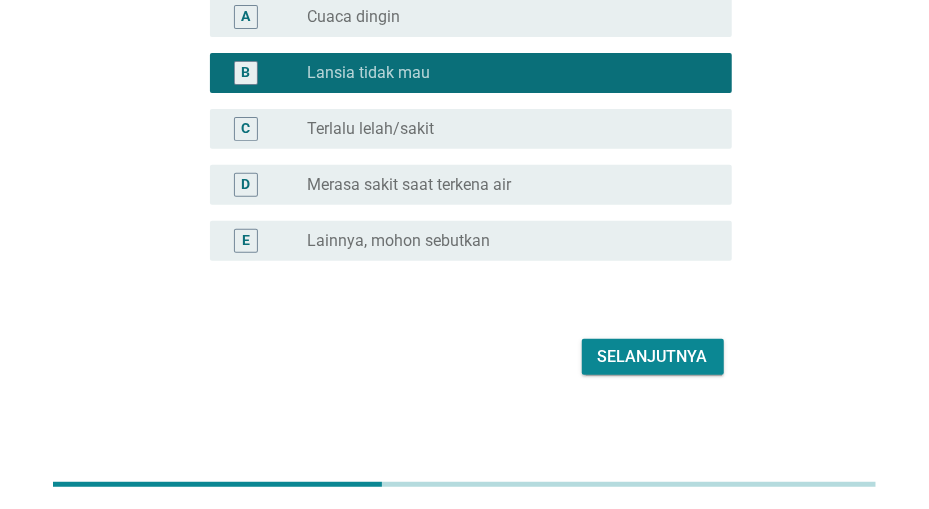 click on "Selanjutnya" at bounding box center (653, 357) 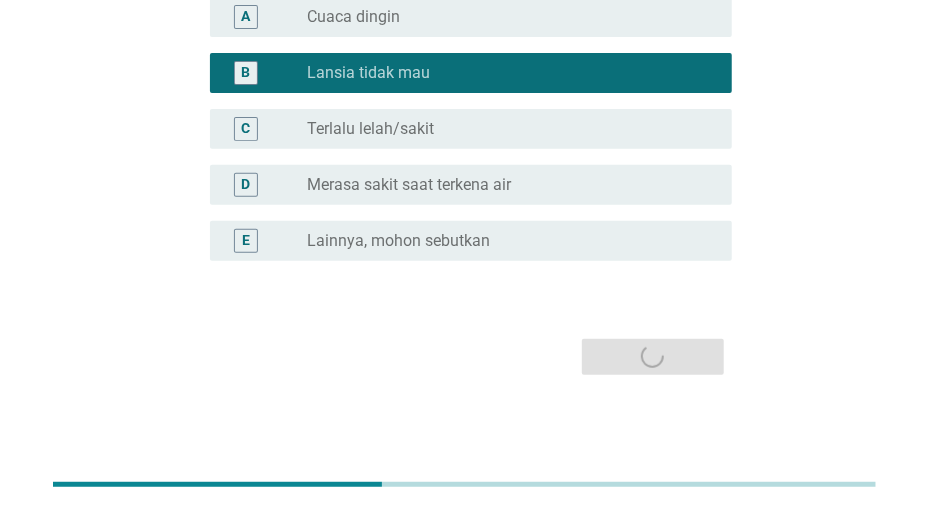 scroll, scrollTop: 0, scrollLeft: 0, axis: both 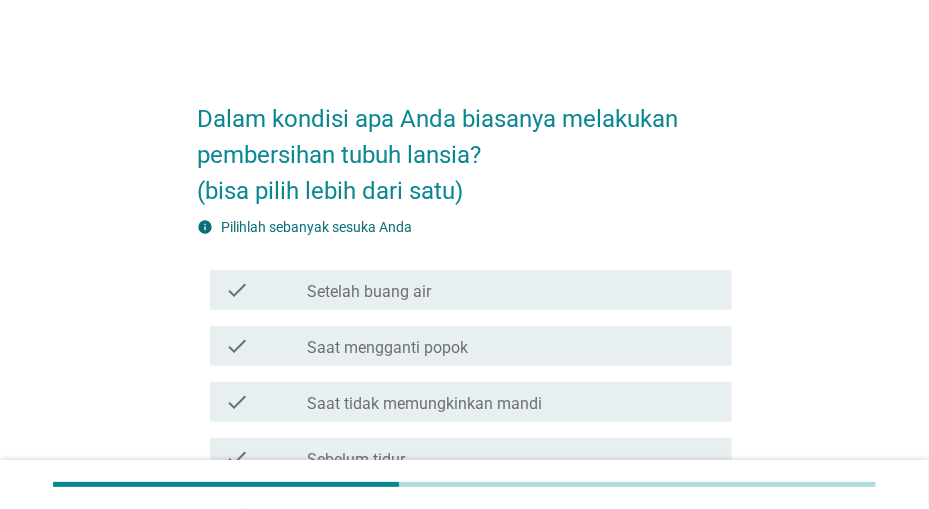 click on "check_box_outline_blank Setelah buang air" at bounding box center [511, 290] 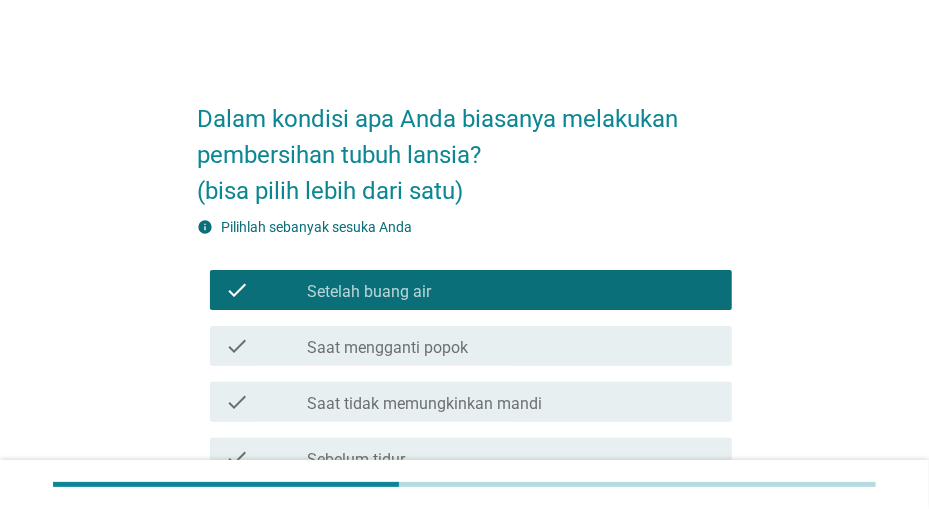 click on "check     check_box_outline_blank Saat mengganti popok" at bounding box center [471, 346] 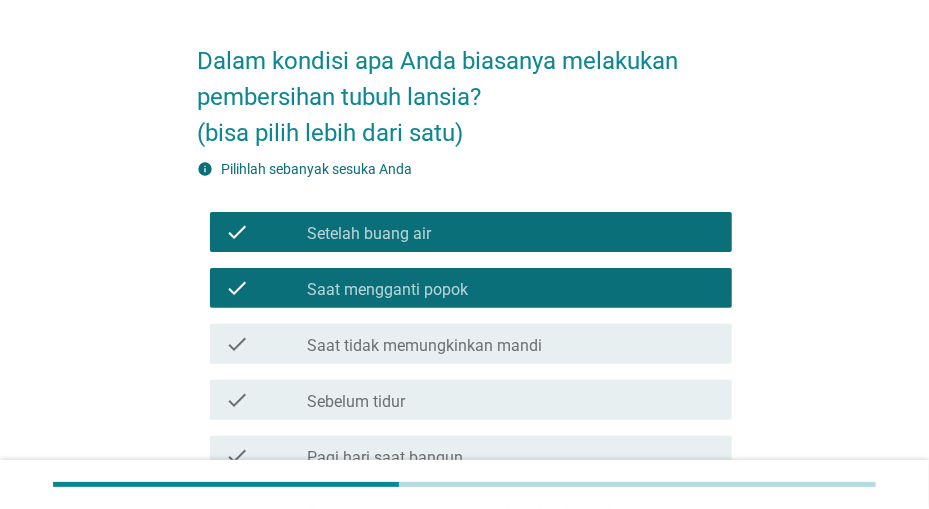 scroll, scrollTop: 104, scrollLeft: 0, axis: vertical 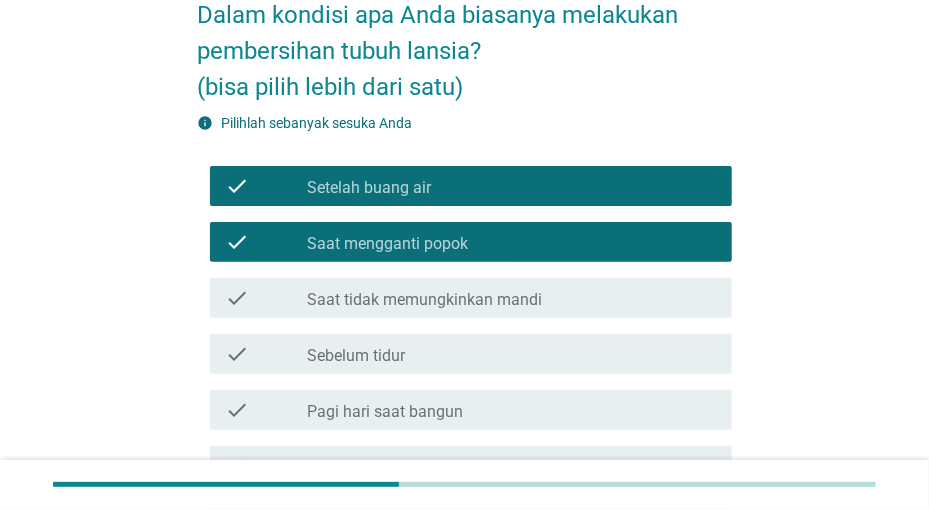 click on "check_box_outline_blank Saat tidak memungkinkan mandi" at bounding box center [511, 298] 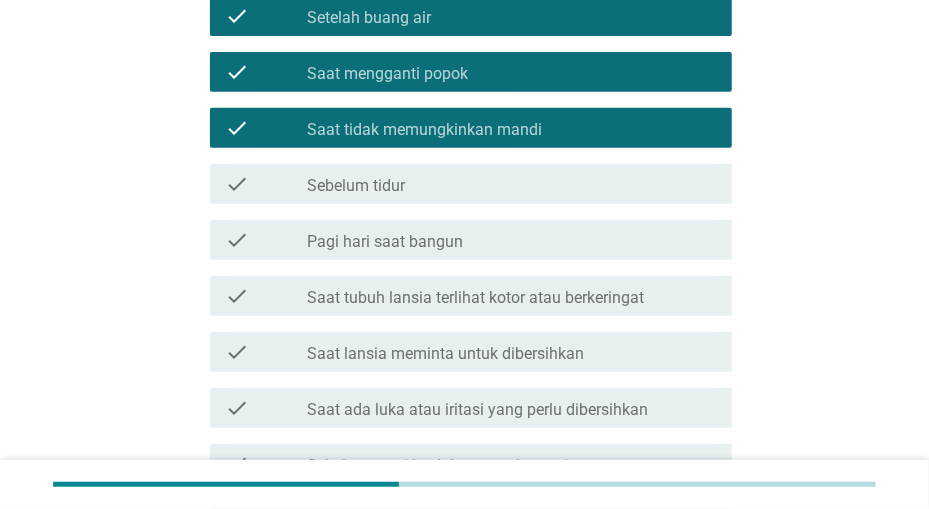 scroll, scrollTop: 312, scrollLeft: 0, axis: vertical 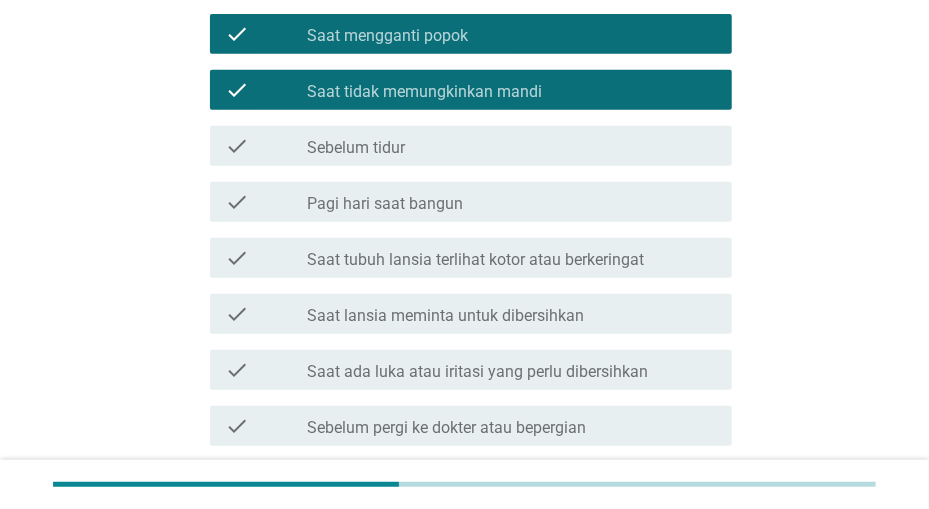 click on "check     check_box_outline_blank Saat lansia meminta untuk dibersihkan" at bounding box center (471, 314) 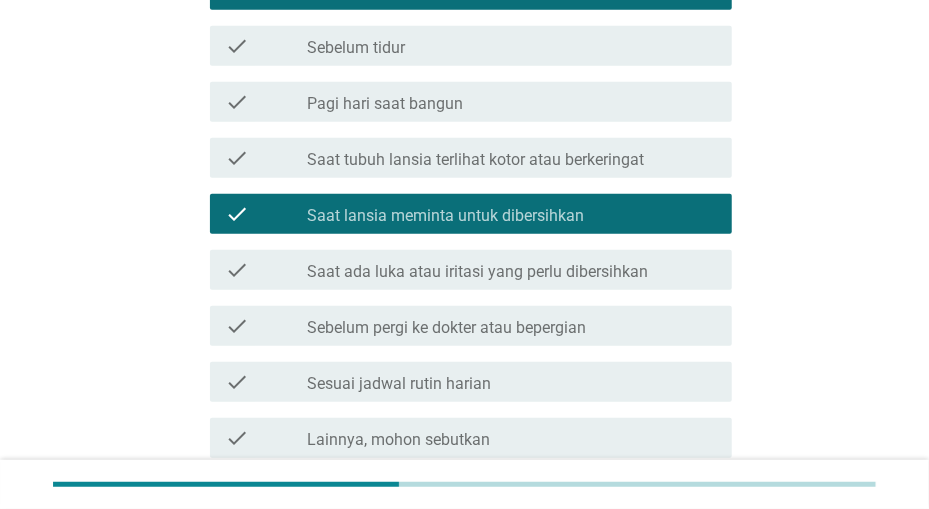 scroll, scrollTop: 416, scrollLeft: 0, axis: vertical 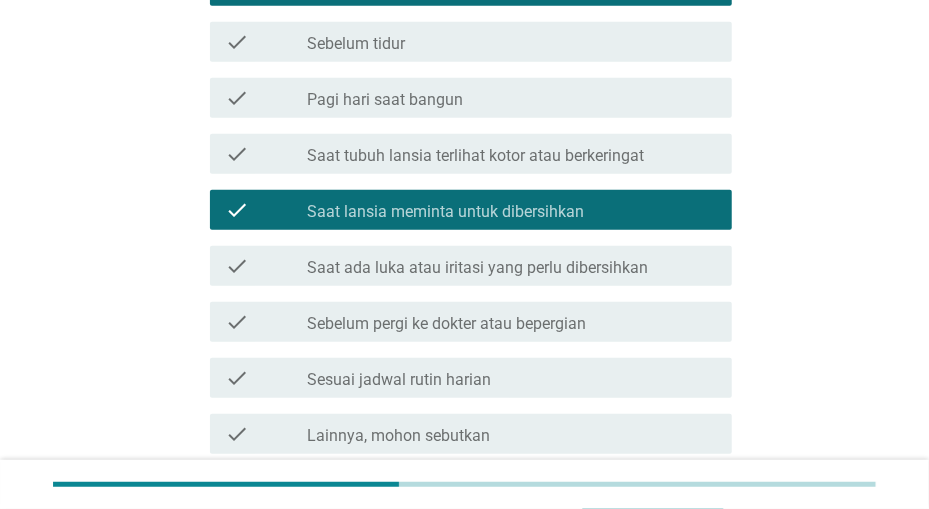 click on "check_box_outline_blank Sebelum pergi ke dokter atau bepergian" at bounding box center [511, 322] 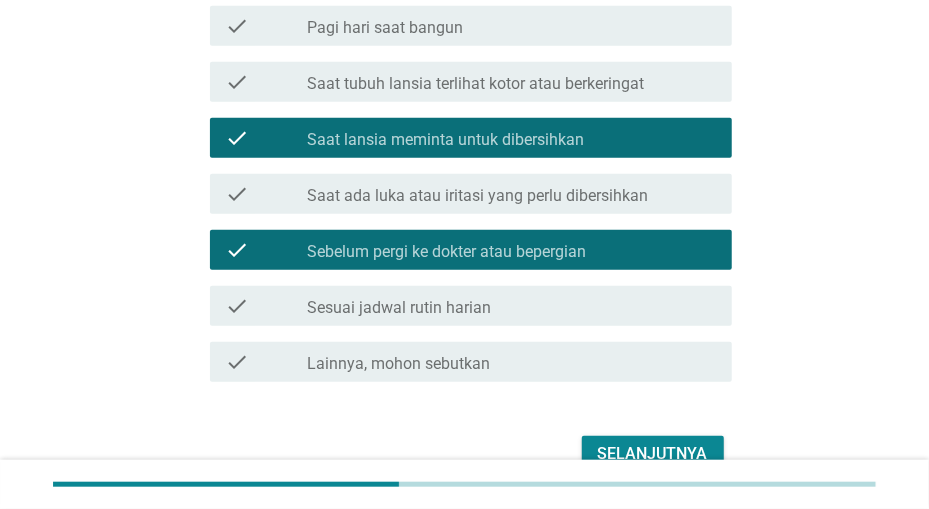 scroll, scrollTop: 520, scrollLeft: 0, axis: vertical 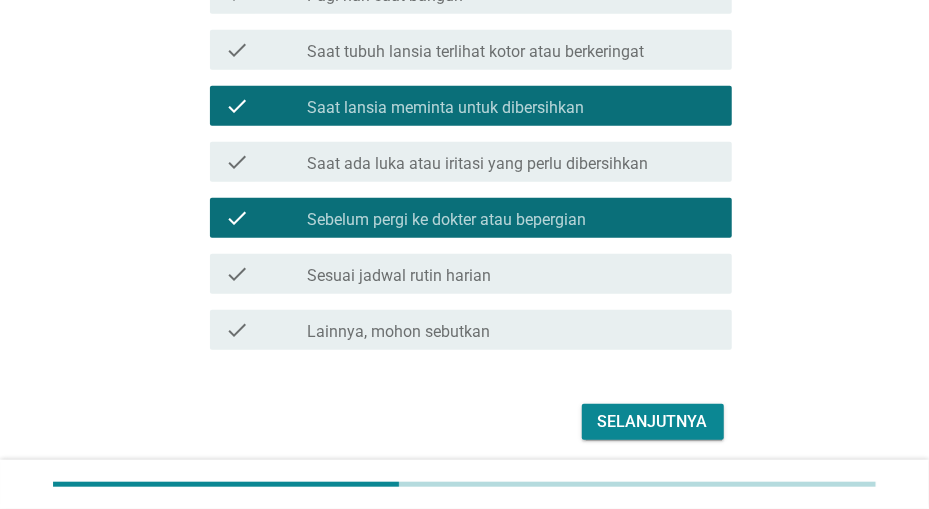click on "check_box_outline_blank Sesuai jadwal rutin harian" at bounding box center (511, 274) 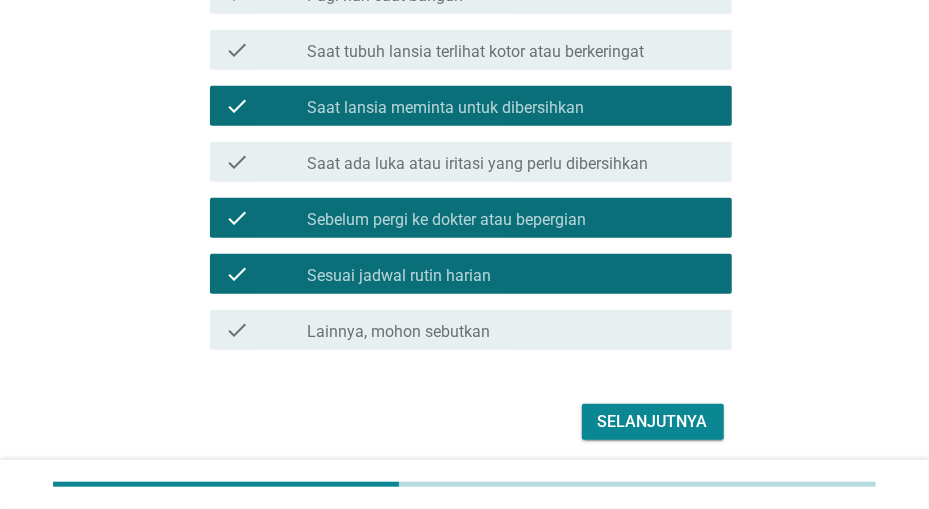 click on "Selanjutnya" at bounding box center (653, 422) 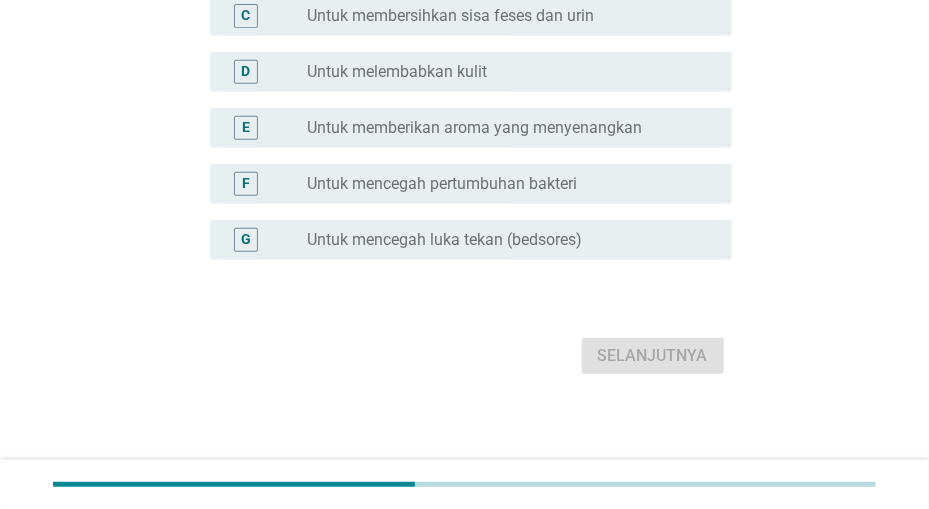 scroll, scrollTop: 0, scrollLeft: 0, axis: both 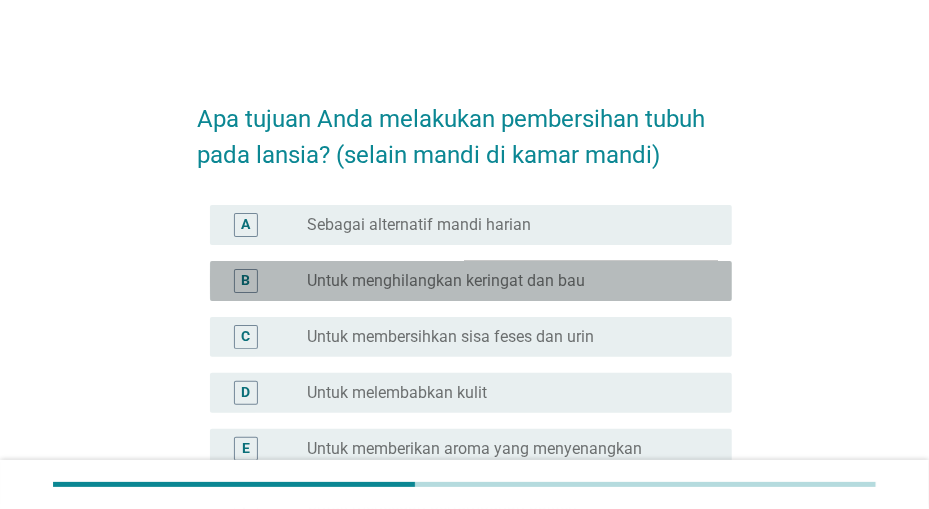 click on "radio_button_unchecked Untuk menghilangkan keringat dan bau" at bounding box center [503, 281] 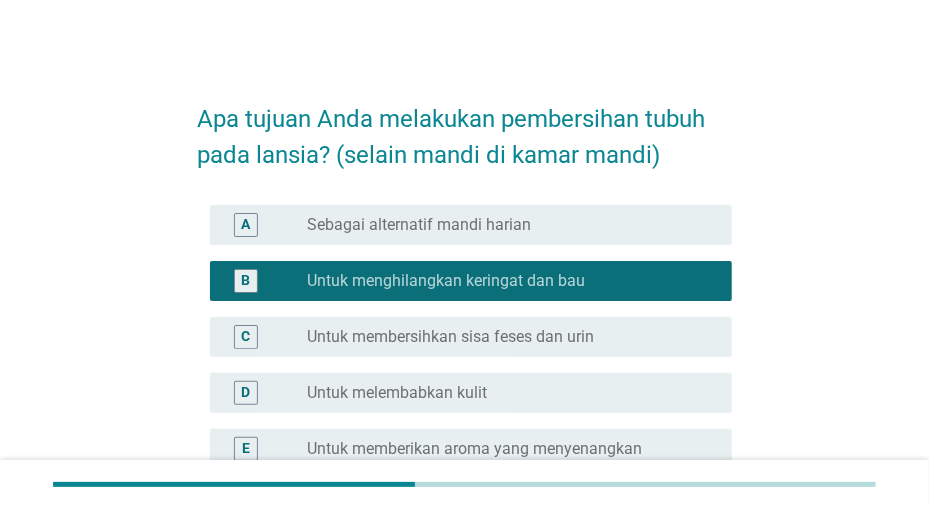 click on "radio_button_unchecked Untuk membersihkan sisa feses dan urin" at bounding box center [503, 337] 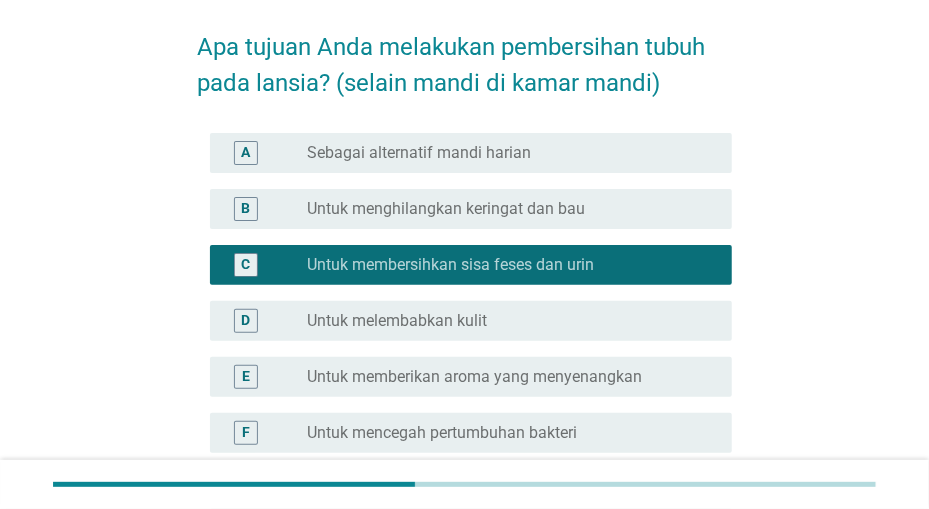 scroll, scrollTop: 104, scrollLeft: 0, axis: vertical 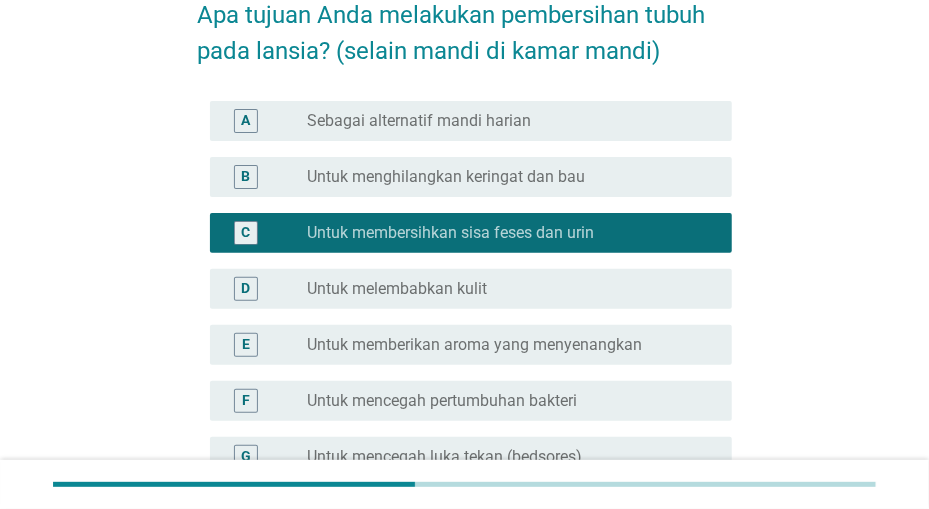 click on "radio_button_unchecked Untuk menghilangkan keringat dan bau" at bounding box center [503, 177] 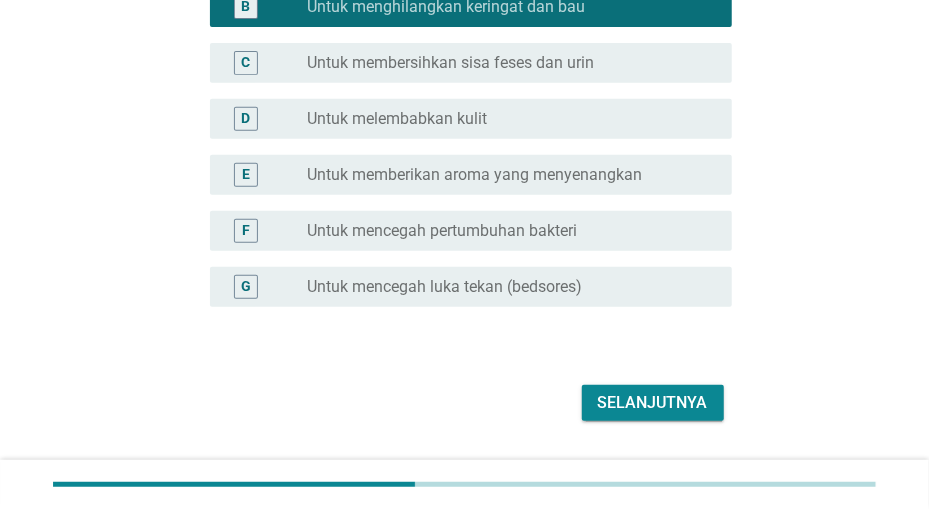 scroll, scrollTop: 312, scrollLeft: 0, axis: vertical 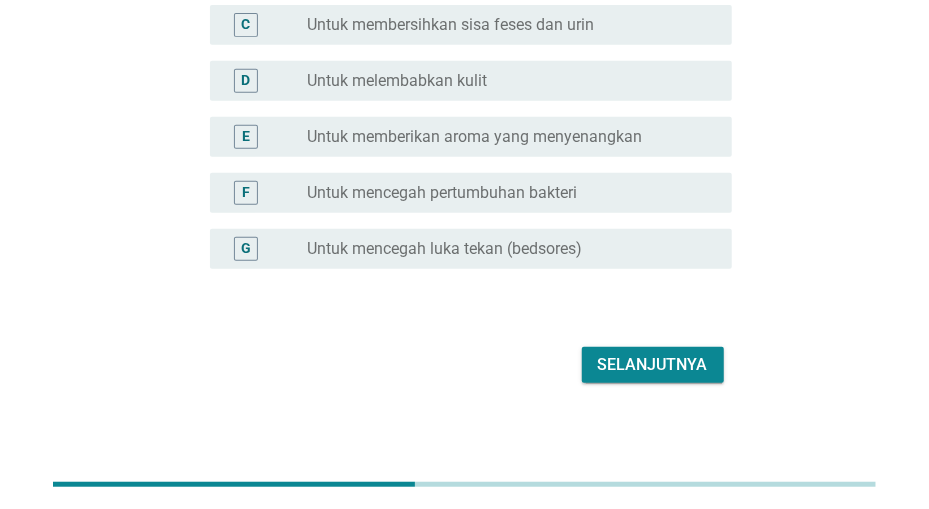 click on "Selanjutnya" at bounding box center (653, 365) 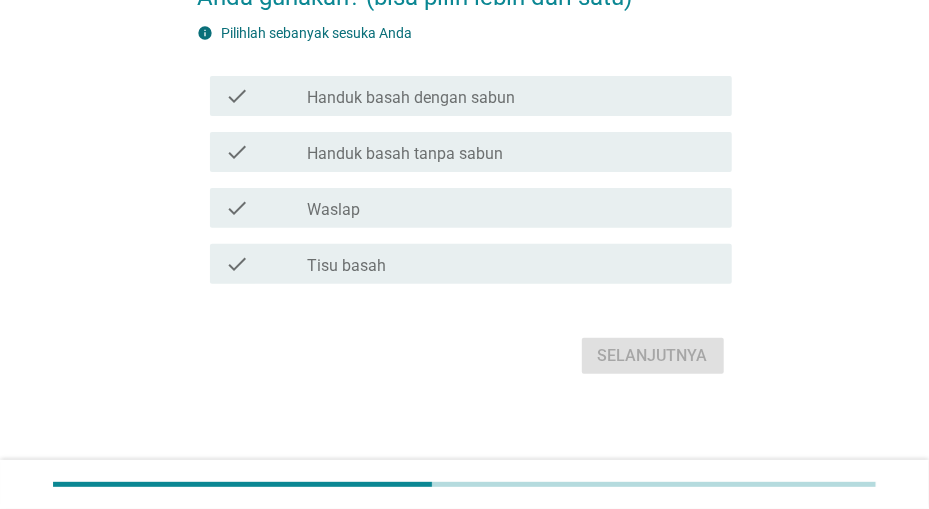 scroll, scrollTop: 0, scrollLeft: 0, axis: both 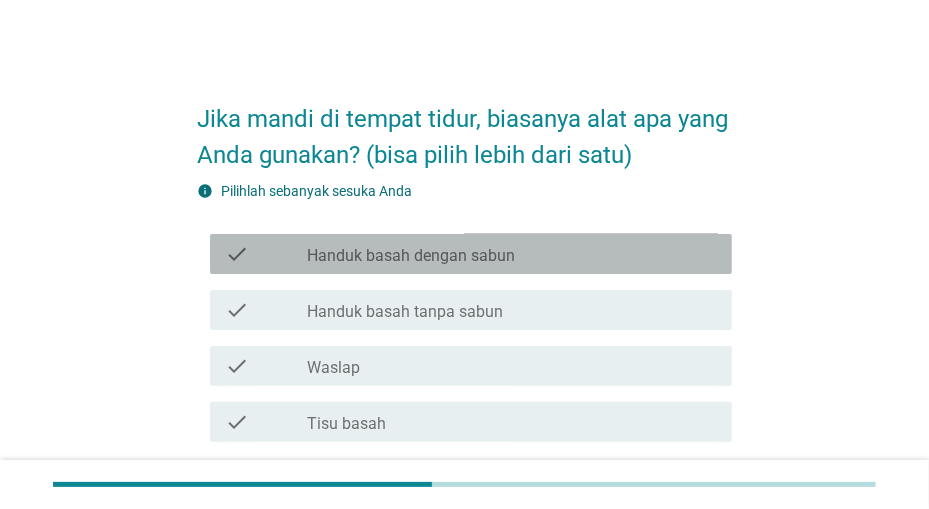 click on "check_box_outline_blank Handuk basah dengan sabun" at bounding box center (511, 254) 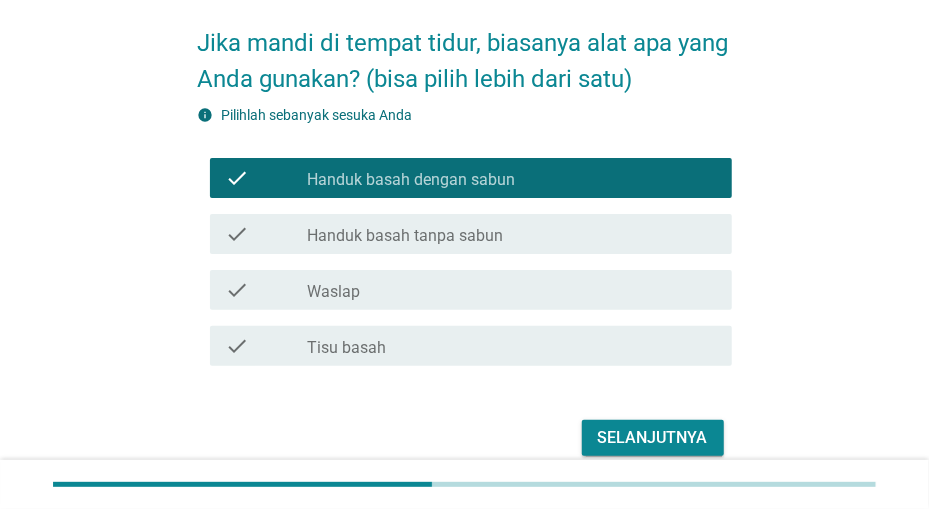 scroll, scrollTop: 104, scrollLeft: 0, axis: vertical 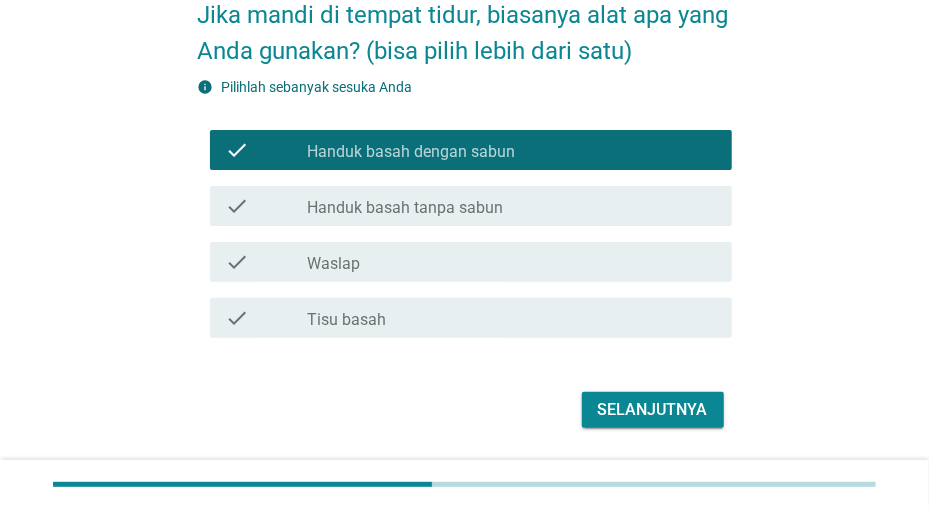 click on "check_box_outline_blank Tisu basah" at bounding box center [511, 318] 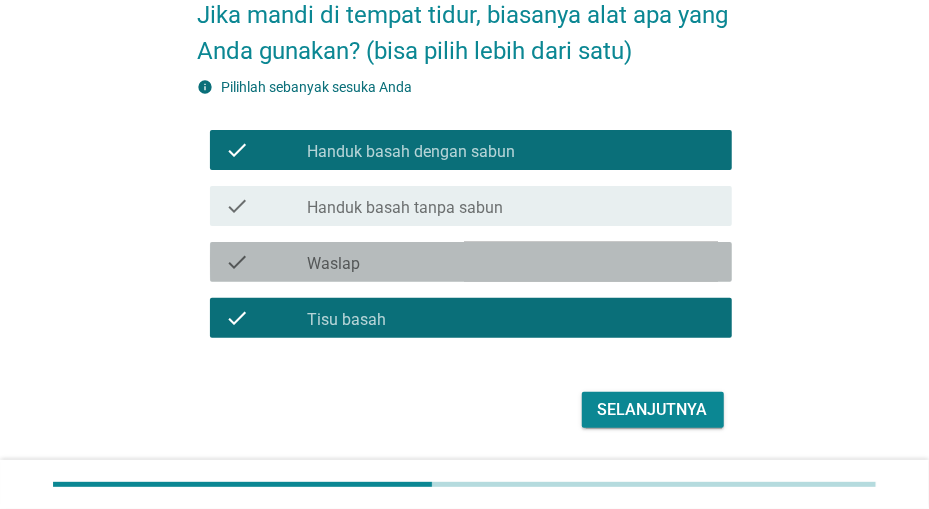 click on "check_box_outline_blank Waslap" at bounding box center [511, 262] 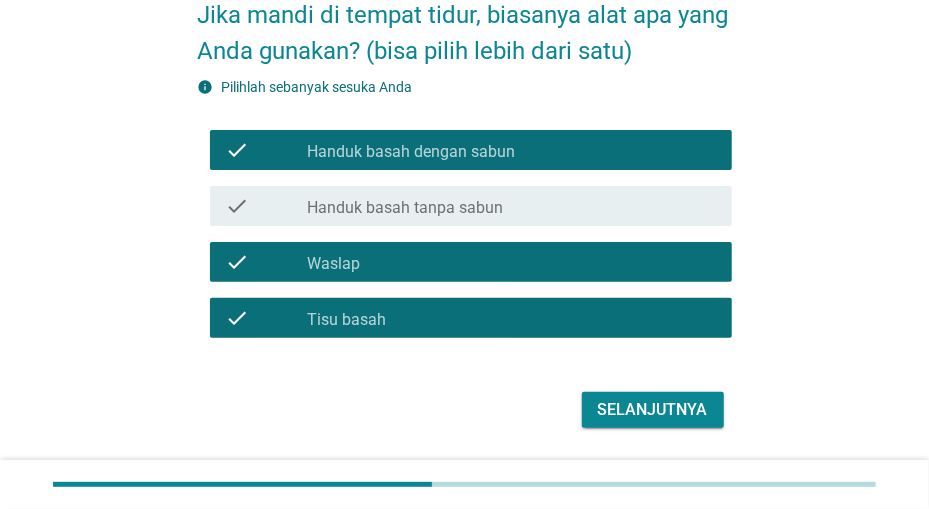 click on "Selanjutnya" at bounding box center [653, 410] 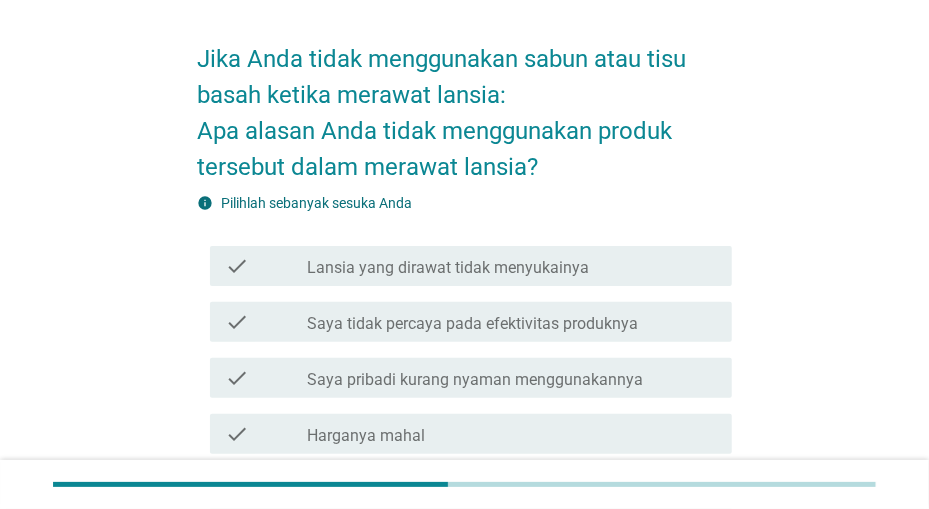 scroll, scrollTop: 104, scrollLeft: 0, axis: vertical 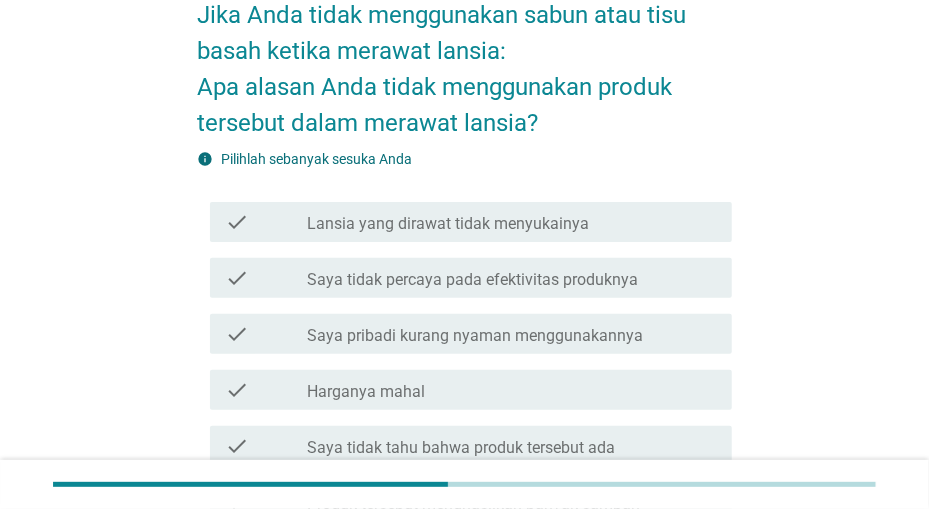 click on "check_box_outline_blank Lansia yang dirawat tidak menyukainya" at bounding box center [511, 222] 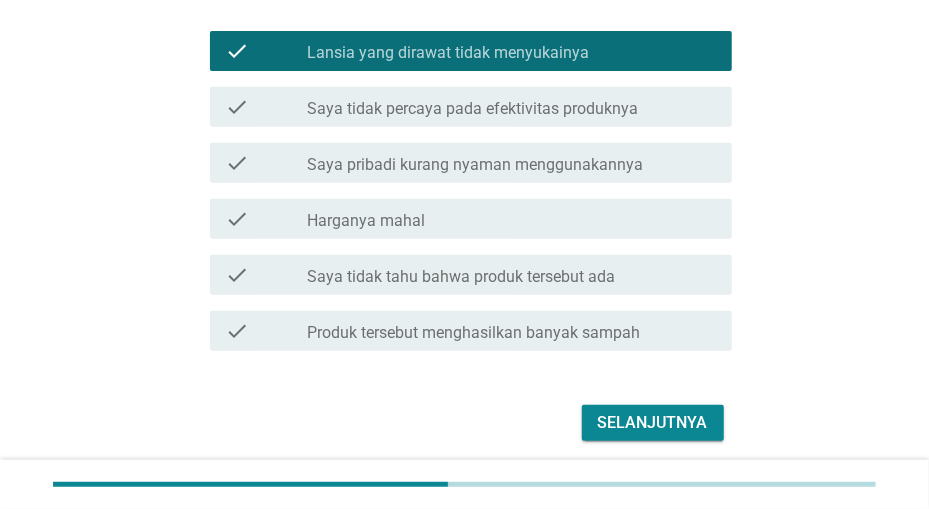 scroll, scrollTop: 342, scrollLeft: 0, axis: vertical 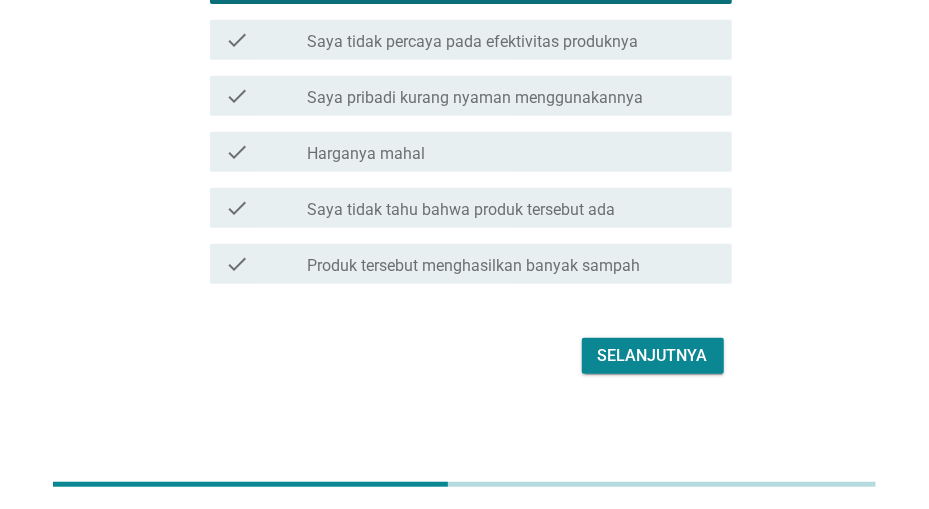click on "Selanjutnya" at bounding box center [653, 356] 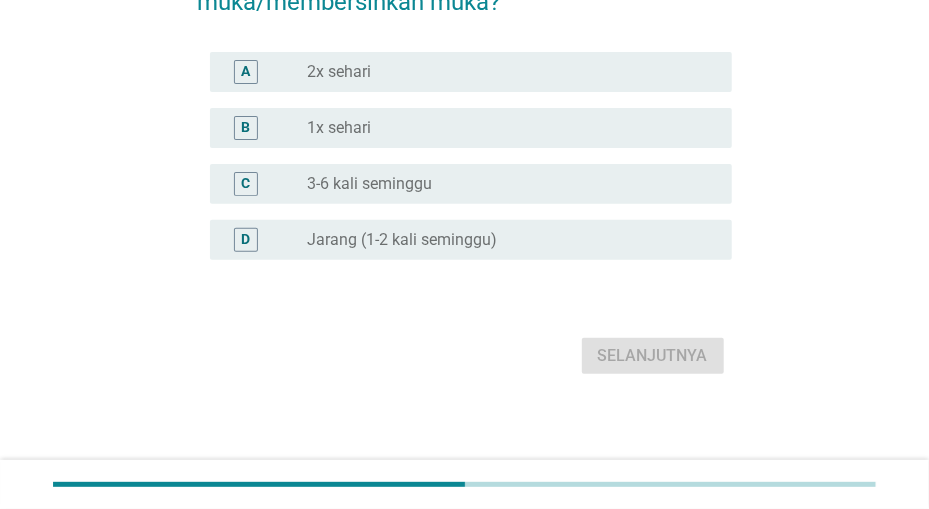 scroll, scrollTop: 0, scrollLeft: 0, axis: both 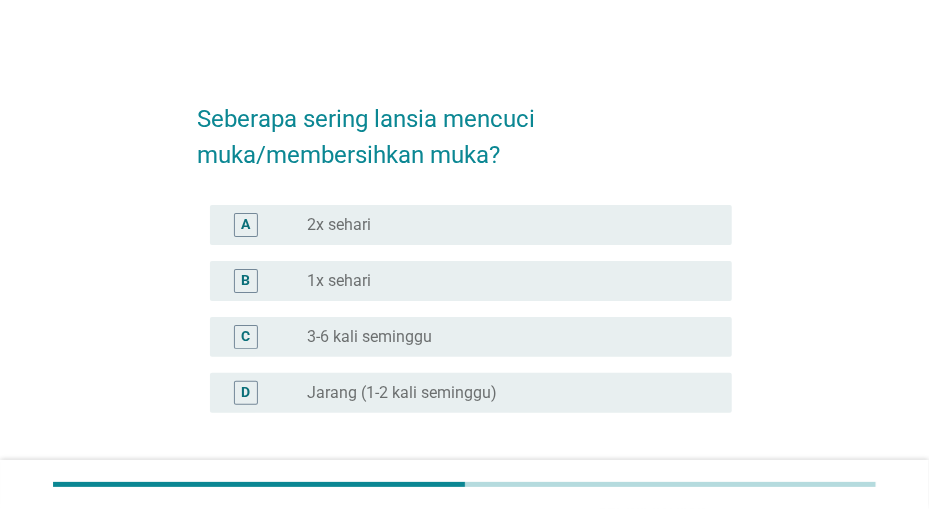 click on "radio_button_unchecked 2x sehari" at bounding box center (503, 225) 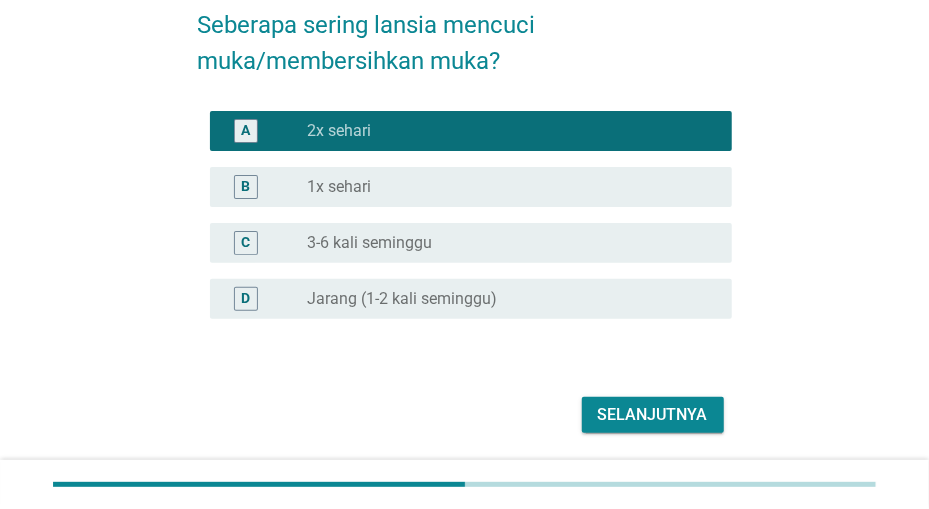 scroll, scrollTop: 152, scrollLeft: 0, axis: vertical 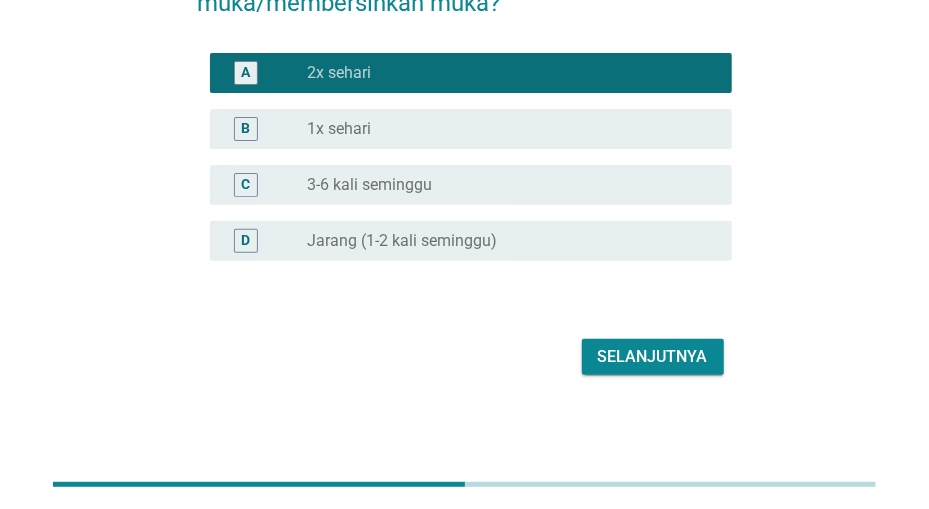 click on "Selanjutnya" at bounding box center (653, 357) 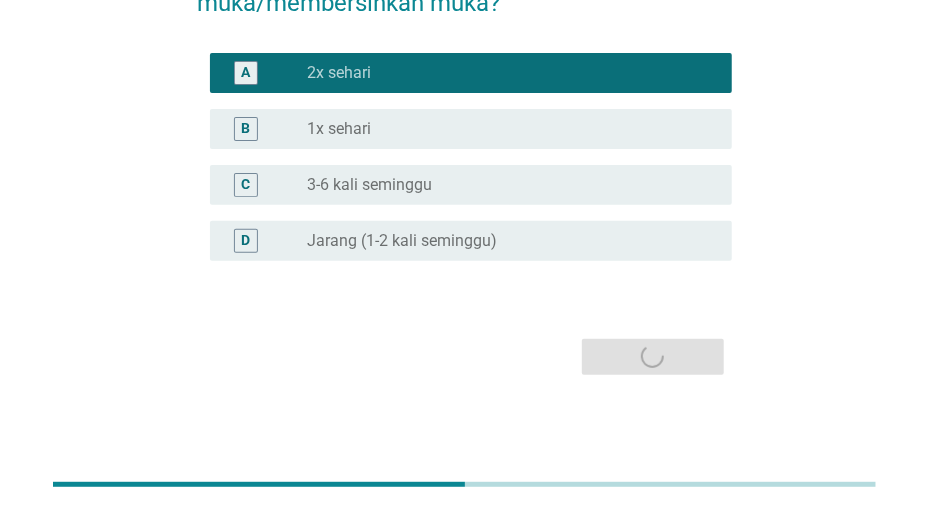 scroll, scrollTop: 0, scrollLeft: 0, axis: both 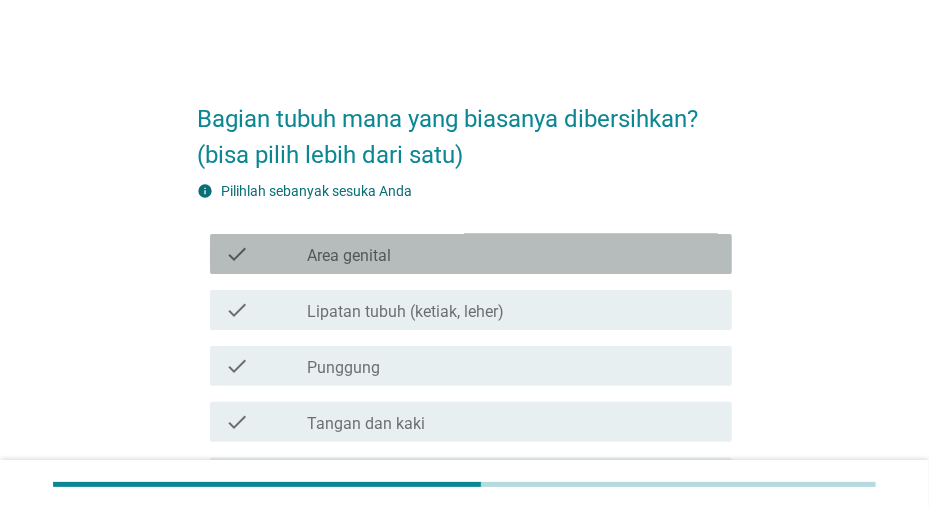 click on "check_box_outline_blank Area genital" at bounding box center (511, 254) 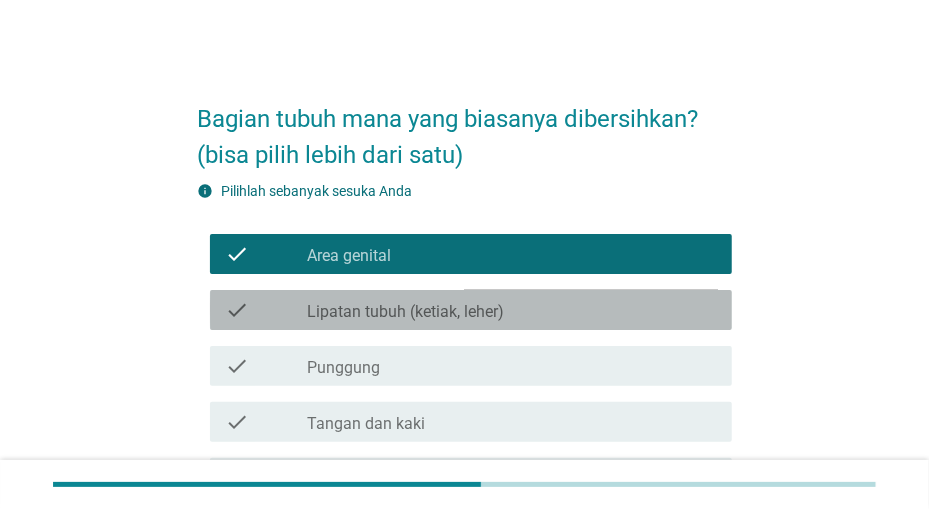 click on "check_box_outline_blank Lipatan tubuh (ketiak, leher)" at bounding box center [511, 310] 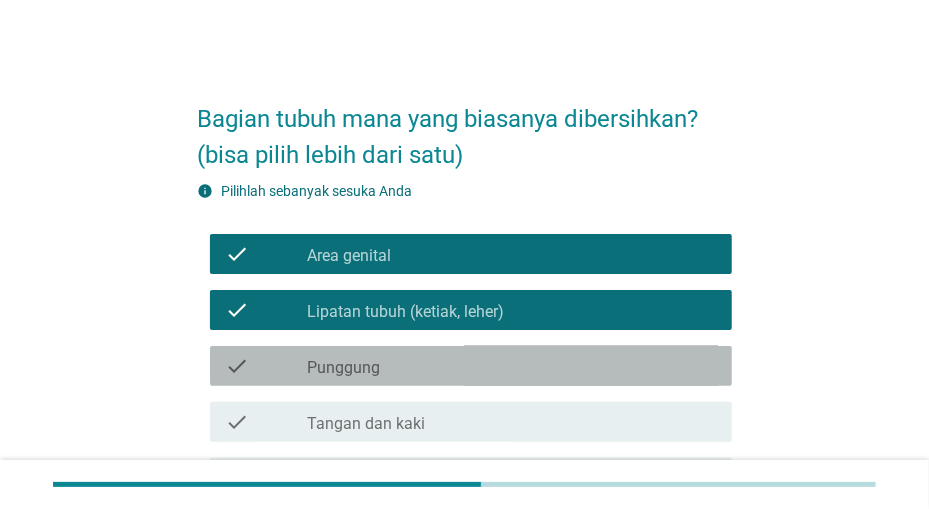 click on "check_box_outline_blank Punggung" at bounding box center [511, 366] 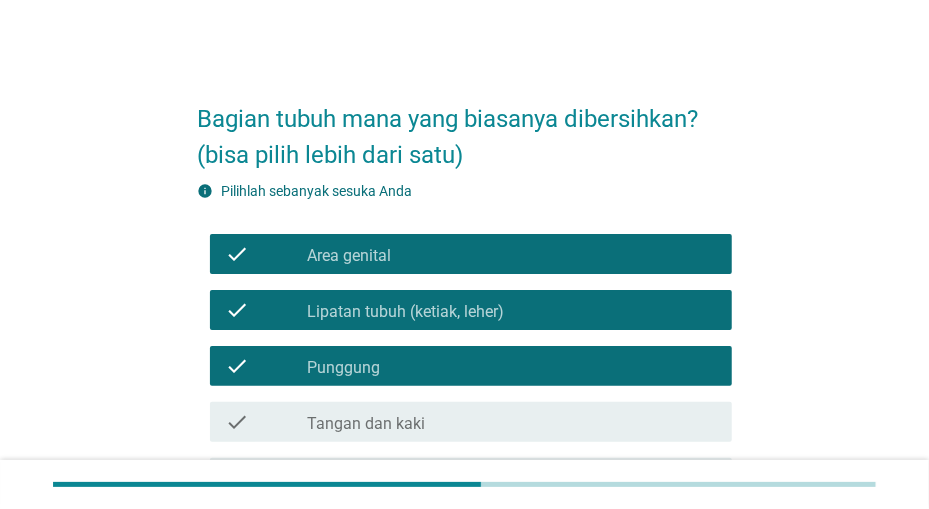 click on "check_box_outline_blank Tangan dan kaki" at bounding box center (511, 422) 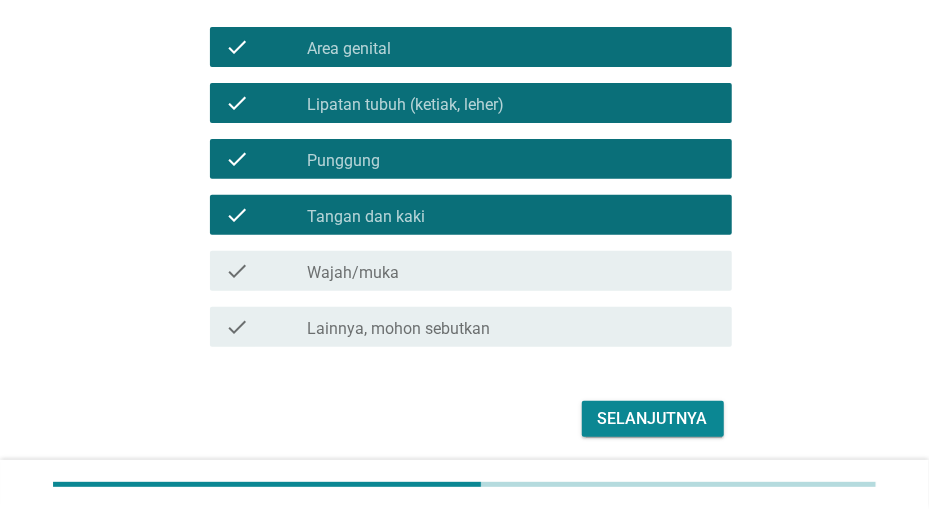 scroll, scrollTop: 208, scrollLeft: 0, axis: vertical 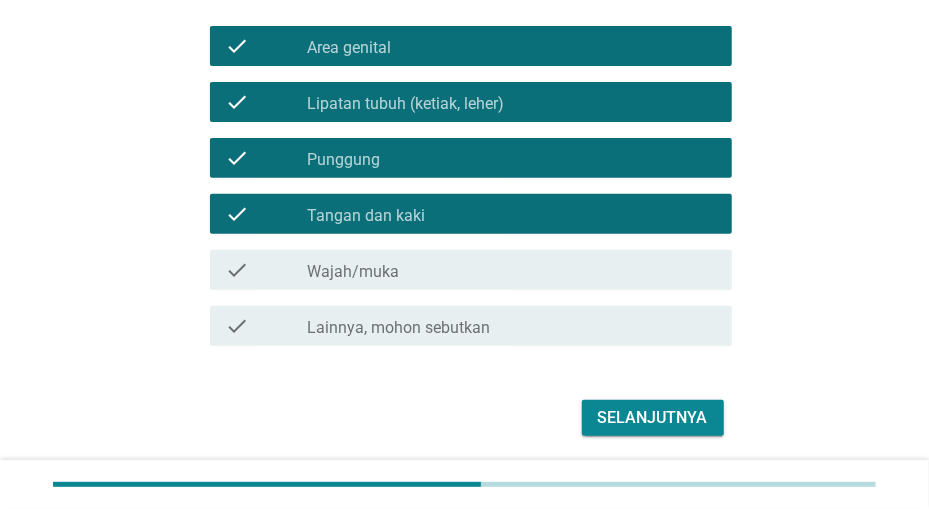 click on "check_box_outline_blank Wajah/muka" at bounding box center [511, 270] 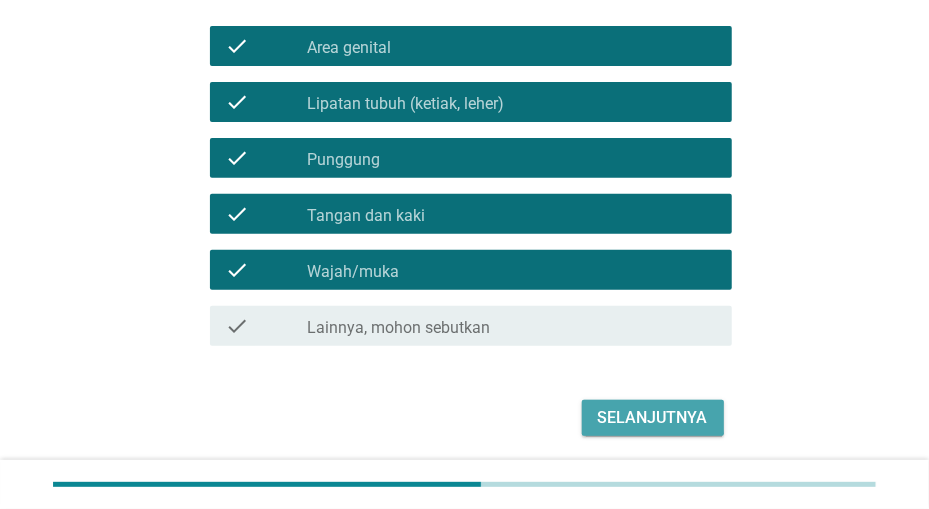 click on "Selanjutnya" at bounding box center [653, 418] 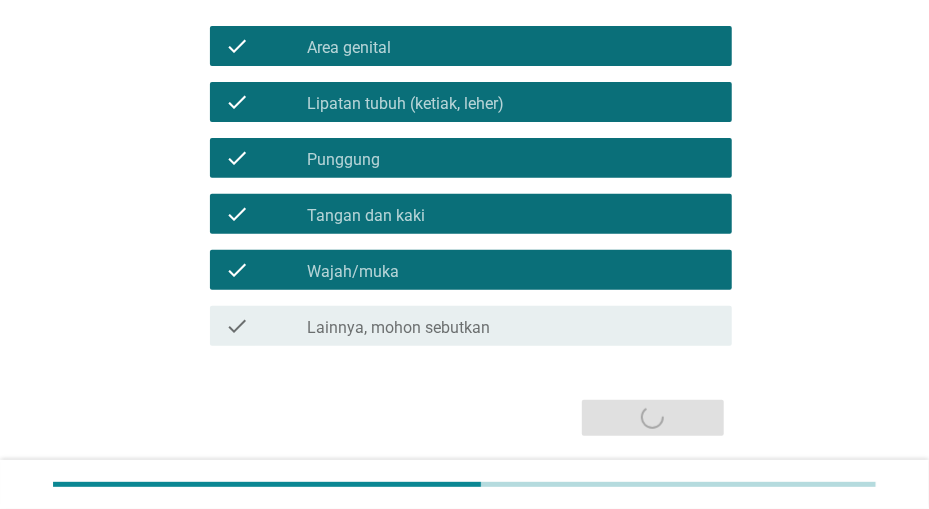 scroll, scrollTop: 0, scrollLeft: 0, axis: both 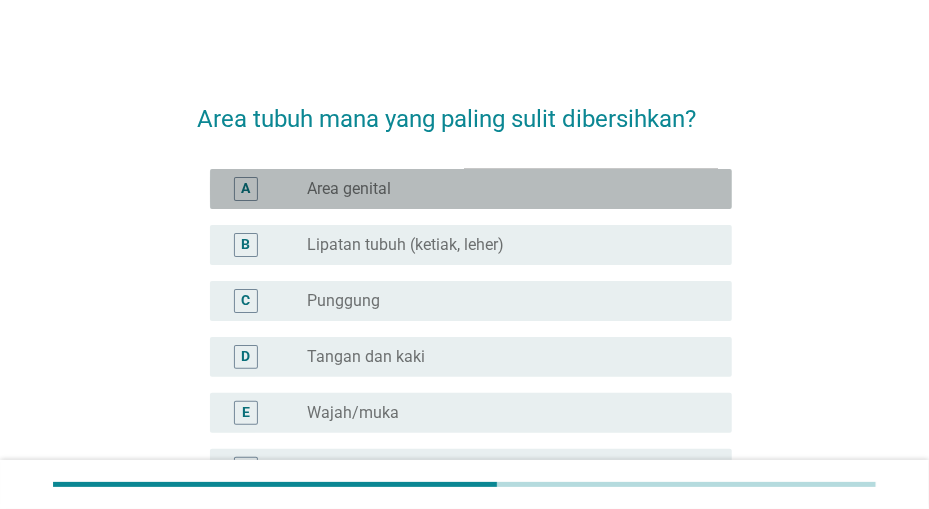 click on "radio_button_unchecked Area genital" at bounding box center (503, 189) 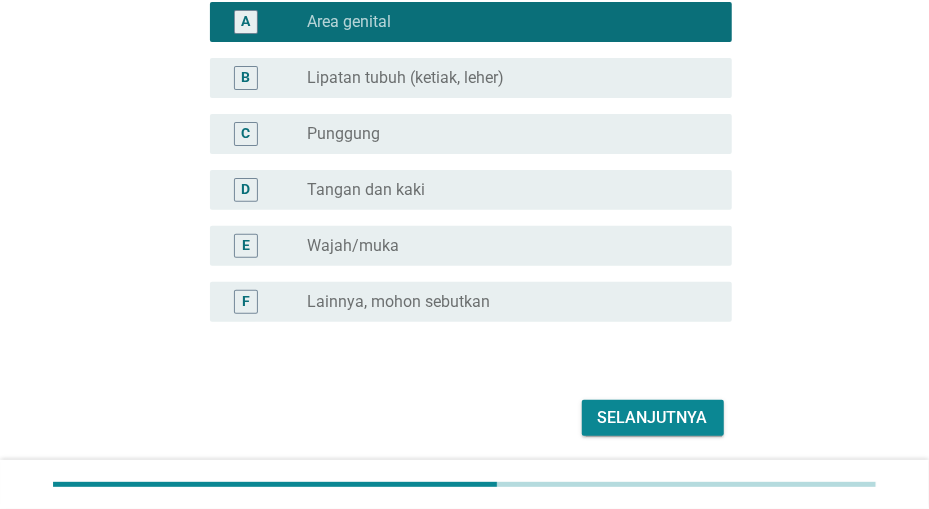 scroll, scrollTop: 208, scrollLeft: 0, axis: vertical 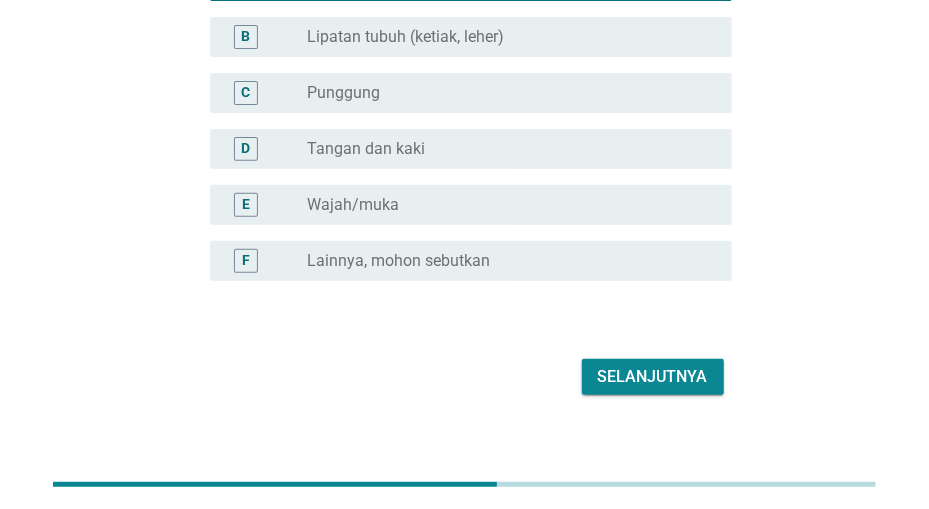 click on "Selanjutnya" at bounding box center (653, 377) 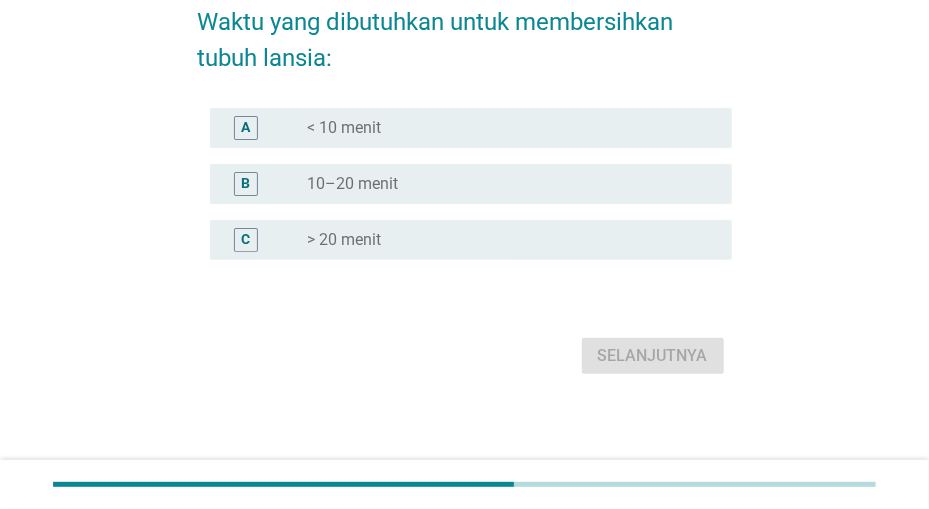 scroll, scrollTop: 0, scrollLeft: 0, axis: both 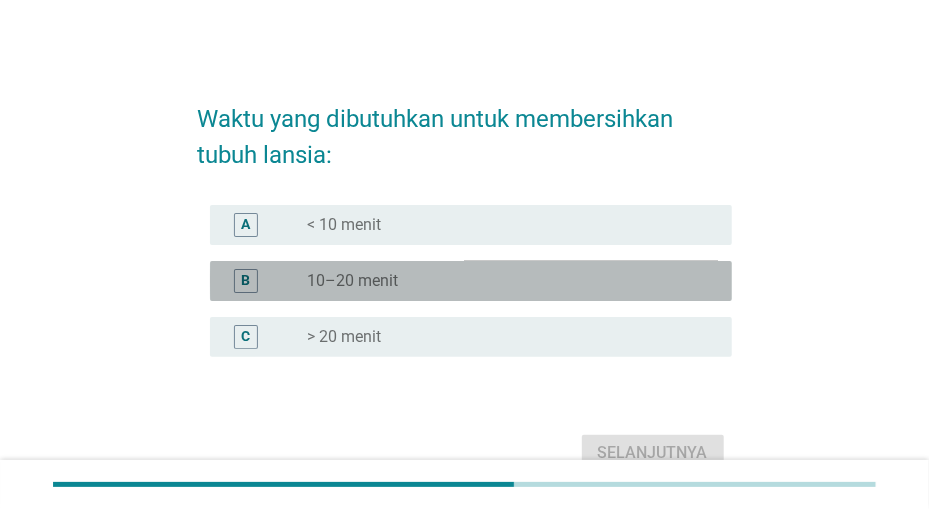 click on "radio_button_unchecked 10–20 menit" at bounding box center (503, 281) 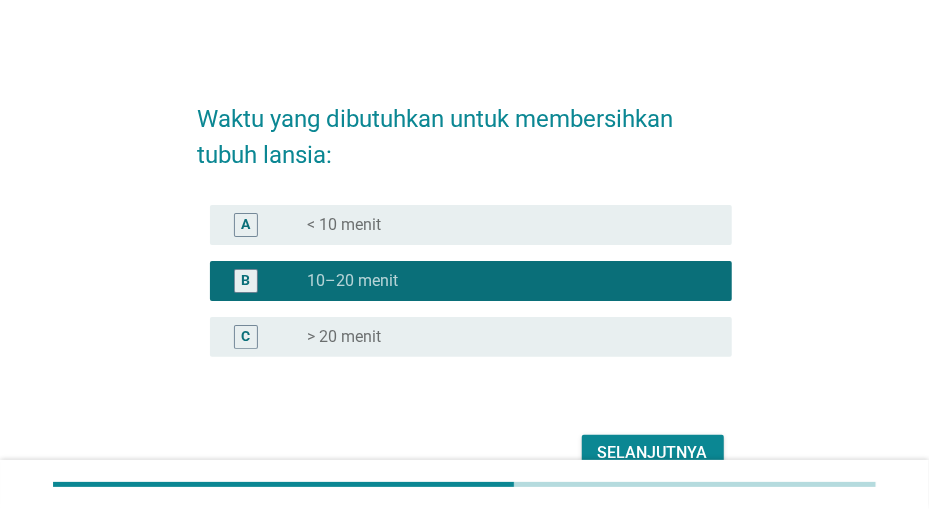 click on "Selanjutnya" at bounding box center (653, 453) 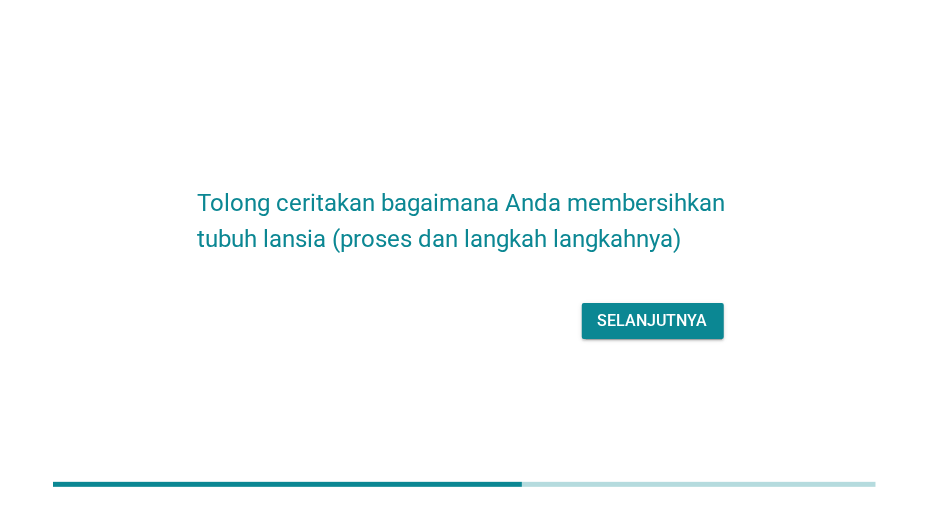 click on "Selanjutnya" at bounding box center (653, 321) 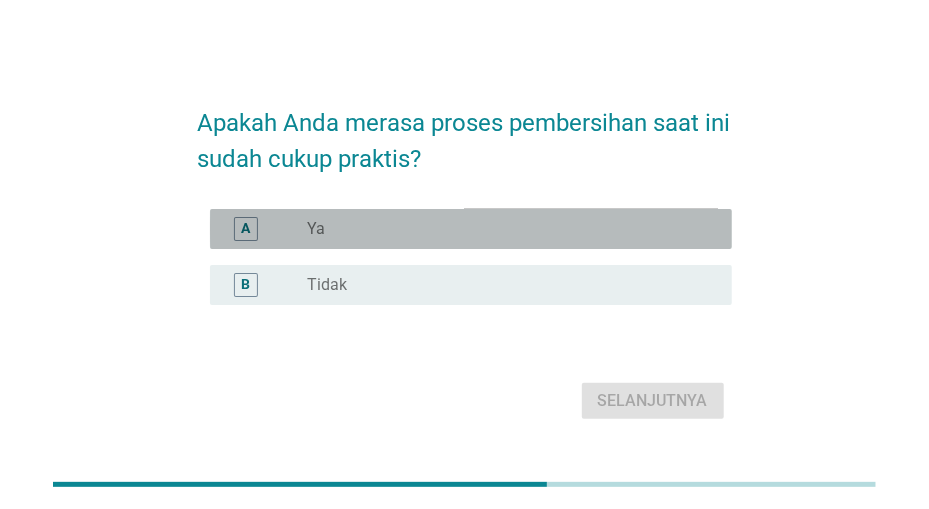 click on "radio_button_unchecked Ya" at bounding box center (503, 229) 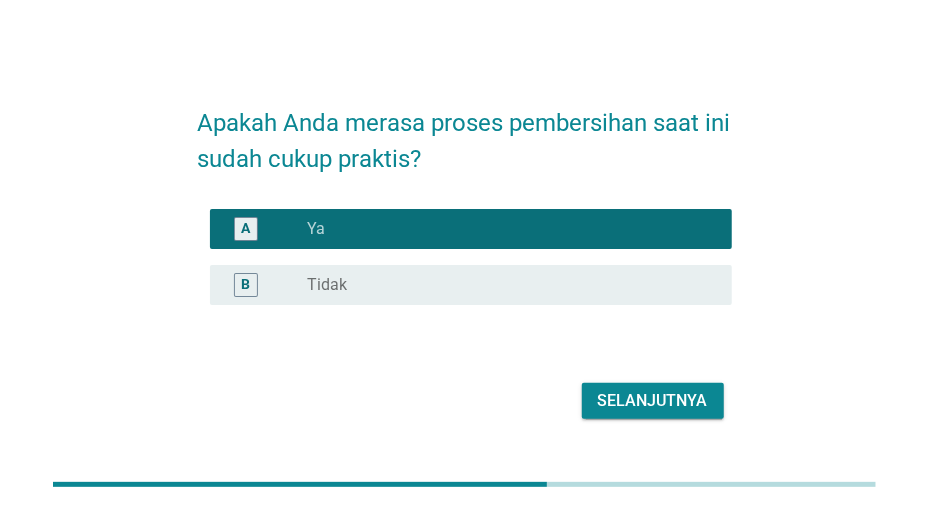 click on "Selanjutnya" at bounding box center (653, 401) 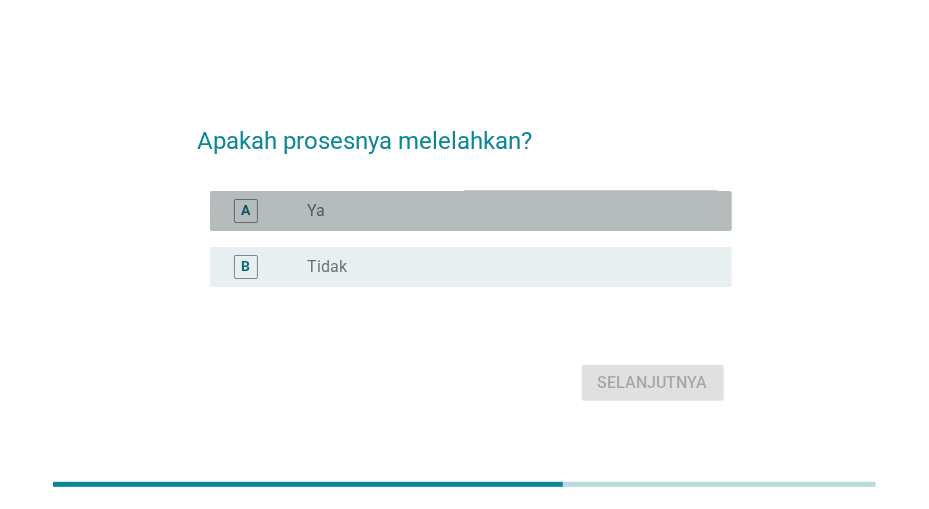click on "A     radio_button_unchecked Ya" at bounding box center (471, 211) 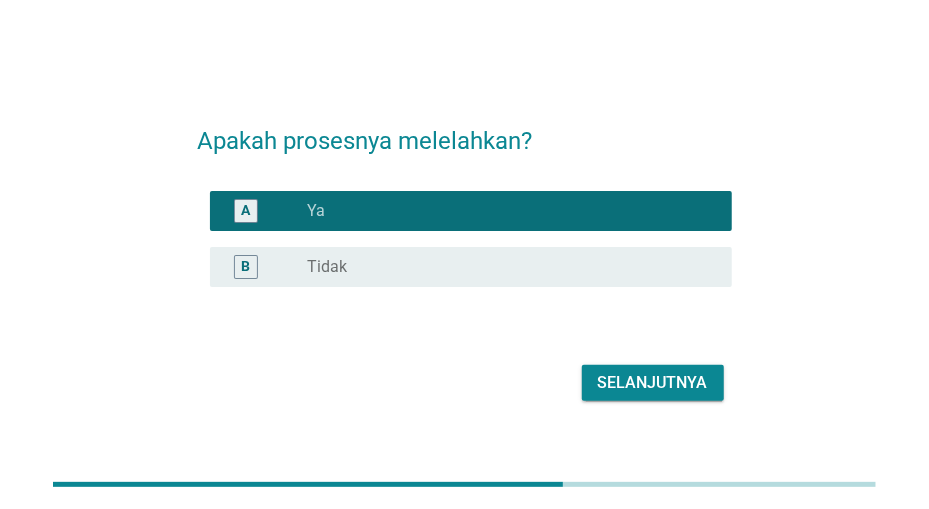 click on "Selanjutnya" at bounding box center [653, 383] 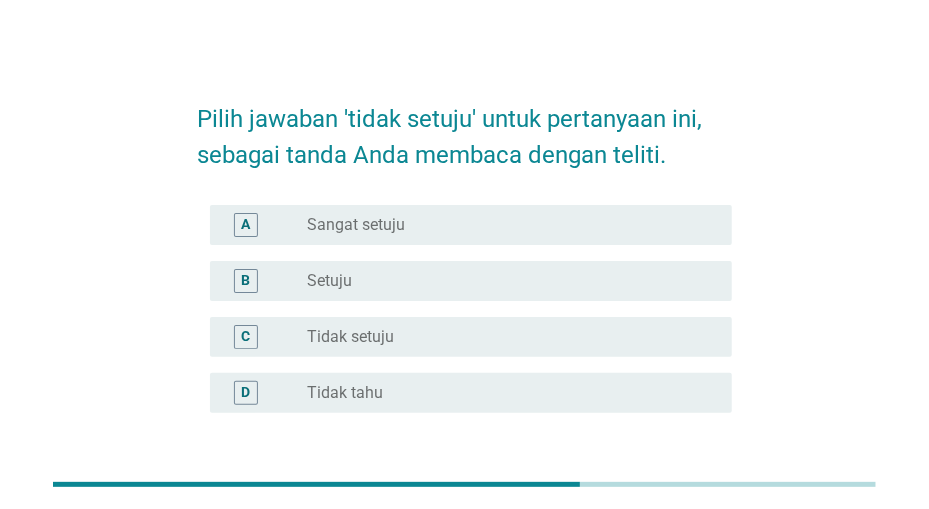 click on "radio_button_unchecked Tidak setuju" at bounding box center (503, 337) 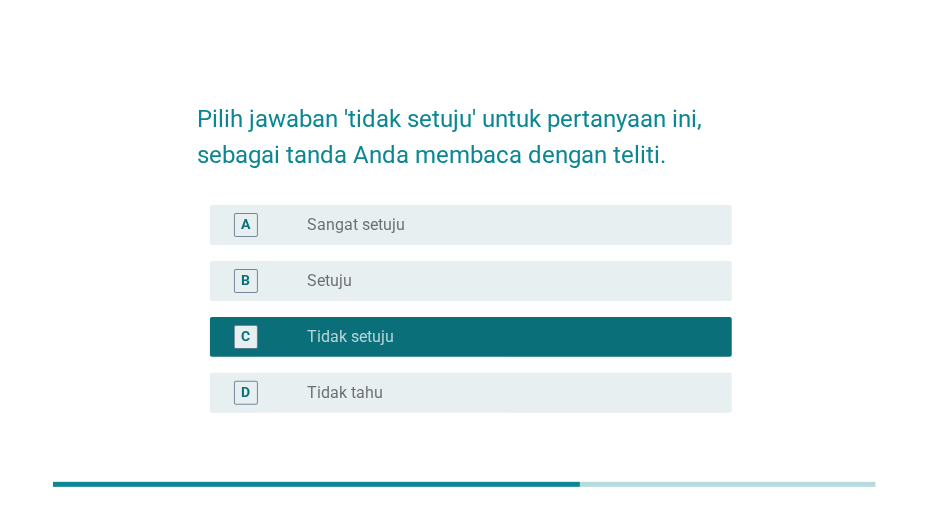 scroll, scrollTop: 104, scrollLeft: 0, axis: vertical 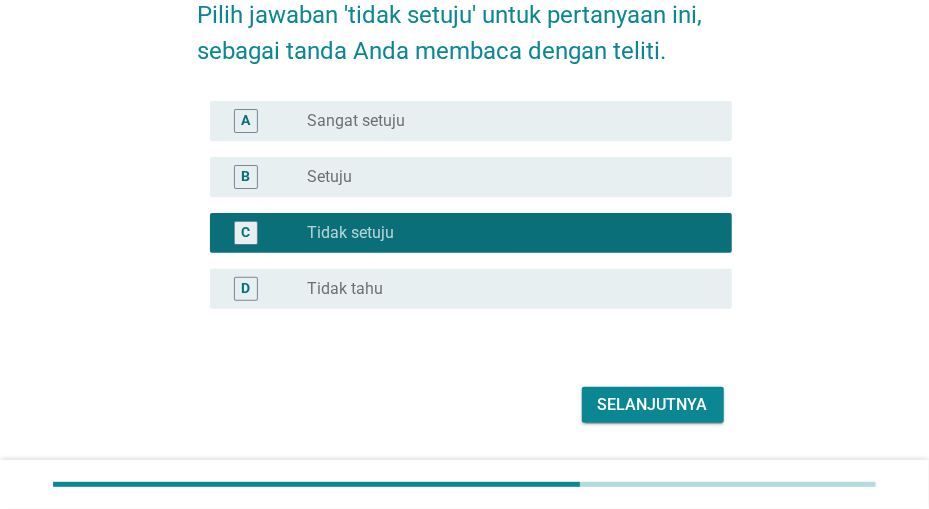 click on "Selanjutnya" at bounding box center (653, 405) 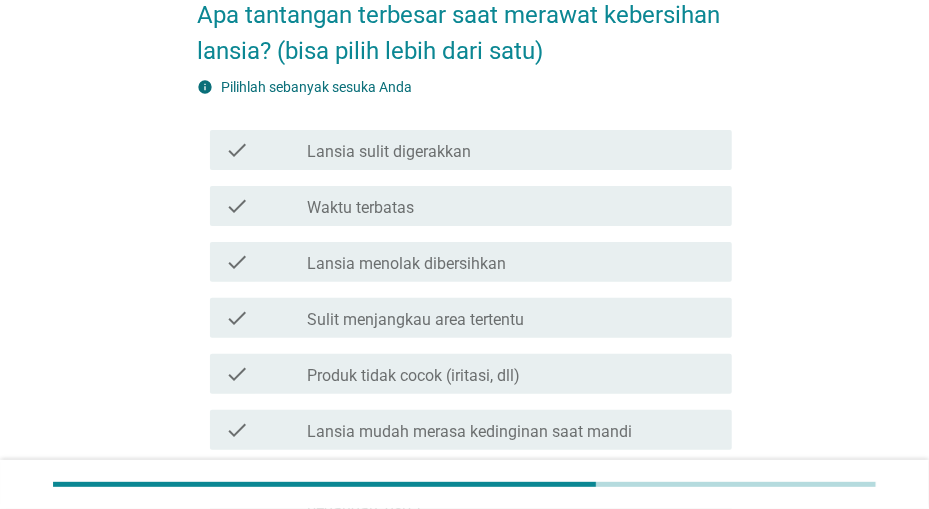 scroll, scrollTop: 0, scrollLeft: 0, axis: both 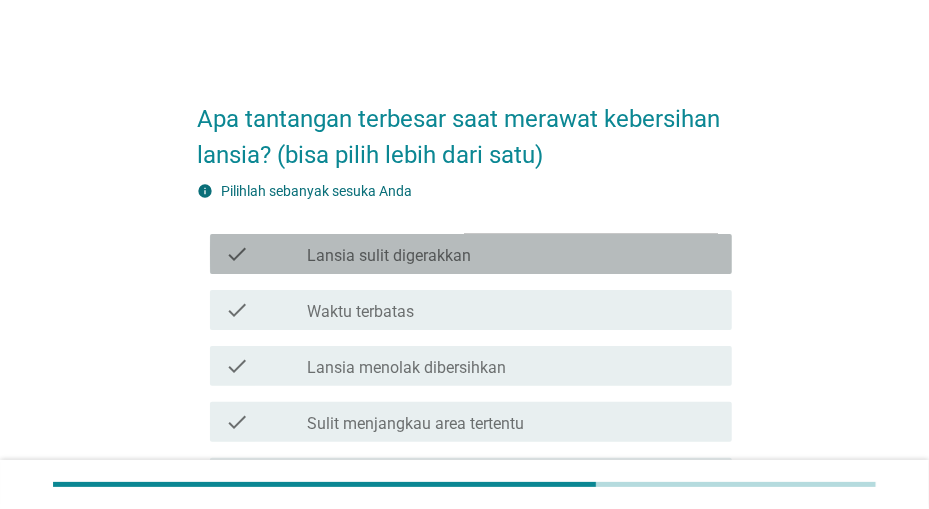 click on "check_box_outline_blank Lansia sulit digerakkan" at bounding box center [511, 254] 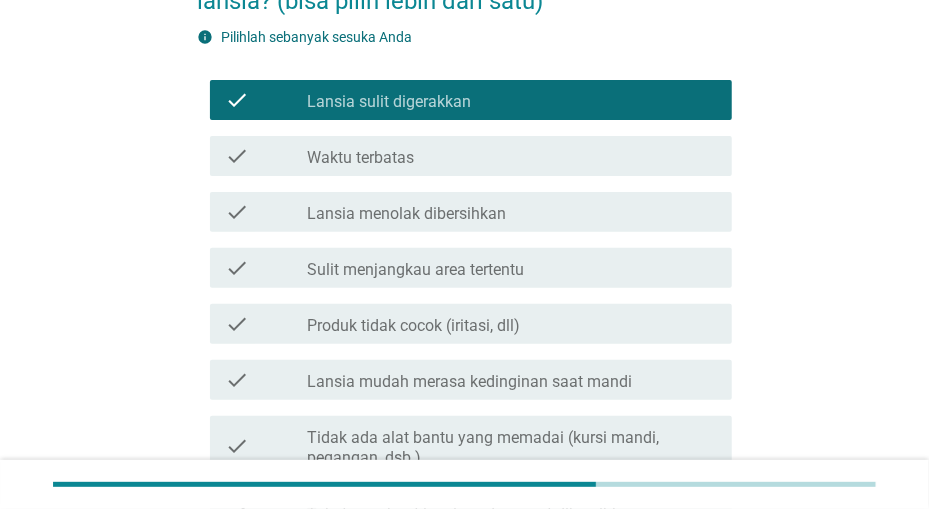 scroll, scrollTop: 208, scrollLeft: 0, axis: vertical 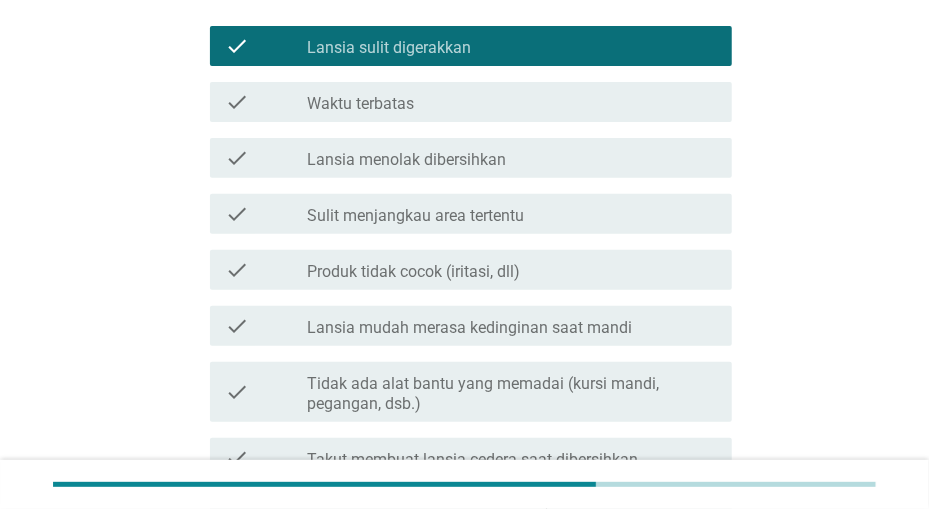 click on "check_box_outline_blank Lansia mudah merasa kedinginan saat mandi" at bounding box center (511, 326) 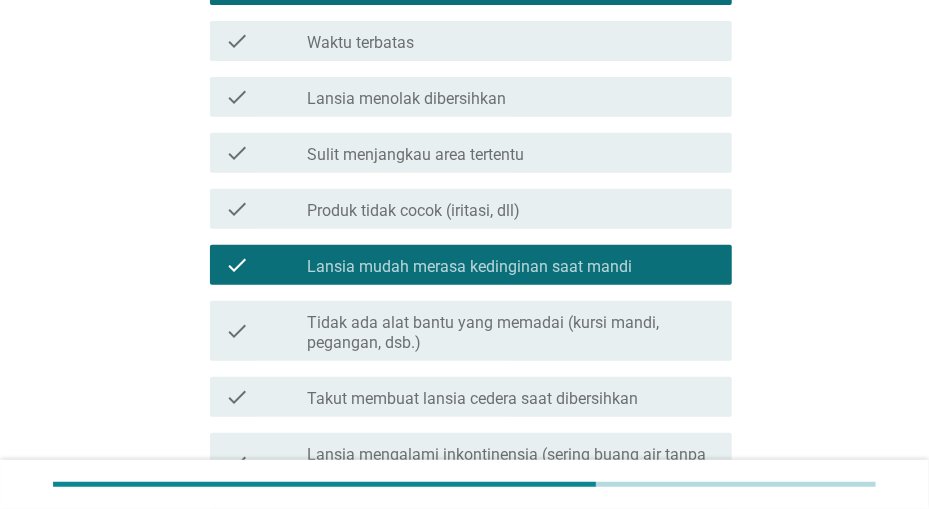 scroll, scrollTop: 312, scrollLeft: 0, axis: vertical 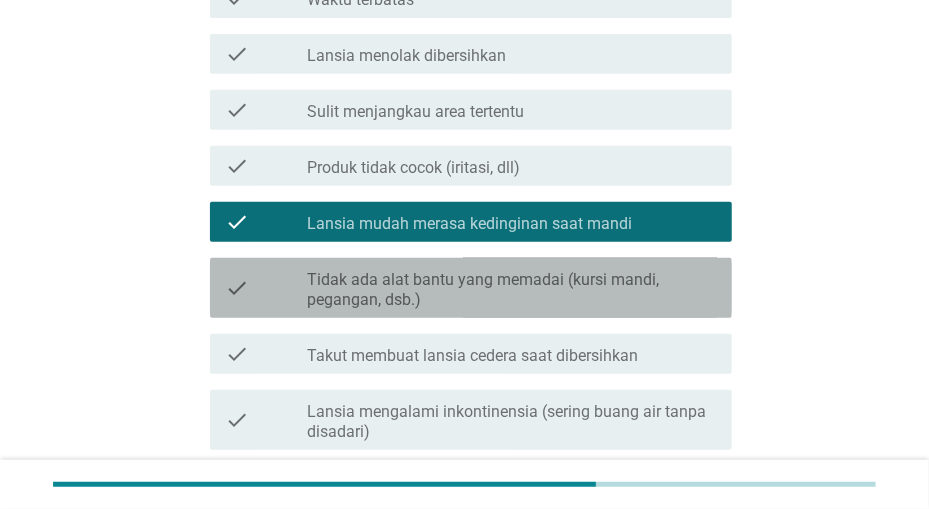 click on "Tidak ada alat bantu yang memadai (kursi mandi, pegangan, dsb.)" at bounding box center (511, 290) 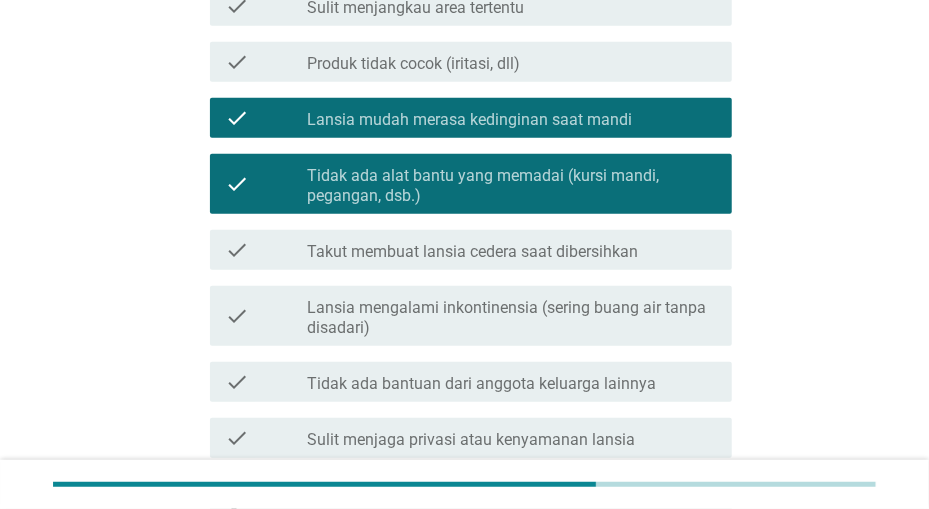 scroll, scrollTop: 520, scrollLeft: 0, axis: vertical 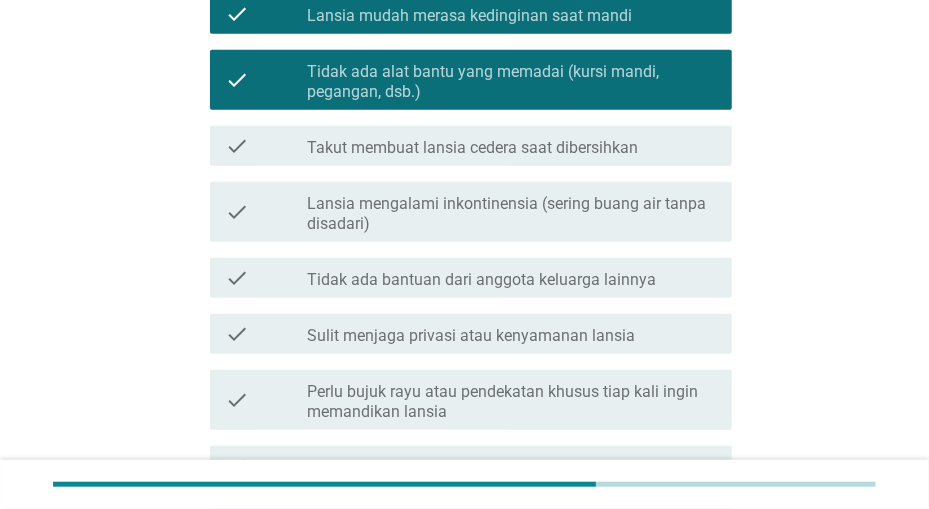 click on "Perlu bujuk rayu atau pendekatan khusus tiap kali ingin memandikan lansia" at bounding box center (511, 402) 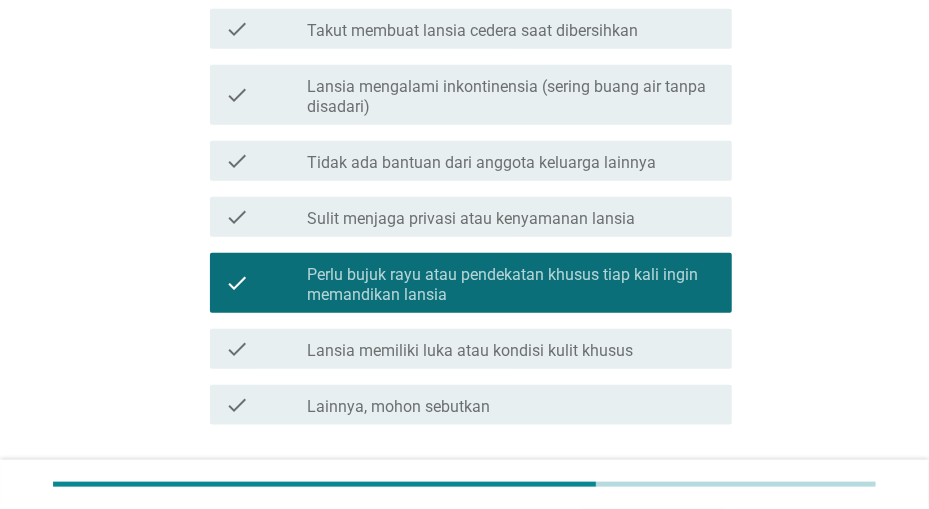 scroll, scrollTop: 728, scrollLeft: 0, axis: vertical 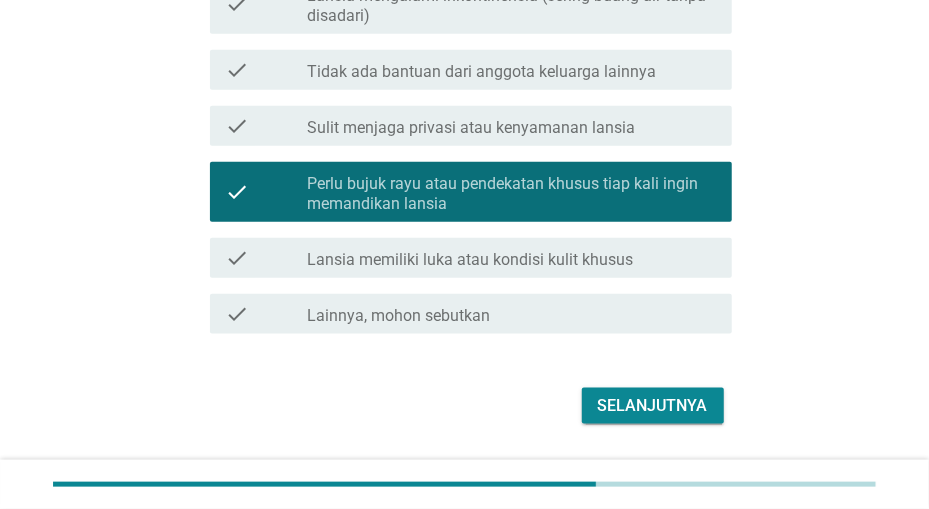 click on "check_box_outline_blank Lansia memiliki luka atau kondisi kulit khusus" at bounding box center [511, 258] 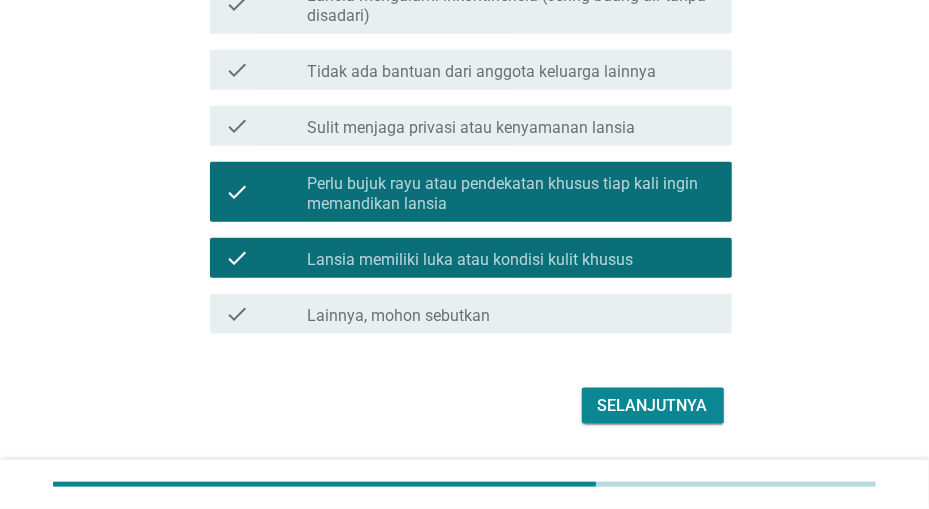 click on "Selanjutnya" at bounding box center [653, 406] 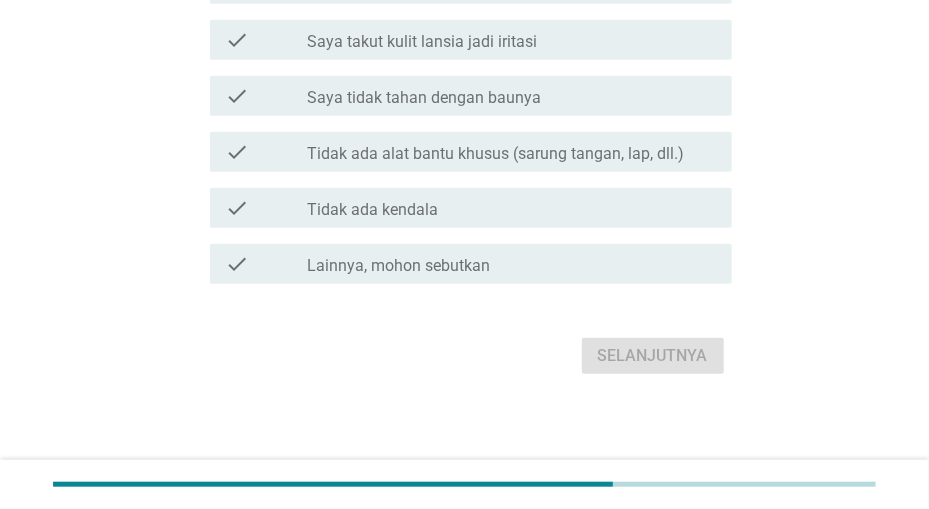 scroll, scrollTop: 0, scrollLeft: 0, axis: both 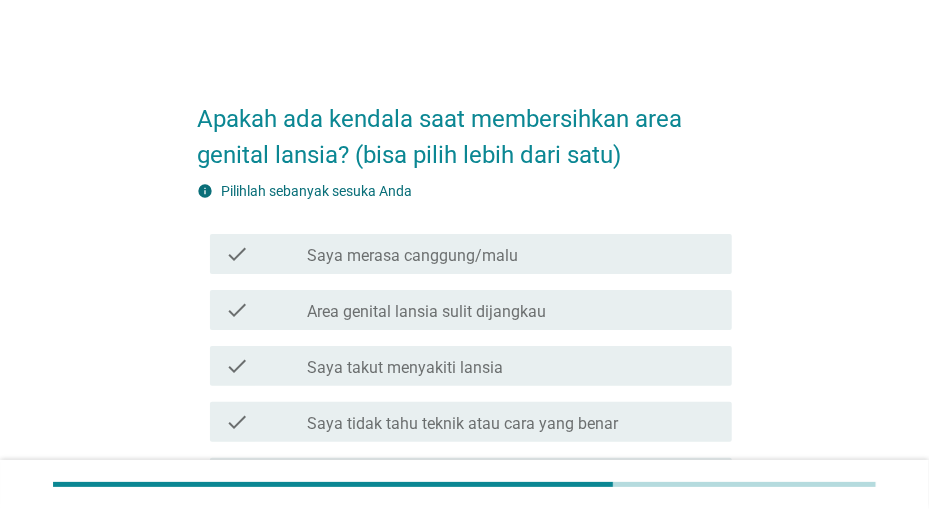 click on "check_box_outline_blank Area genital lansia sulit dijangkau" at bounding box center [511, 310] 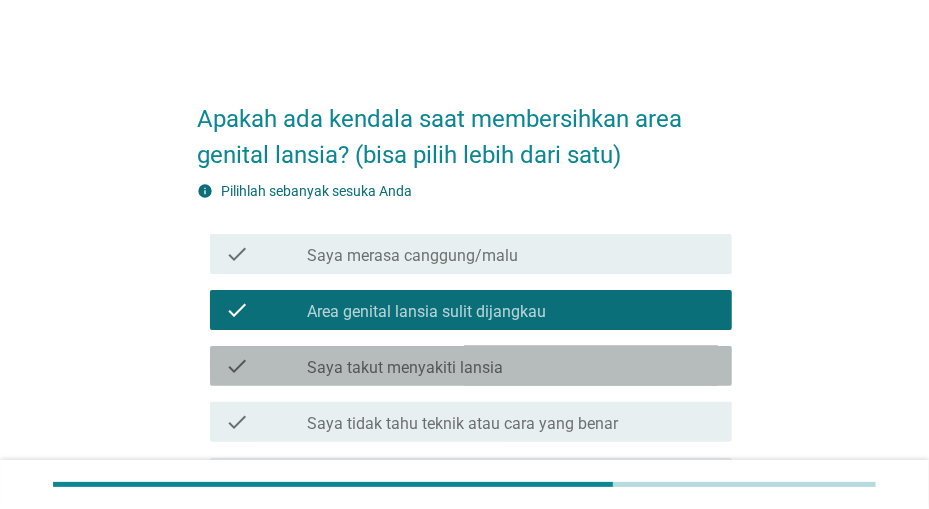 click on "check_box_outline_blank Saya takut menyakiti lansia" at bounding box center [511, 366] 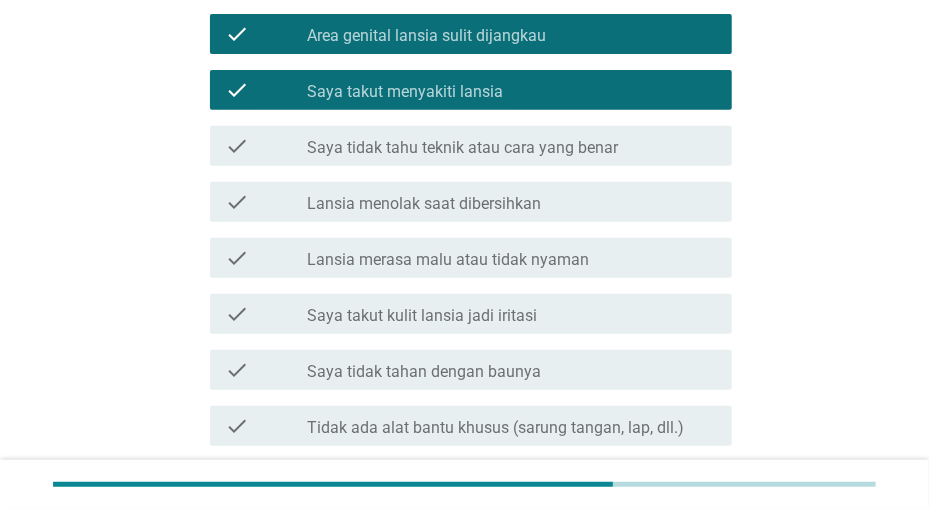 scroll, scrollTop: 312, scrollLeft: 0, axis: vertical 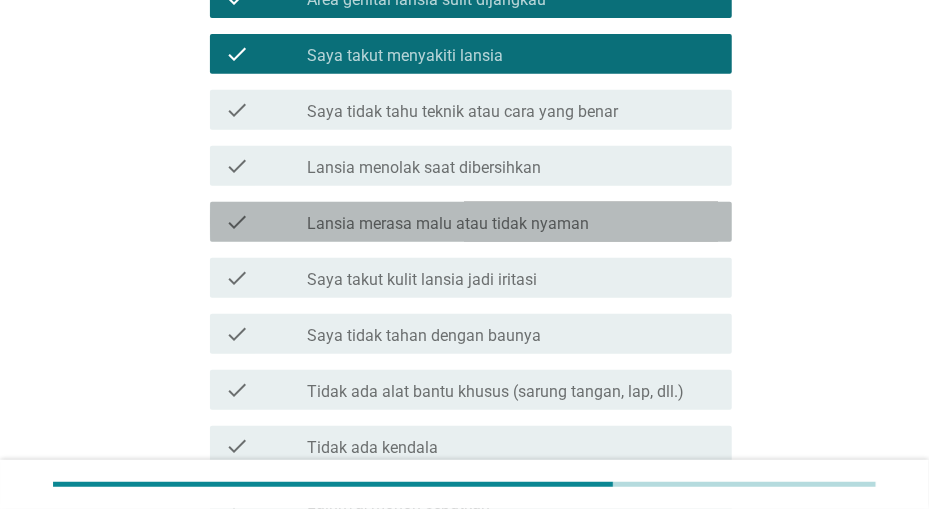 click on "check_box_outline_blank Lansia merasa malu atau tidak nyaman" at bounding box center (511, 222) 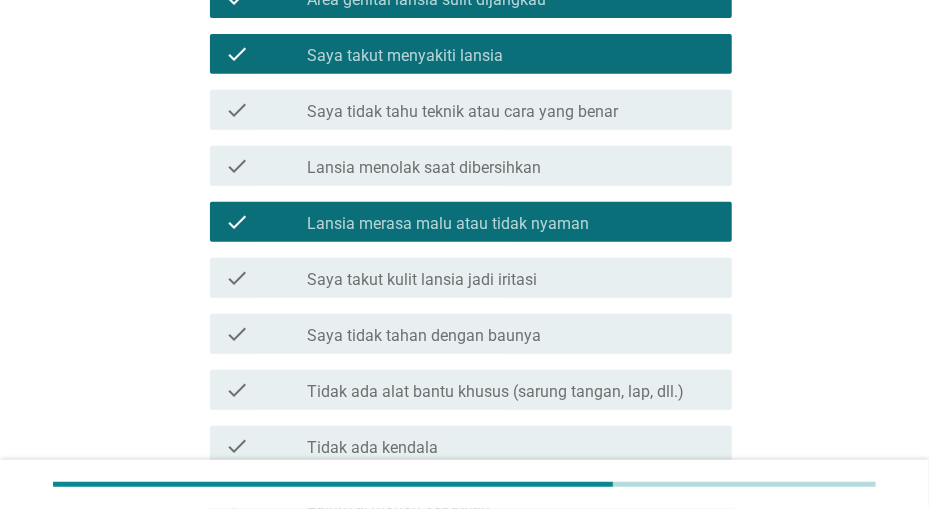 scroll, scrollTop: 520, scrollLeft: 0, axis: vertical 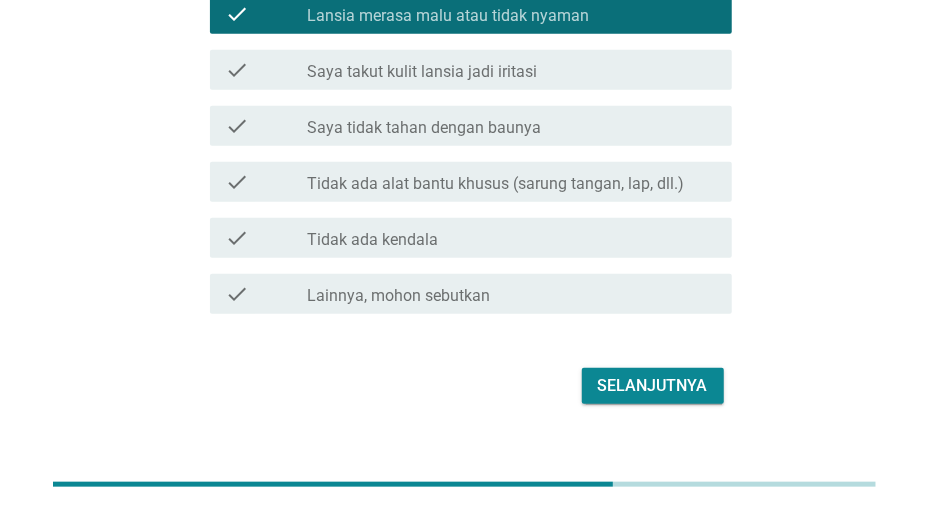 click on "Selanjutnya" at bounding box center [653, 386] 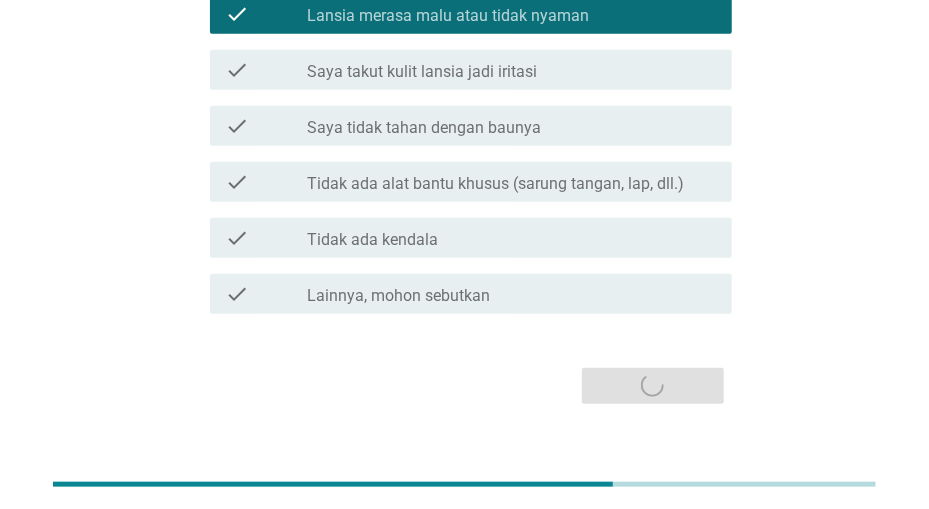 scroll, scrollTop: 0, scrollLeft: 0, axis: both 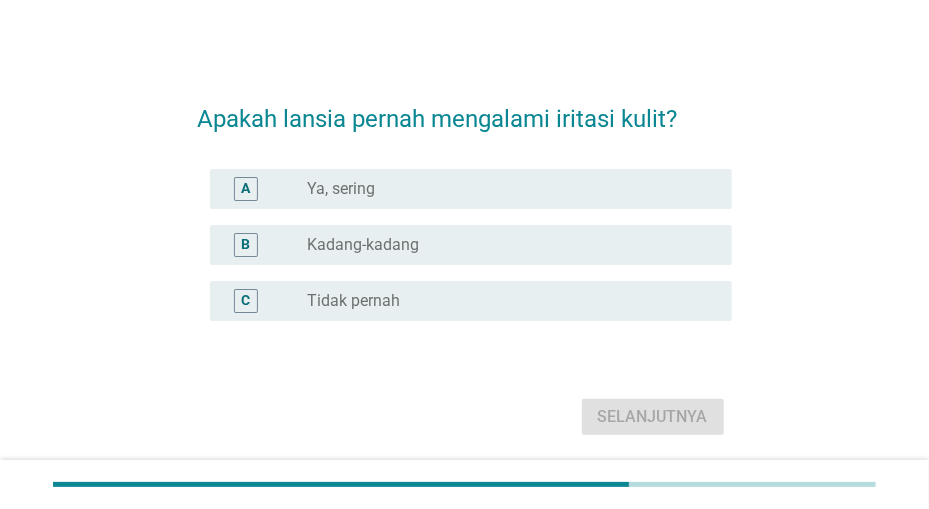 click on "radio_button_unchecked Kadang-kadang" at bounding box center [503, 245] 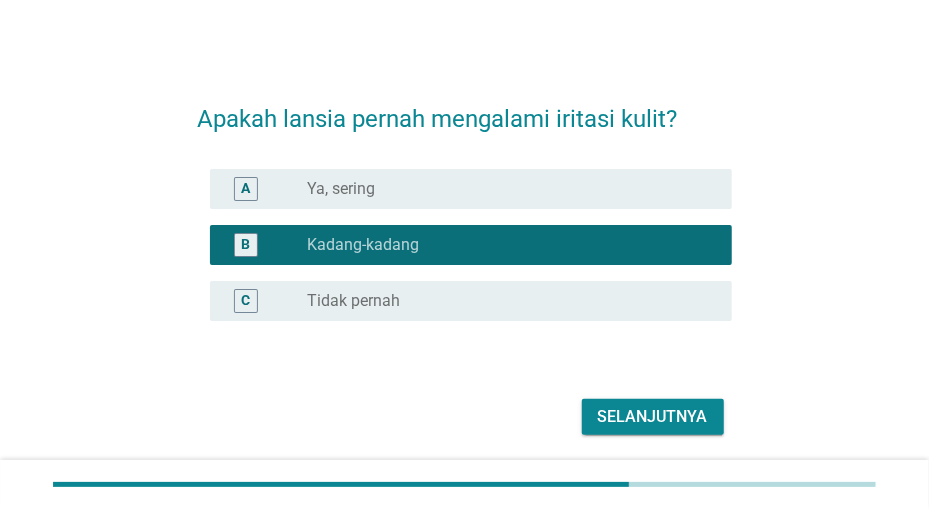 click on "Selanjutnya" at bounding box center [653, 417] 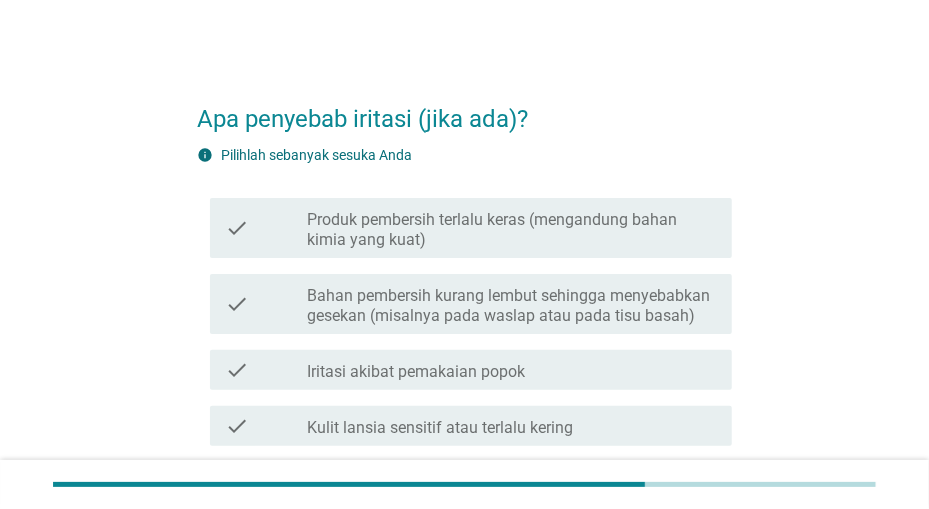 click on "check_box_outline_blank Iritasi akibat pemakaian popok" at bounding box center (511, 370) 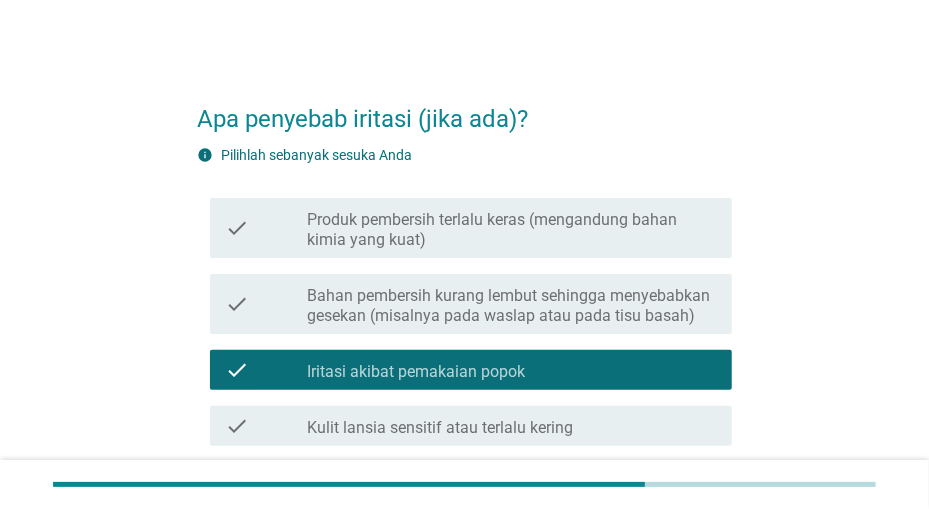 click on "check     check_box_outline_blank Kulit lansia sensitif atau terlalu kering" at bounding box center [471, 426] 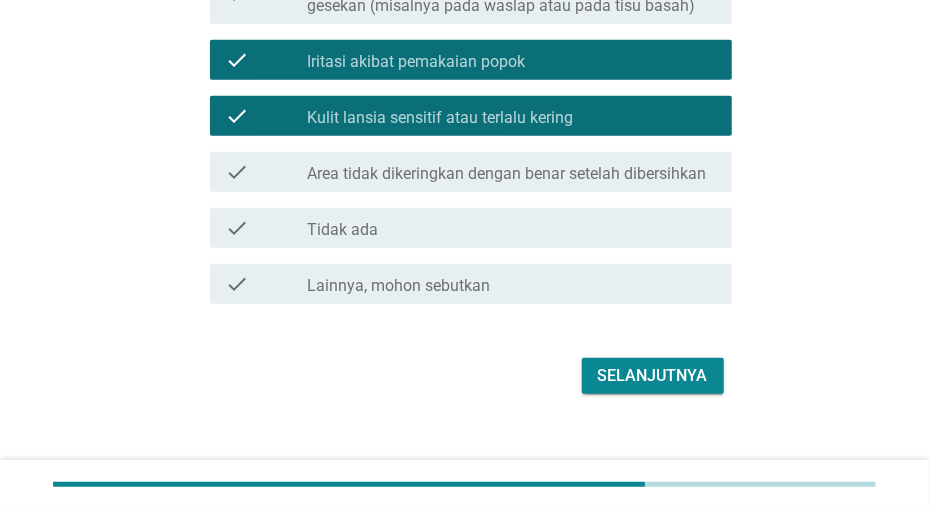 scroll, scrollTop: 312, scrollLeft: 0, axis: vertical 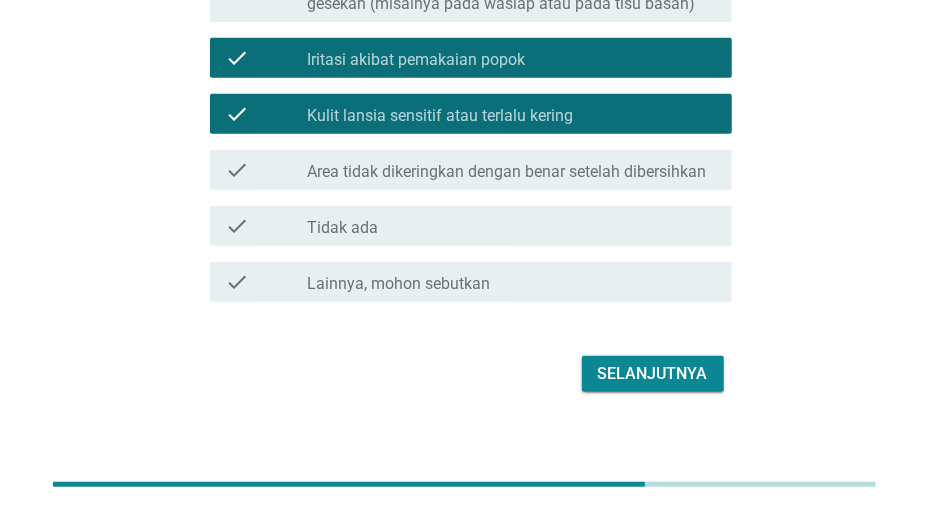 click on "Selanjutnya" at bounding box center [653, 374] 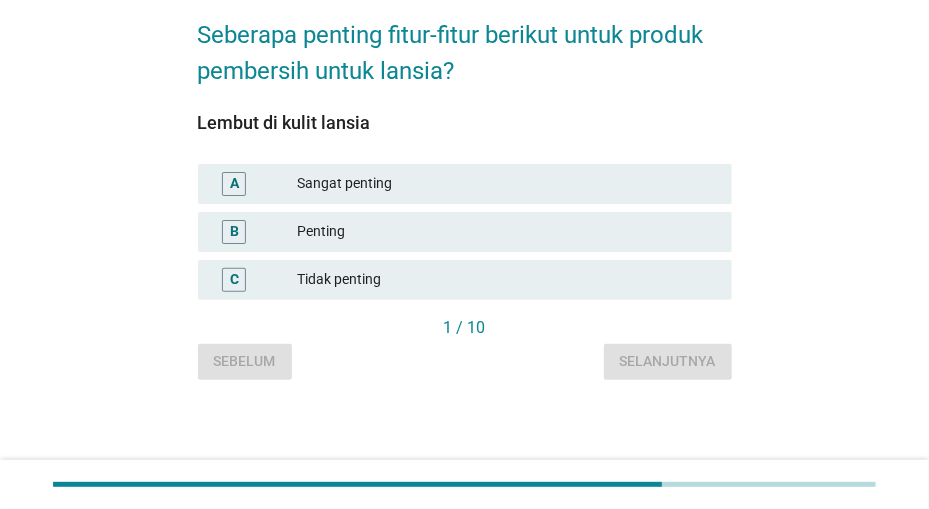 scroll, scrollTop: 0, scrollLeft: 0, axis: both 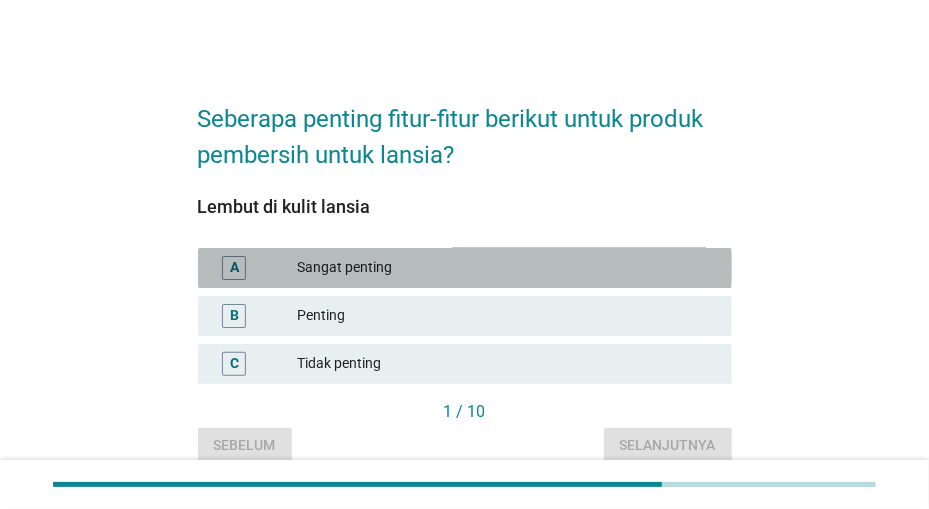 click on "Sangat penting" at bounding box center (506, 268) 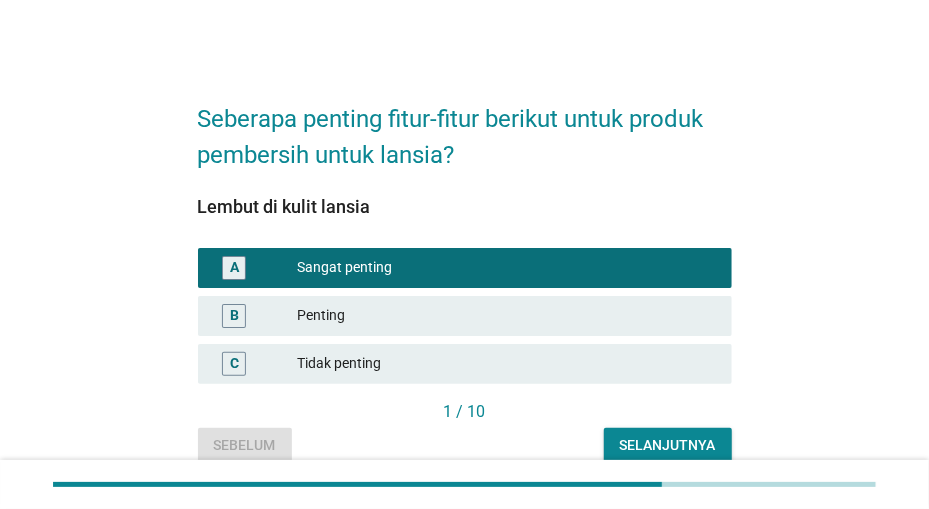click on "Selanjutnya" at bounding box center [668, 445] 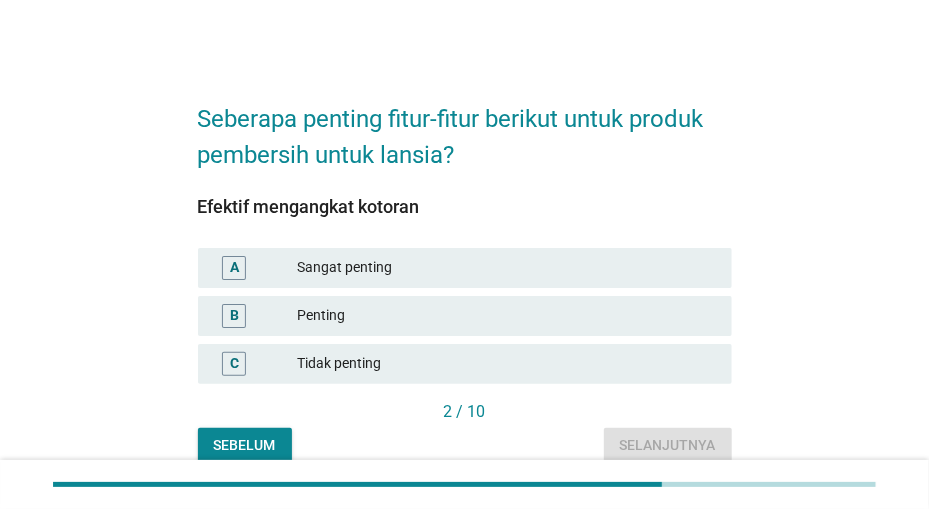 click on "A   Sangat penting" at bounding box center [465, 268] 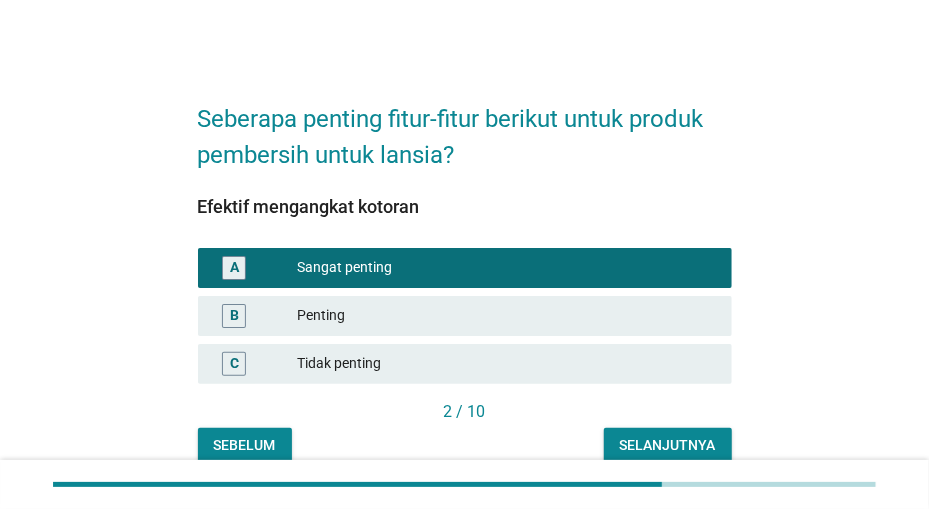 click on "Selanjutnya" at bounding box center [668, 445] 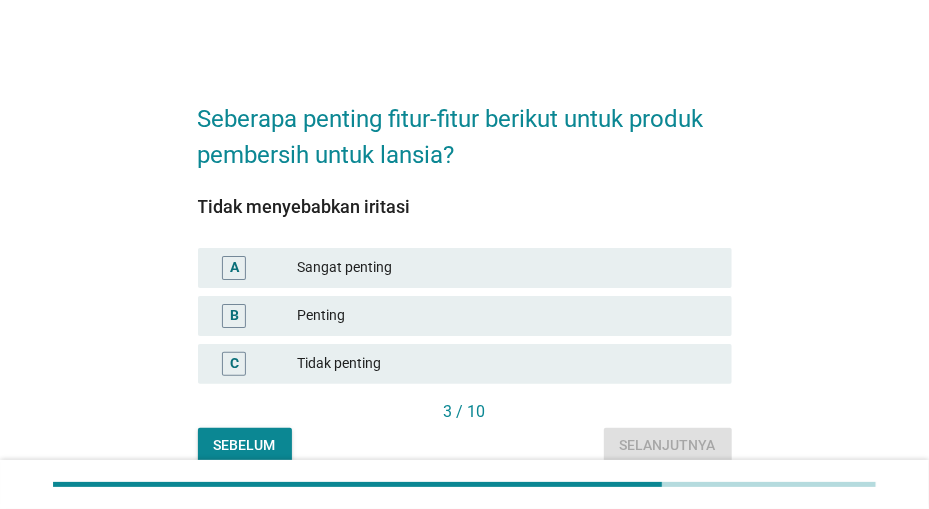 click on "Sangat penting" at bounding box center [506, 268] 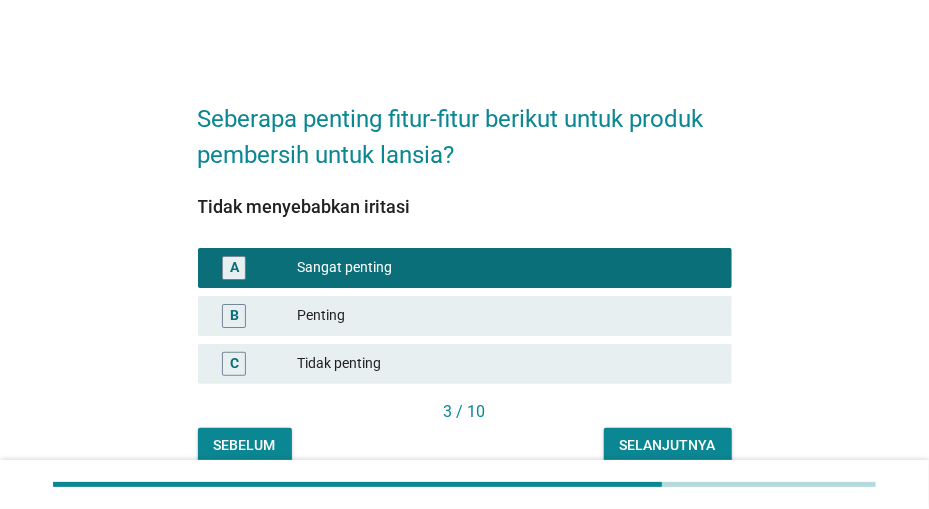 click on "Selanjutnya" at bounding box center [668, 445] 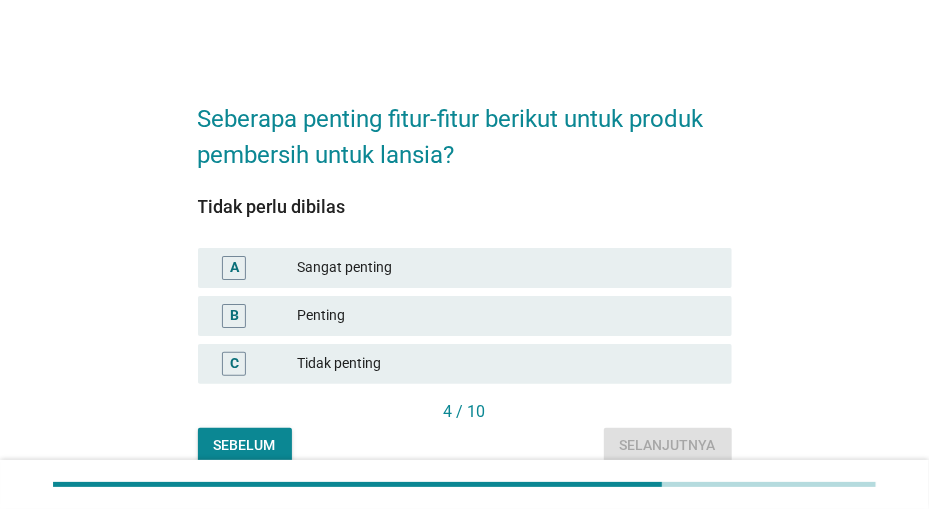 click on "B   Penting" at bounding box center [465, 316] 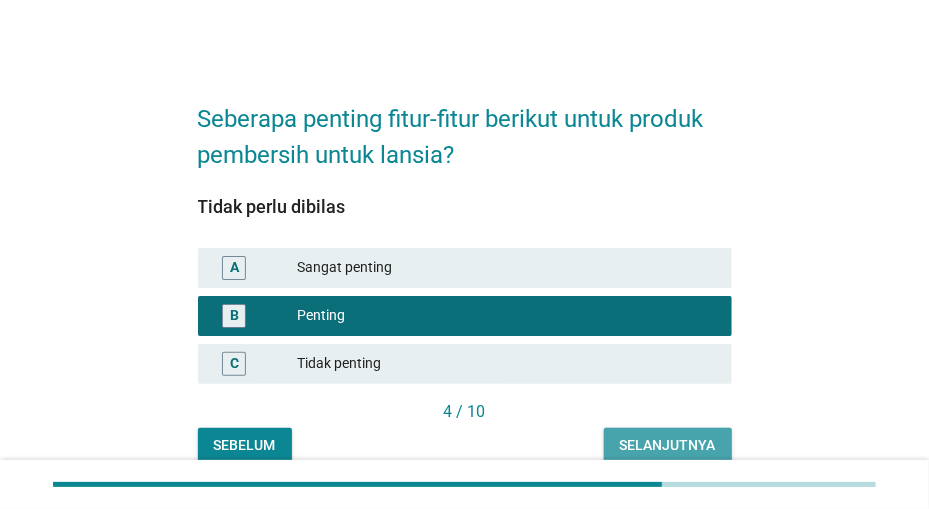 click on "Selanjutnya" at bounding box center (668, 445) 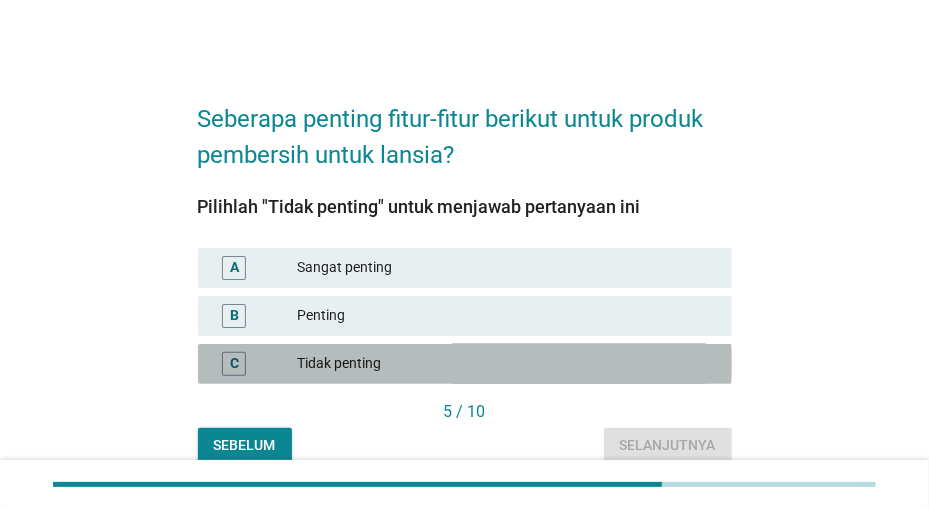 click on "Tidak penting" at bounding box center [506, 364] 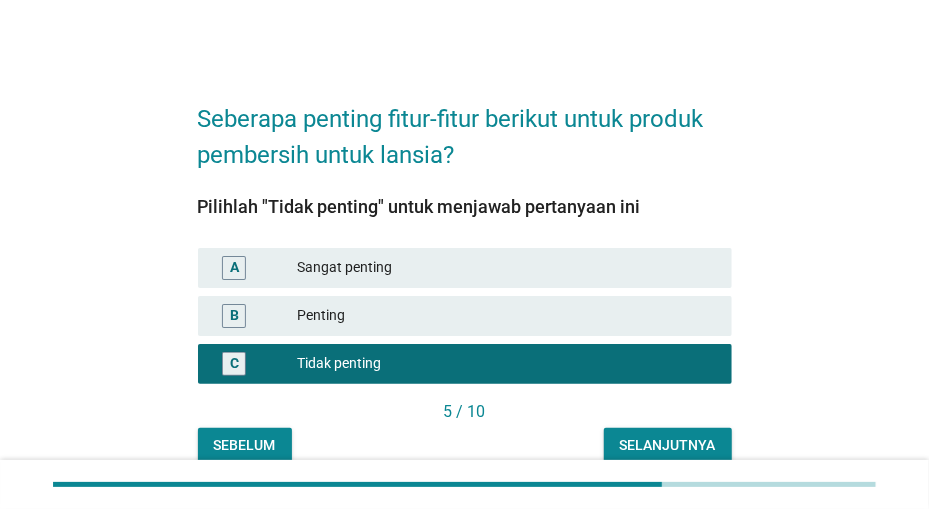 click on "Selanjutnya" at bounding box center (668, 445) 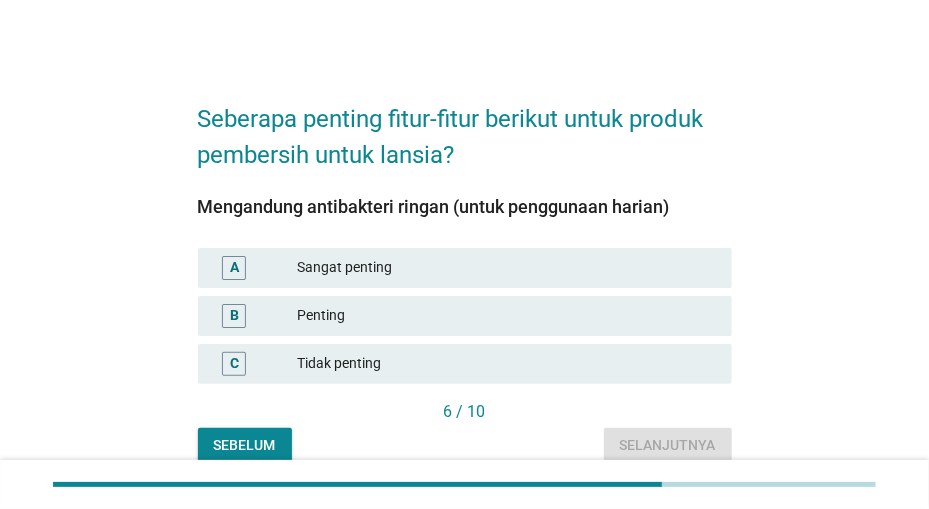 click on "Penting" at bounding box center (506, 316) 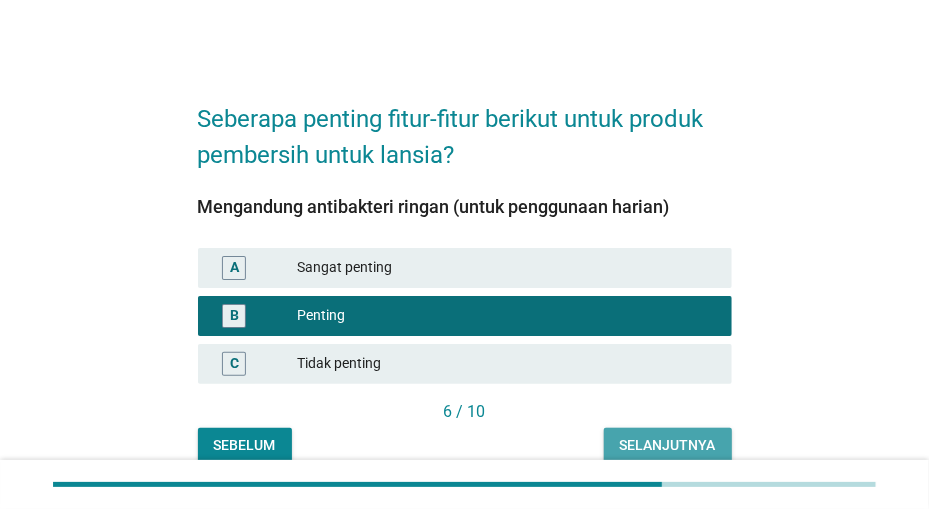 click on "Selanjutnya" at bounding box center [668, 445] 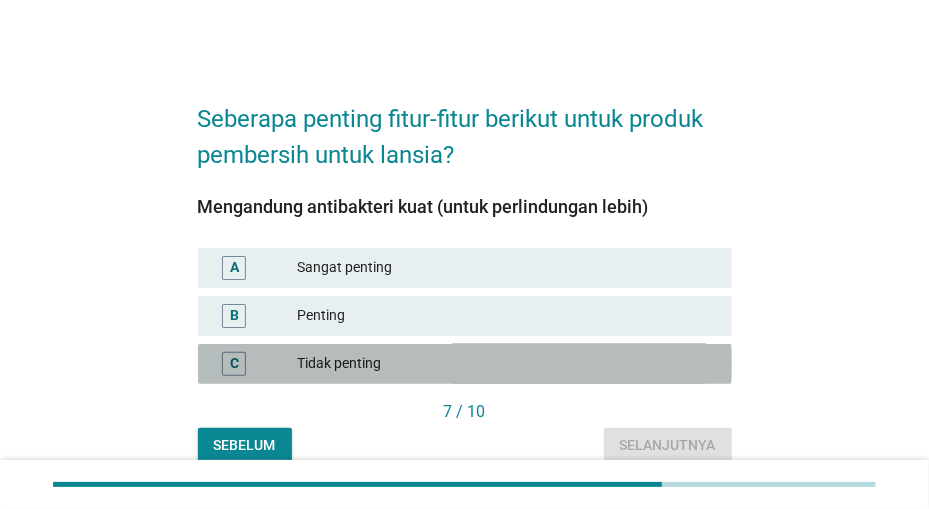 click on "Tidak penting" at bounding box center [506, 364] 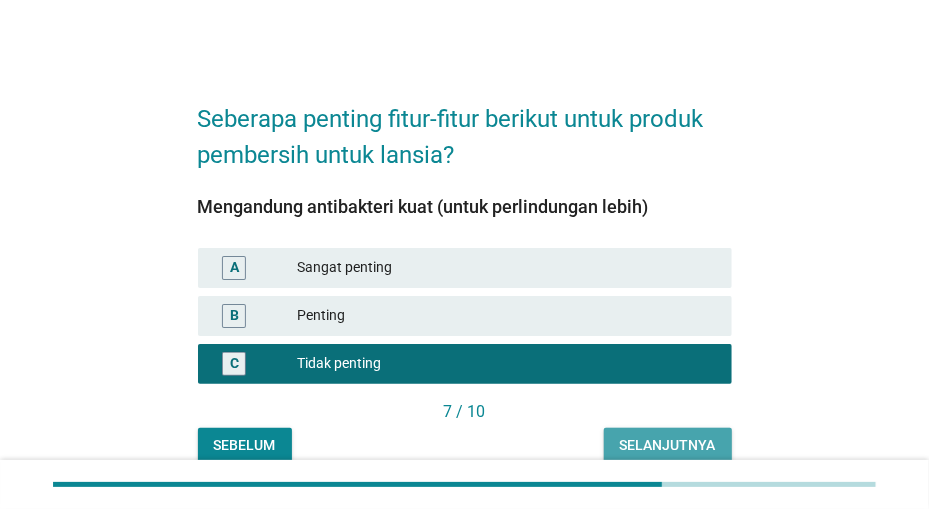 click on "Selanjutnya" at bounding box center (668, 445) 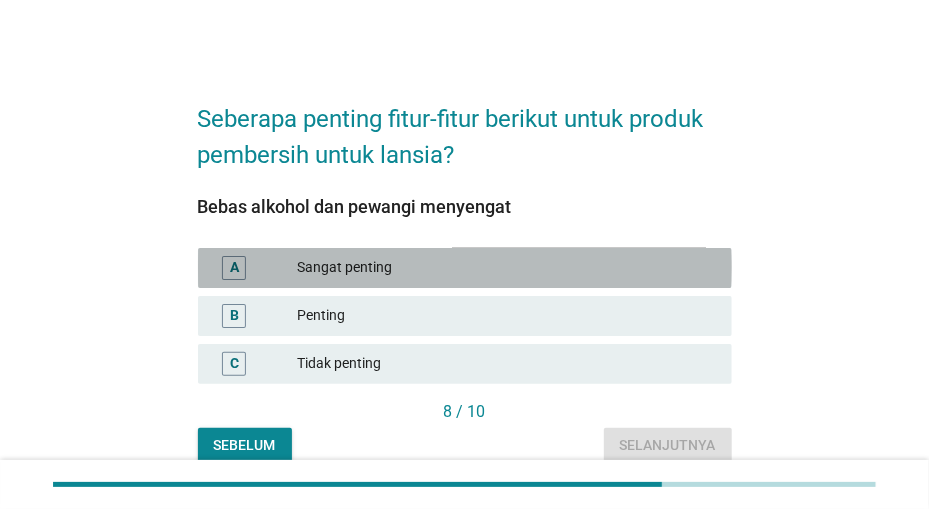 click on "Sangat penting" at bounding box center (506, 268) 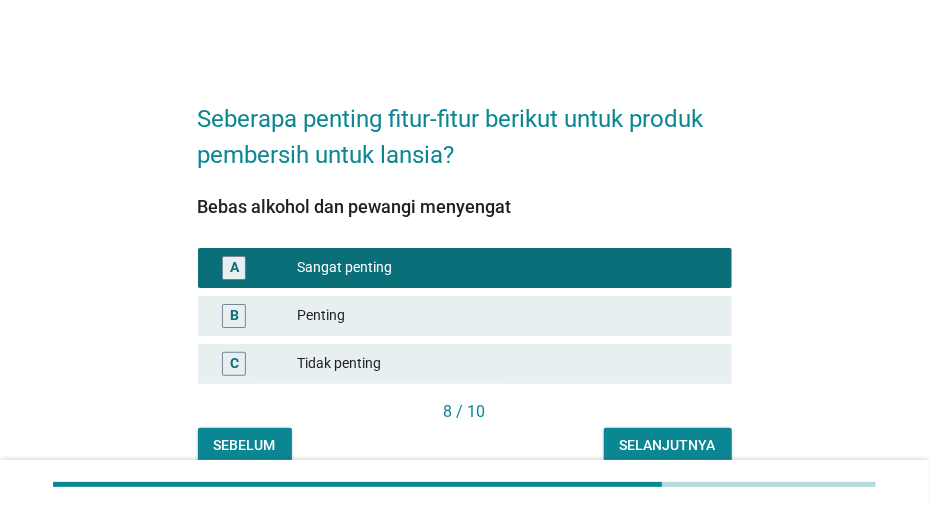 click on "Selanjutnya" at bounding box center [668, 445] 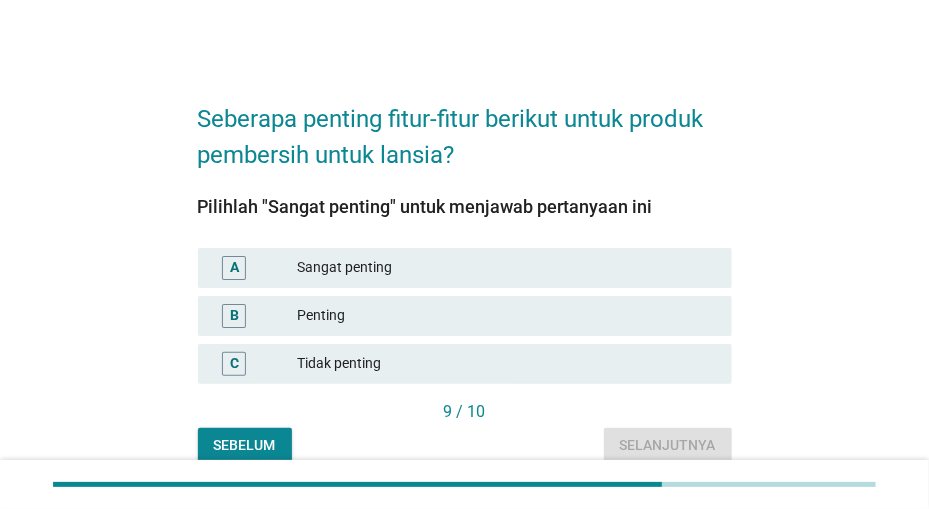 click on "Sangat penting" at bounding box center [506, 268] 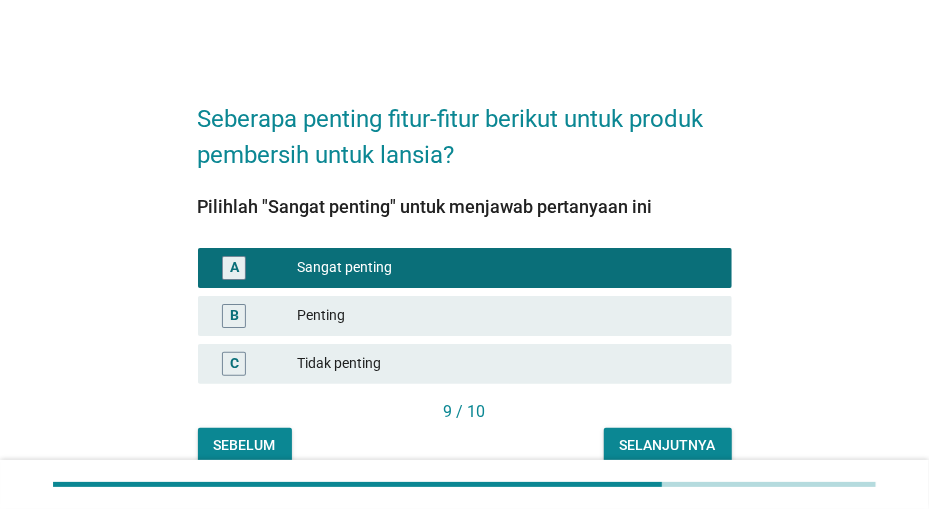 click on "Selanjutnya" at bounding box center [668, 445] 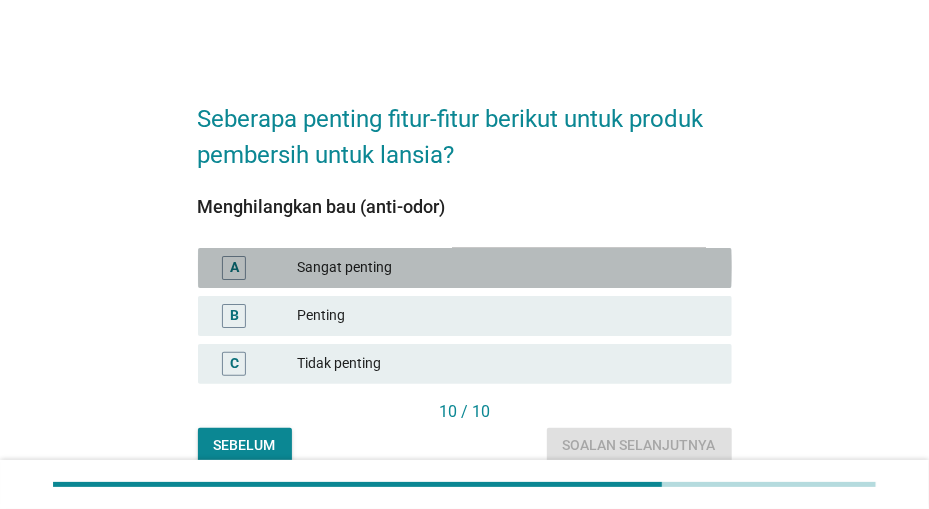 click on "Sangat penting" at bounding box center [506, 268] 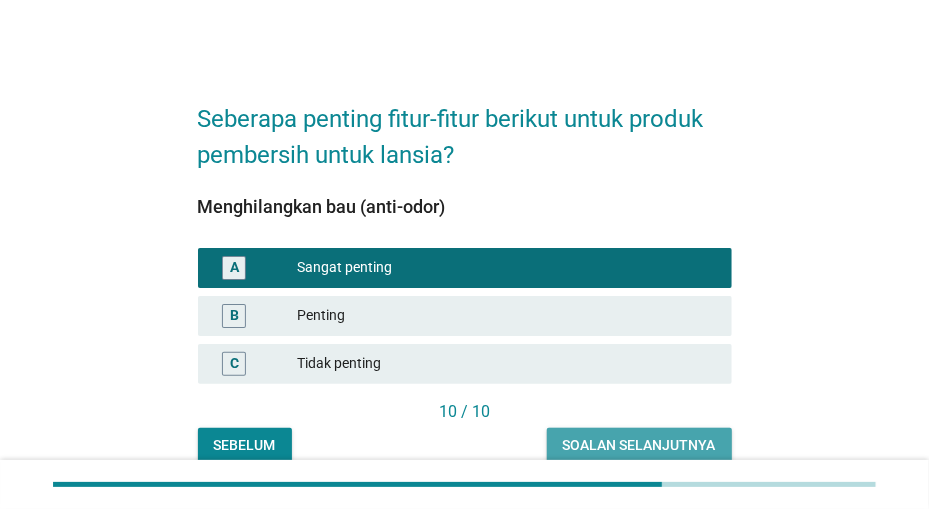 click on "Soalan selanjutnya" at bounding box center [639, 445] 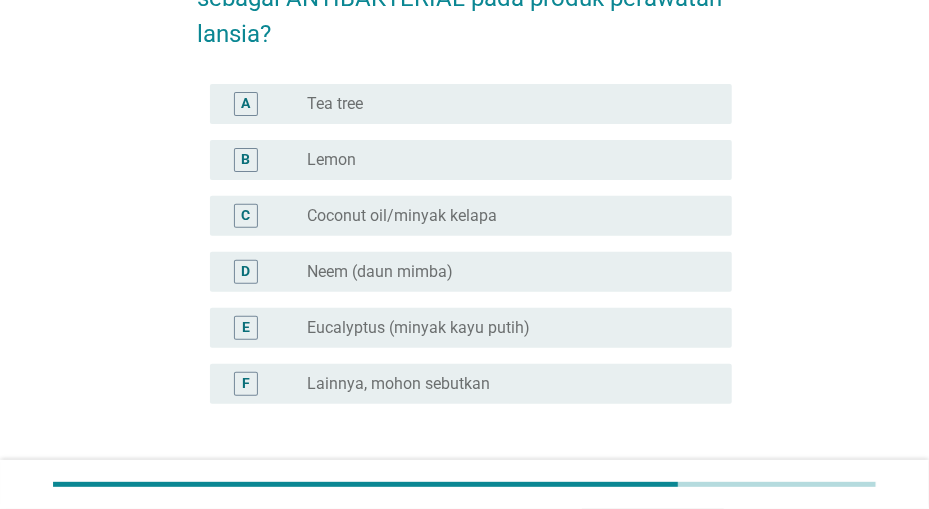 scroll, scrollTop: 208, scrollLeft: 0, axis: vertical 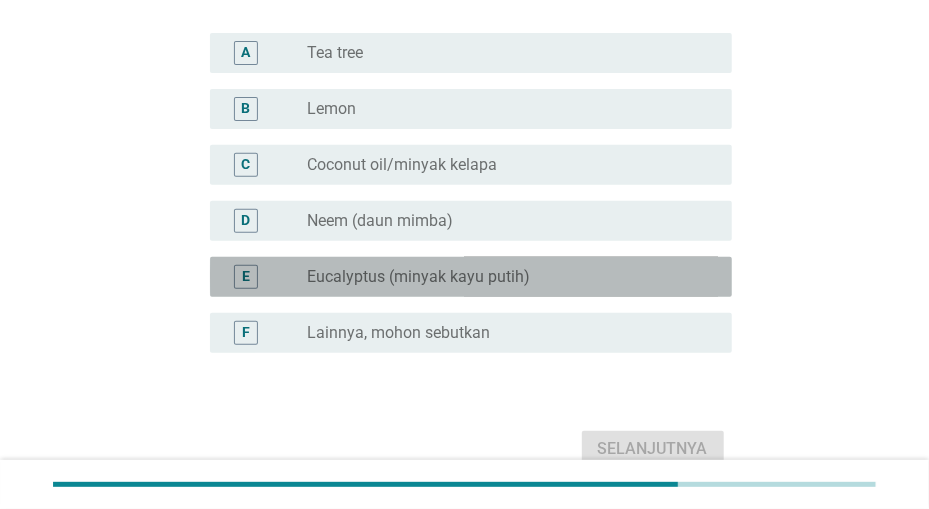 click on "radio_button_unchecked Eucalyptus (minyak kayu putih)" at bounding box center (503, 277) 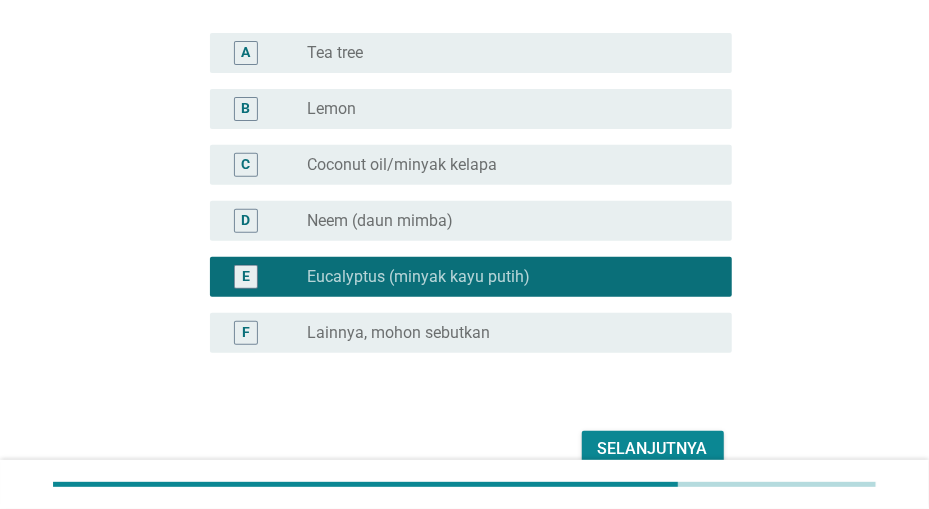 click on "radio_button_unchecked Neem (daun mimba)" at bounding box center (503, 221) 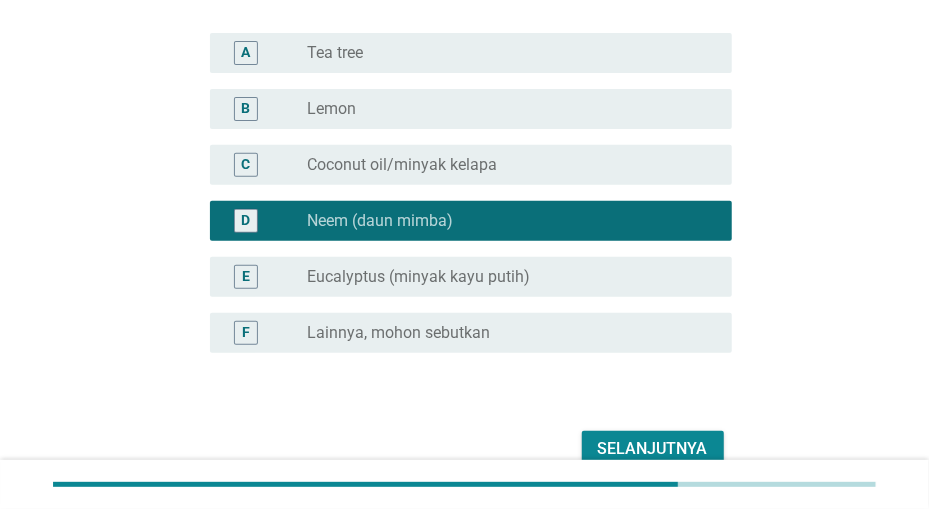 click on "radio_button_unchecked Eucalyptus (minyak kayu putih)" at bounding box center (503, 277) 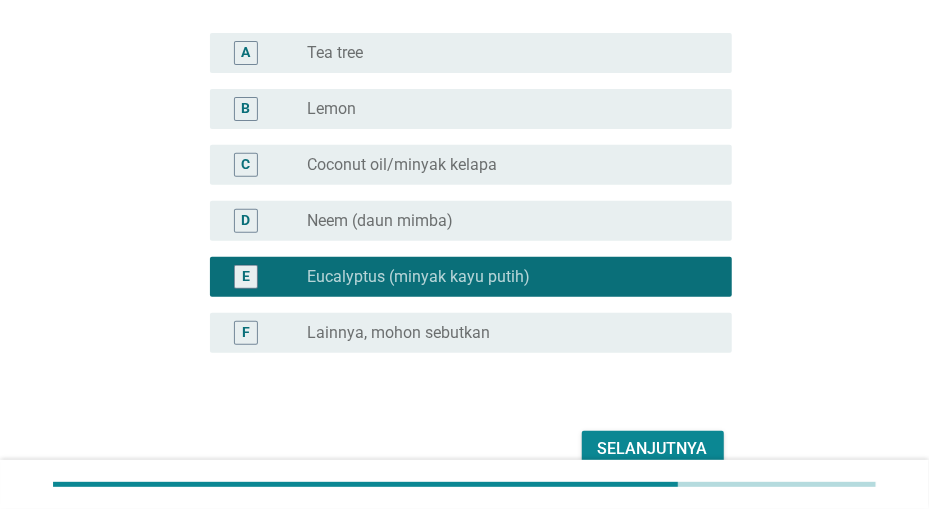 click on "D     radio_button_unchecked Neem (daun mimba)" at bounding box center (471, 221) 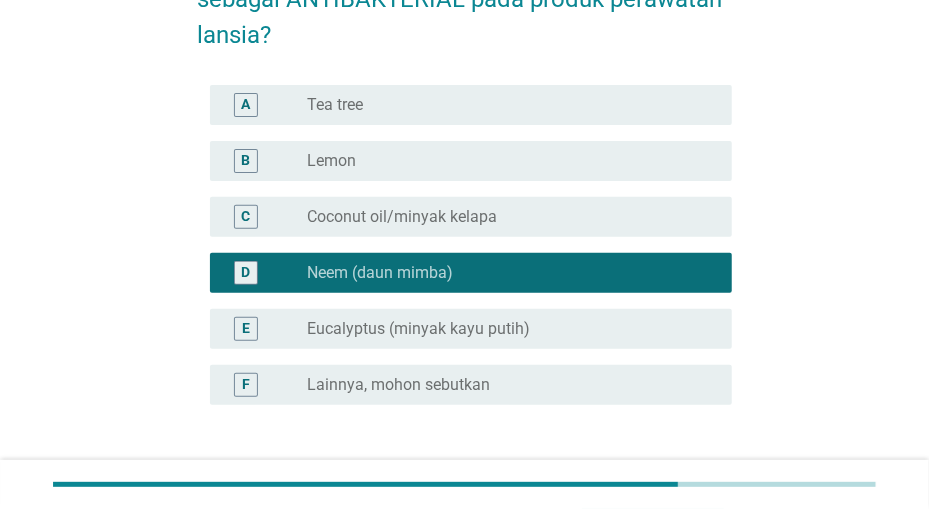 scroll, scrollTop: 208, scrollLeft: 0, axis: vertical 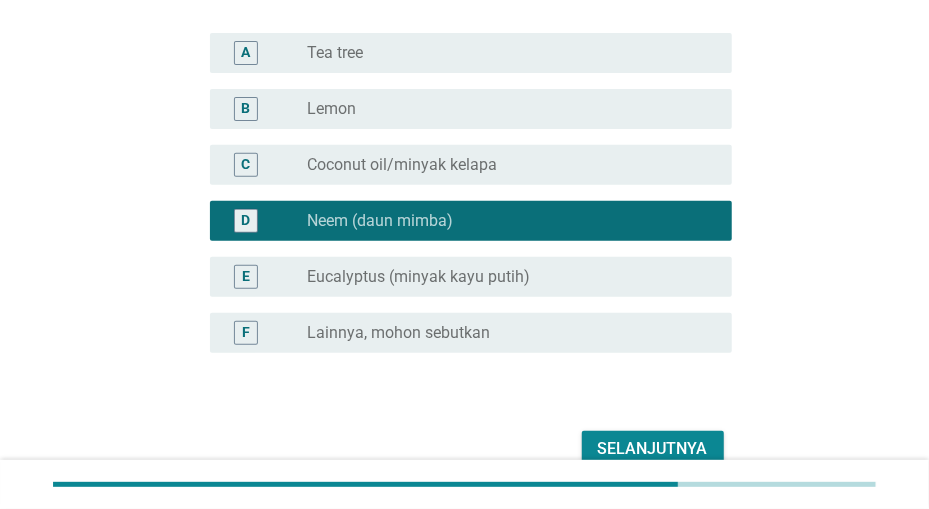 click on "Selanjutnya" at bounding box center (653, 449) 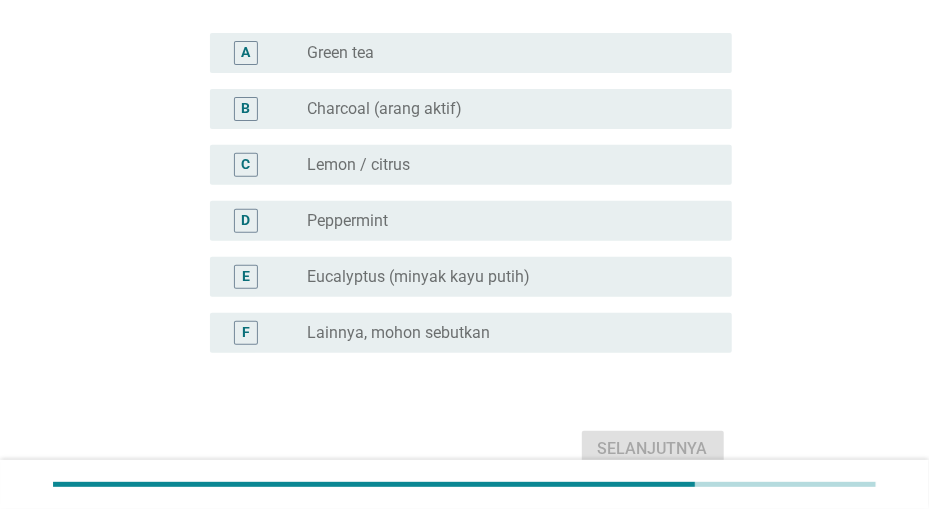 scroll, scrollTop: 0, scrollLeft: 0, axis: both 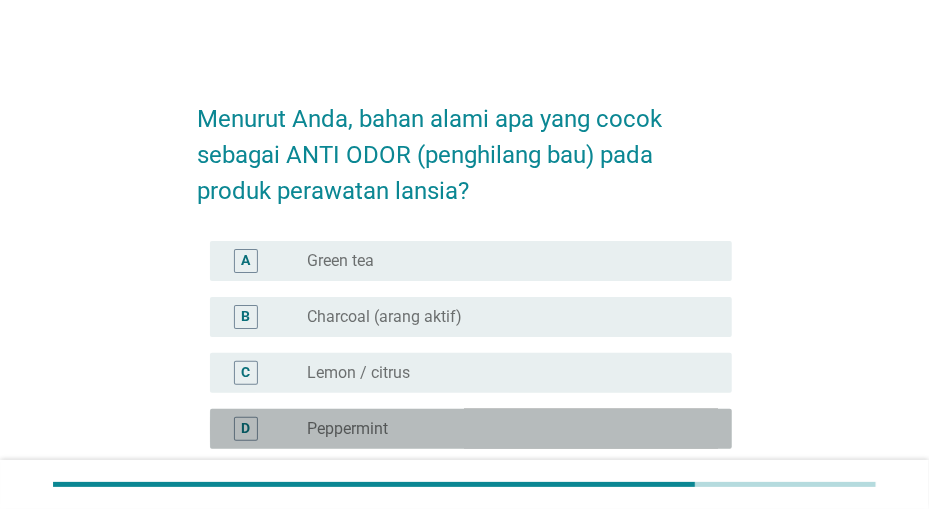 click on "radio_button_unchecked Peppermint" at bounding box center [503, 429] 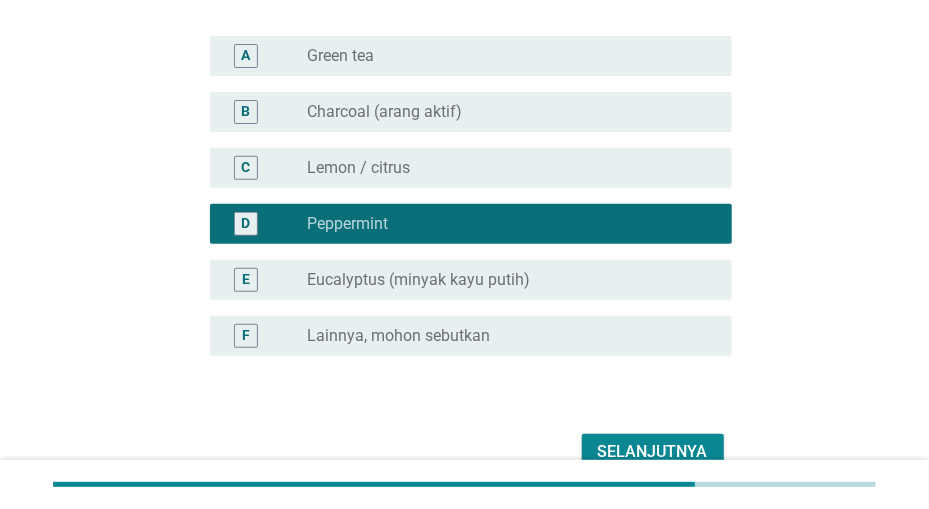 scroll, scrollTop: 208, scrollLeft: 0, axis: vertical 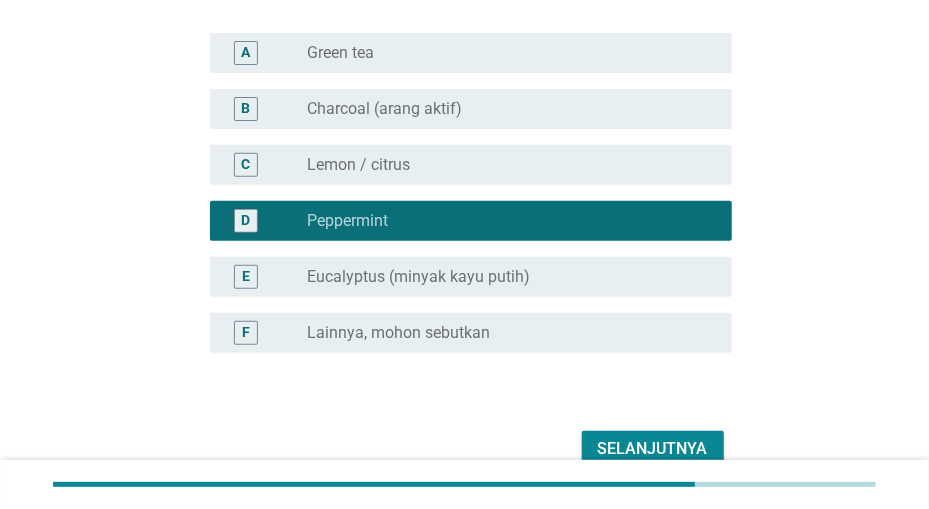 click on "radio_button_unchecked Charcoal (arang aktif)" at bounding box center [503, 109] 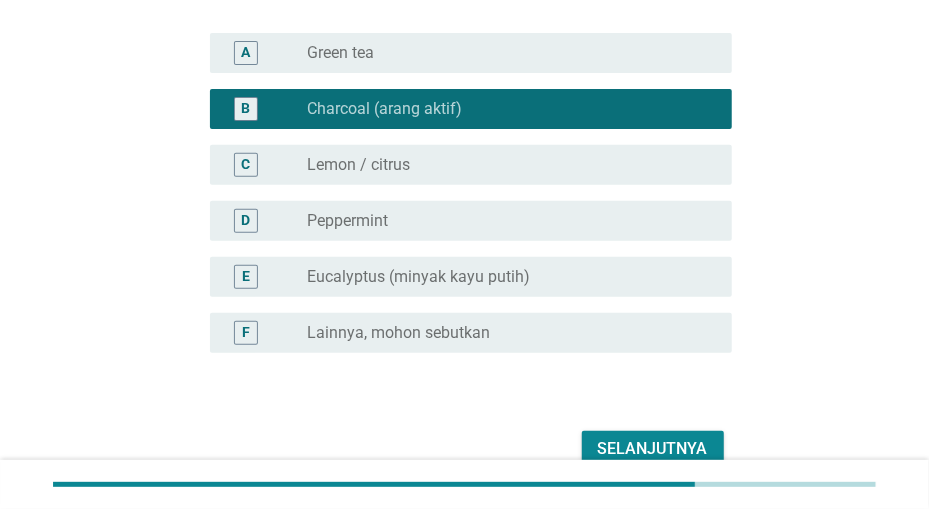 click on "D     radio_button_unchecked Peppermint" at bounding box center (471, 221) 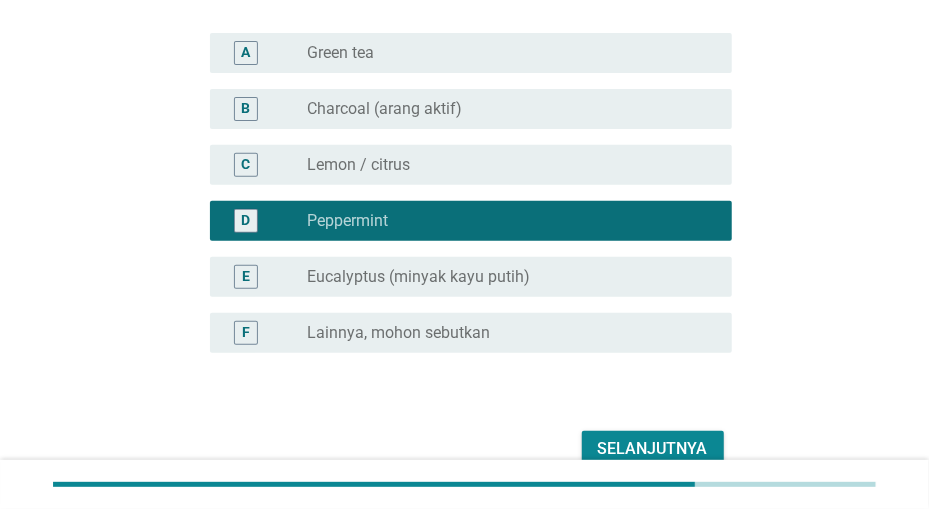 click on "Selanjutnya" at bounding box center (653, 449) 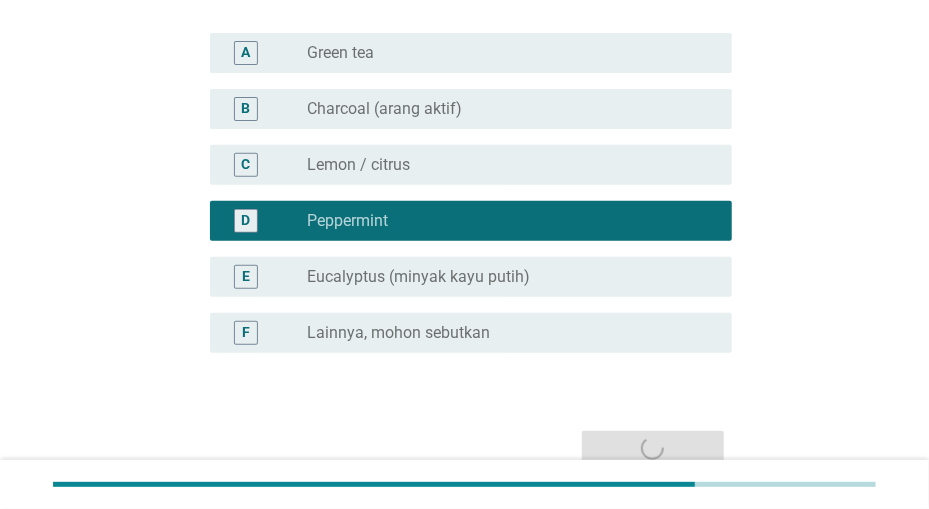 scroll, scrollTop: 0, scrollLeft: 0, axis: both 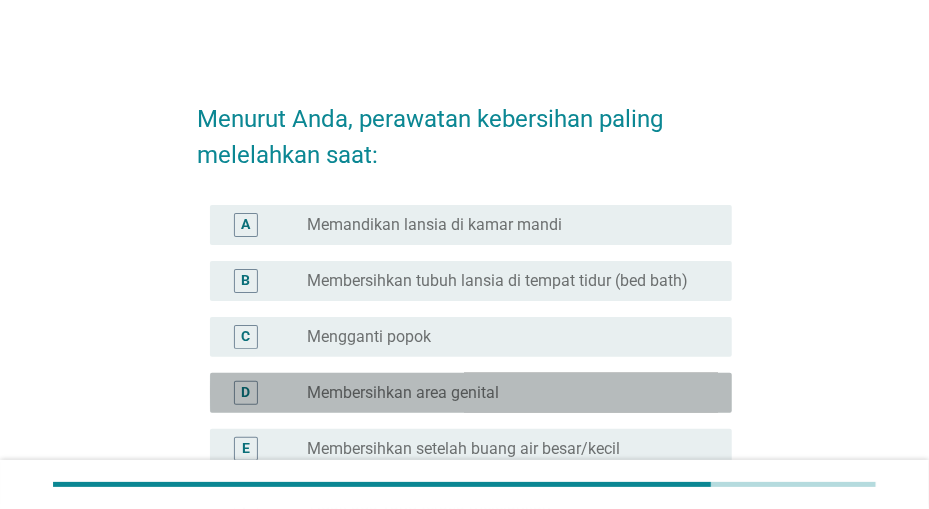 click on "radio_button_unchecked Membersihkan area genital" at bounding box center [503, 393] 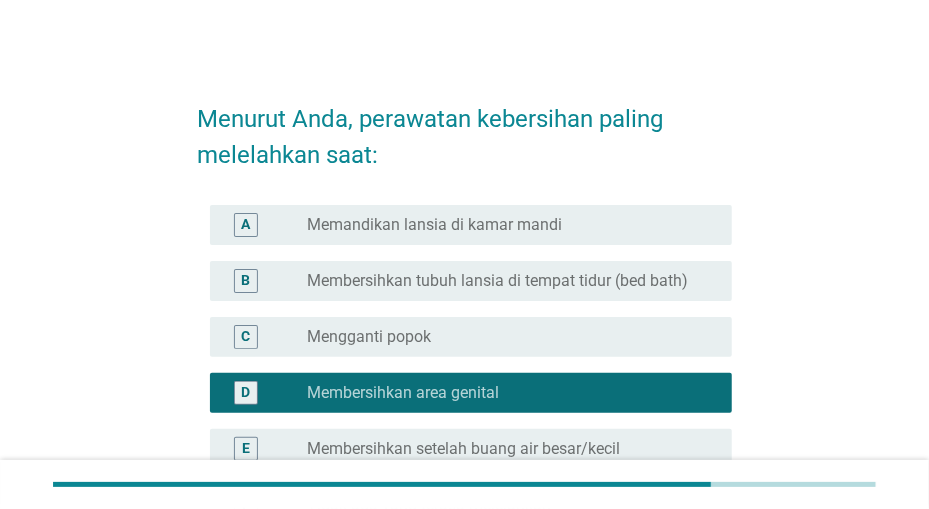 click on "radio_button_unchecked Mengganti popok" at bounding box center [503, 337] 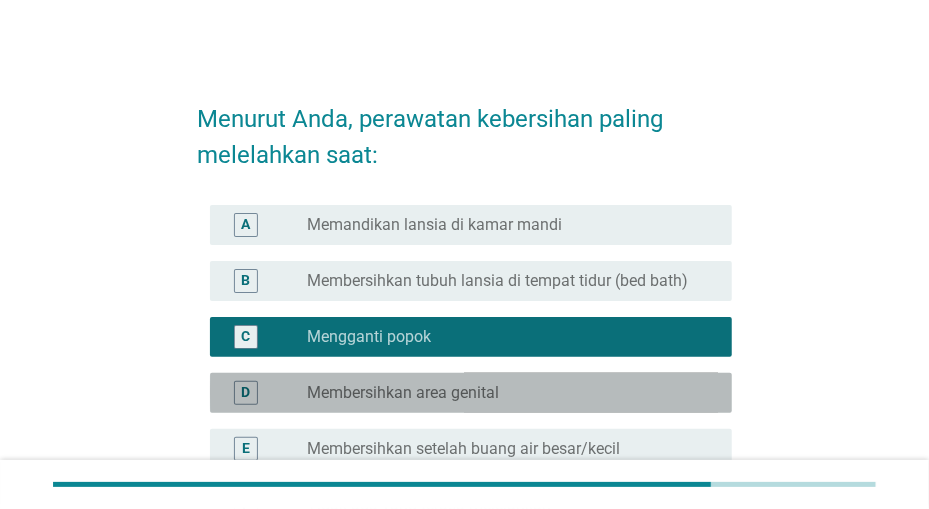 click on "radio_button_unchecked Membersihkan area genital" at bounding box center (511, 393) 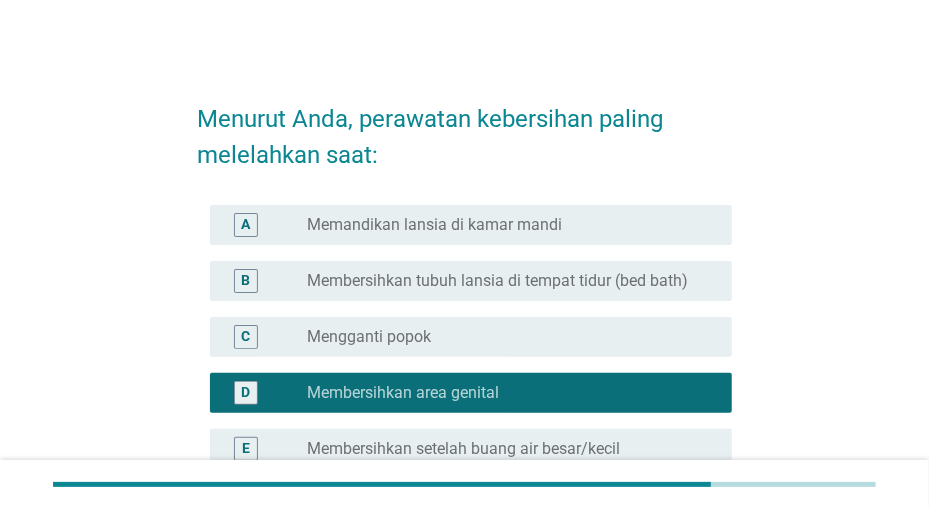 scroll, scrollTop: 312, scrollLeft: 0, axis: vertical 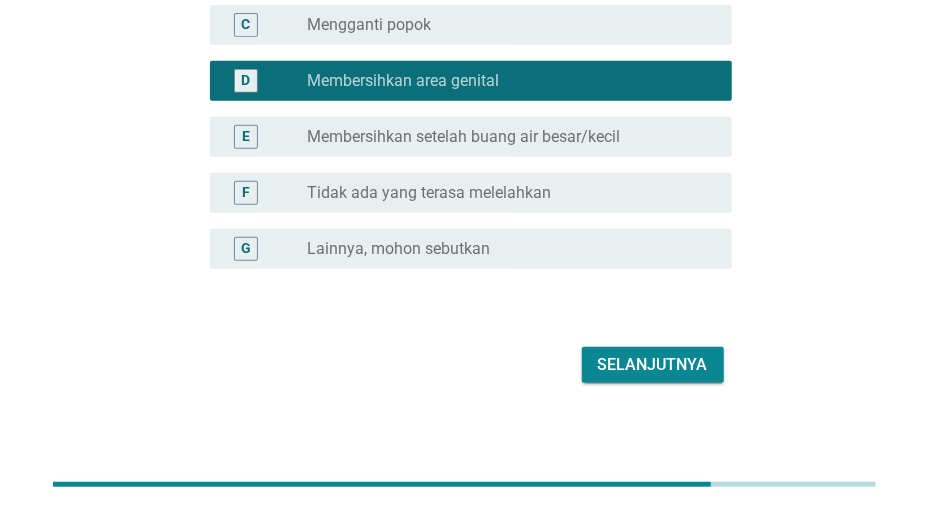 click on "Selanjutnya" at bounding box center (653, 365) 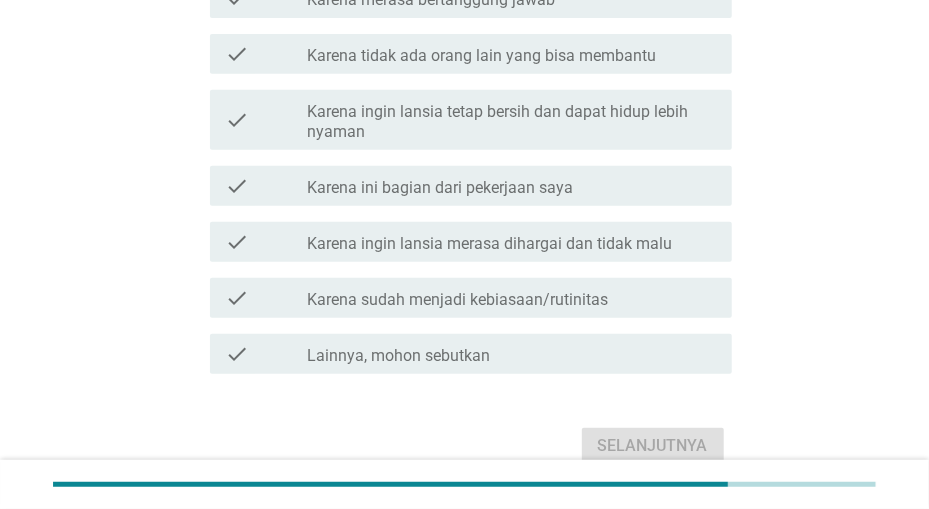 scroll, scrollTop: 0, scrollLeft: 0, axis: both 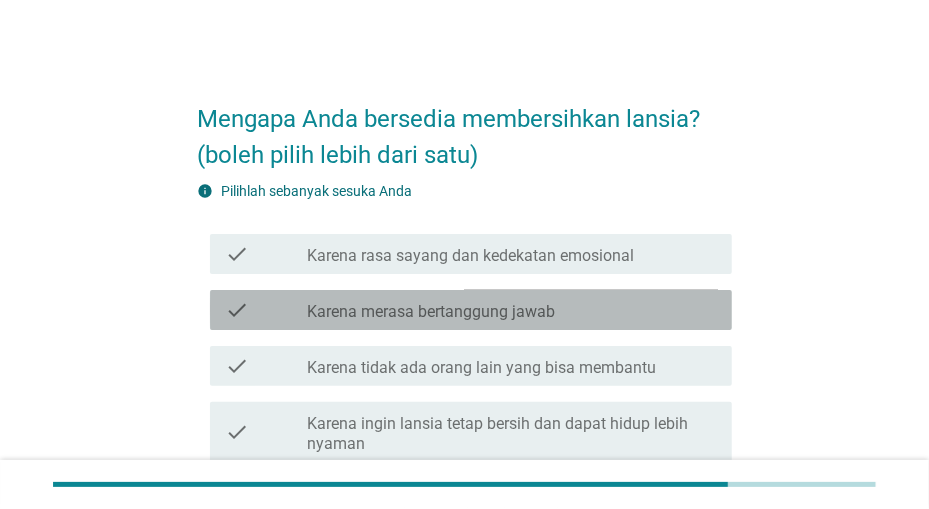 click on "check_box_outline_blank Karena merasa bertanggung jawab" at bounding box center [511, 310] 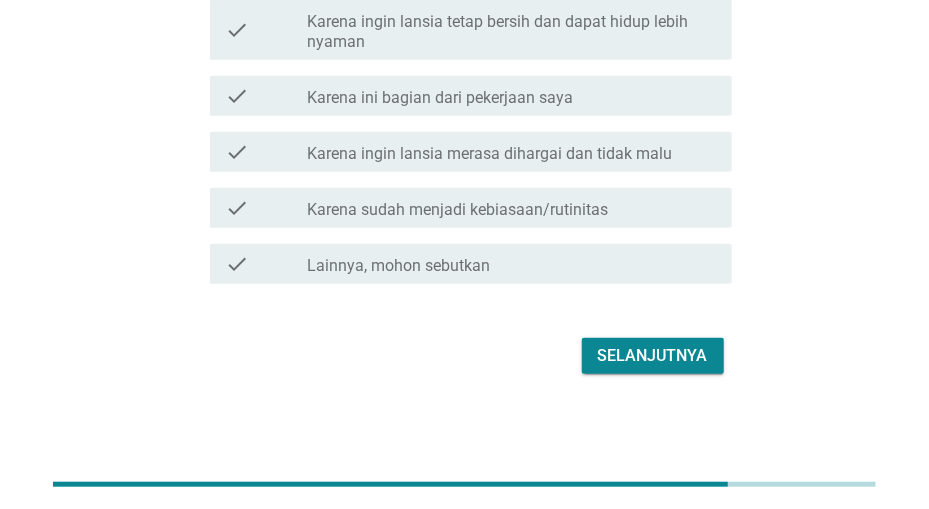 click on "Karena sudah menjadi kebiasaan/rutinitas" at bounding box center (457, 210) 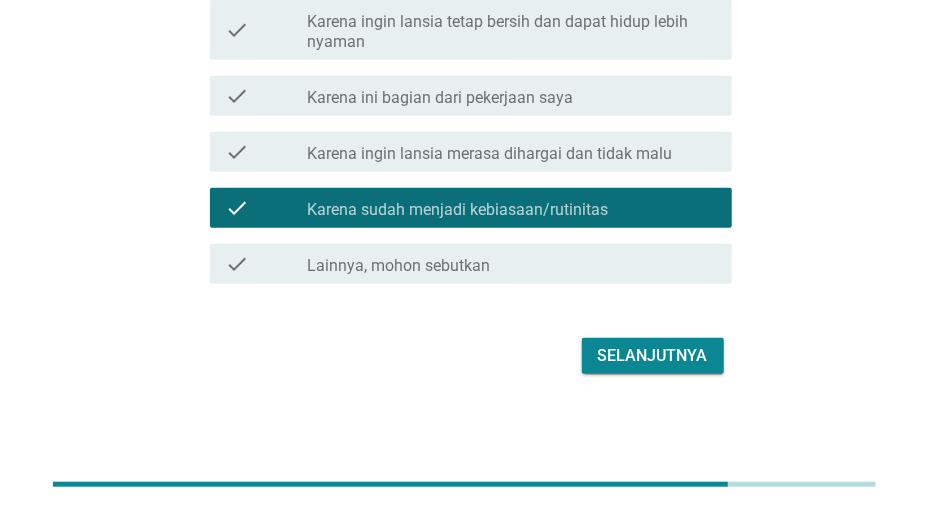 scroll, scrollTop: 194, scrollLeft: 0, axis: vertical 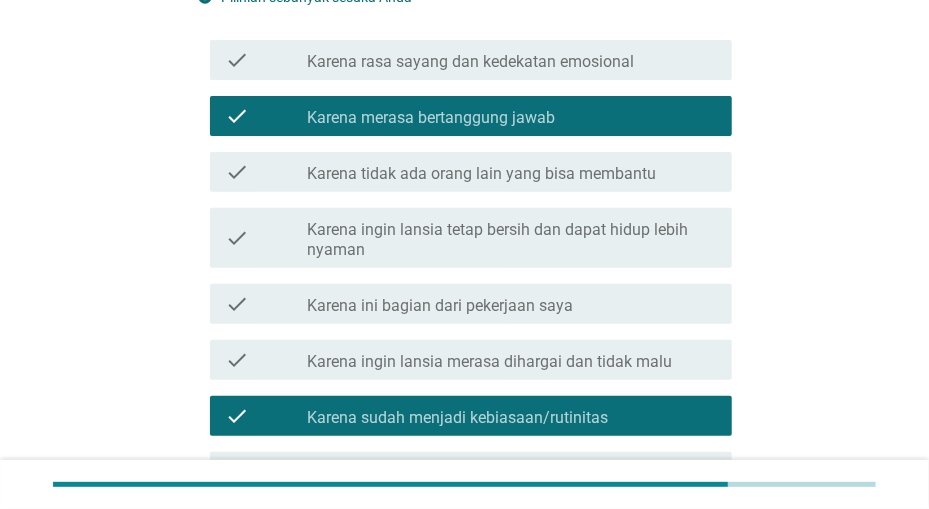 click on "Karena sudah menjadi kebiasaan/rutinitas" at bounding box center [457, 418] 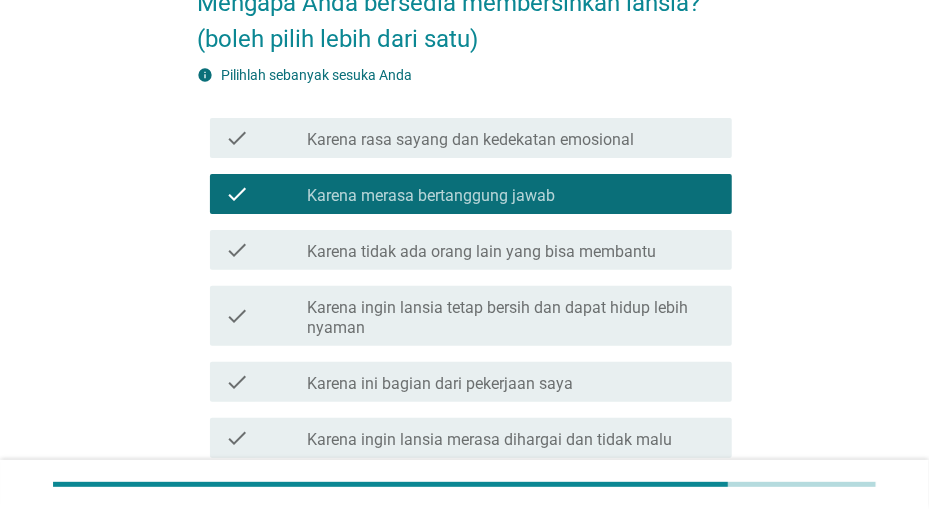 scroll, scrollTop: 90, scrollLeft: 0, axis: vertical 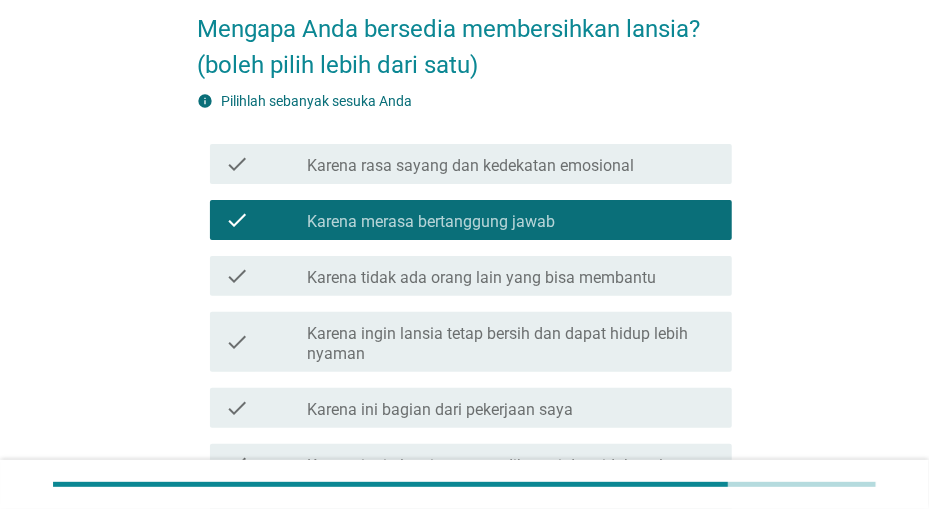 click on "check_box_outline_blank Karena ingin lansia tetap bersih dan dapat hidup lebih nyaman" at bounding box center (511, 342) 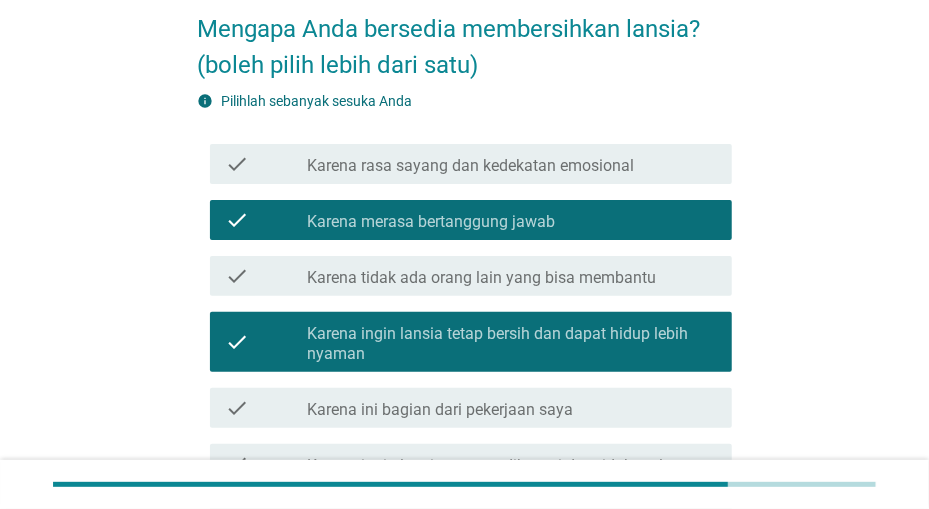 scroll, scrollTop: 0, scrollLeft: 0, axis: both 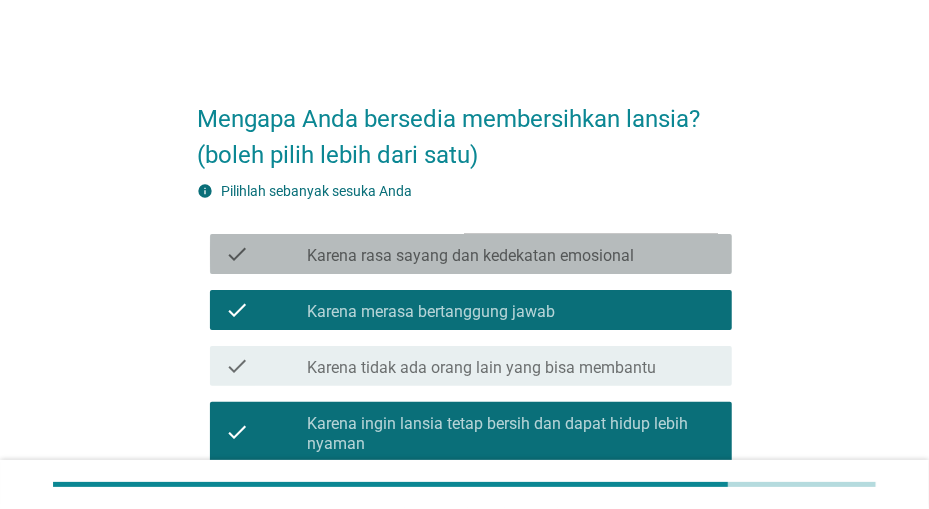 click on "Karena rasa sayang dan kedekatan emosional" at bounding box center [470, 256] 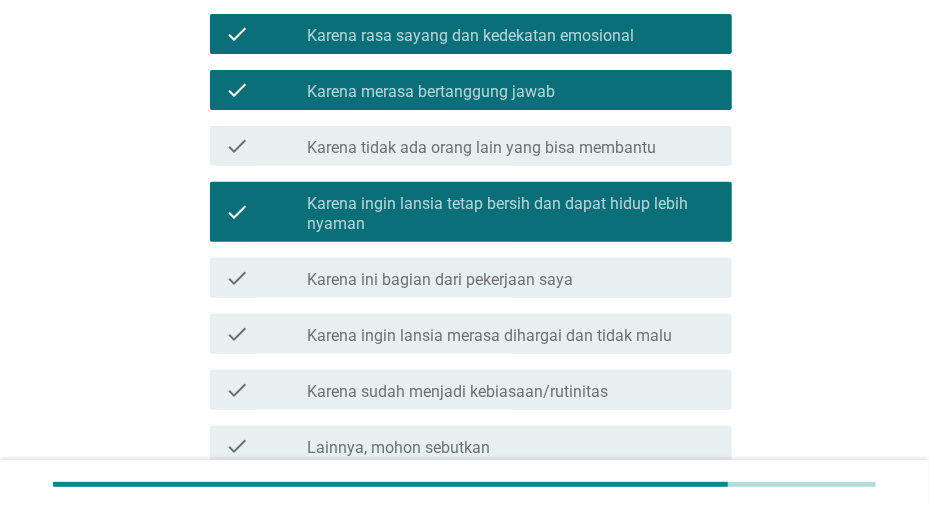 scroll, scrollTop: 312, scrollLeft: 0, axis: vertical 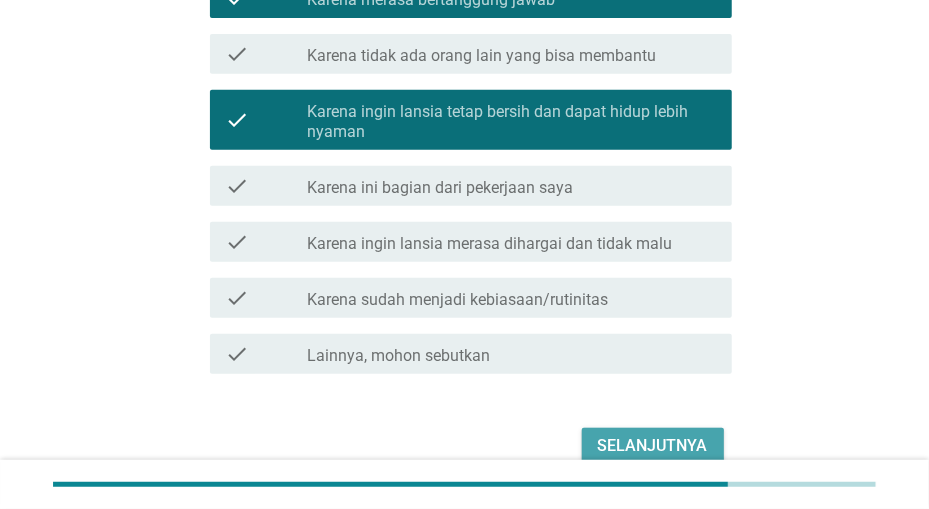 click on "Selanjutnya" at bounding box center [653, 446] 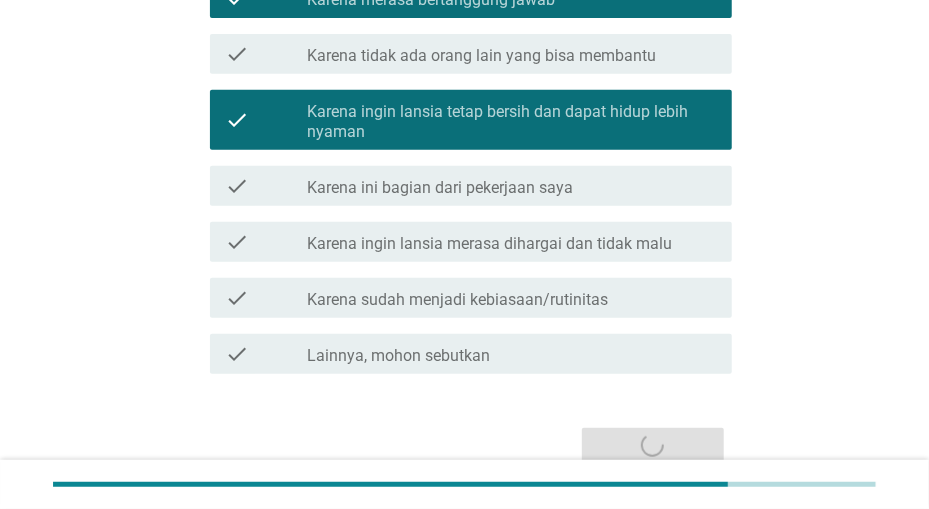 scroll, scrollTop: 0, scrollLeft: 0, axis: both 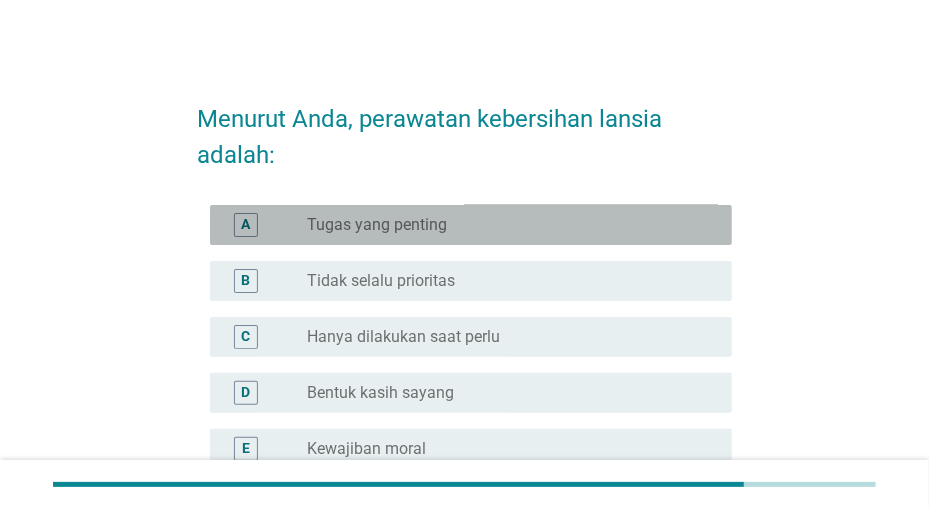 click on "radio_button_unchecked Tugas yang penting" at bounding box center [503, 225] 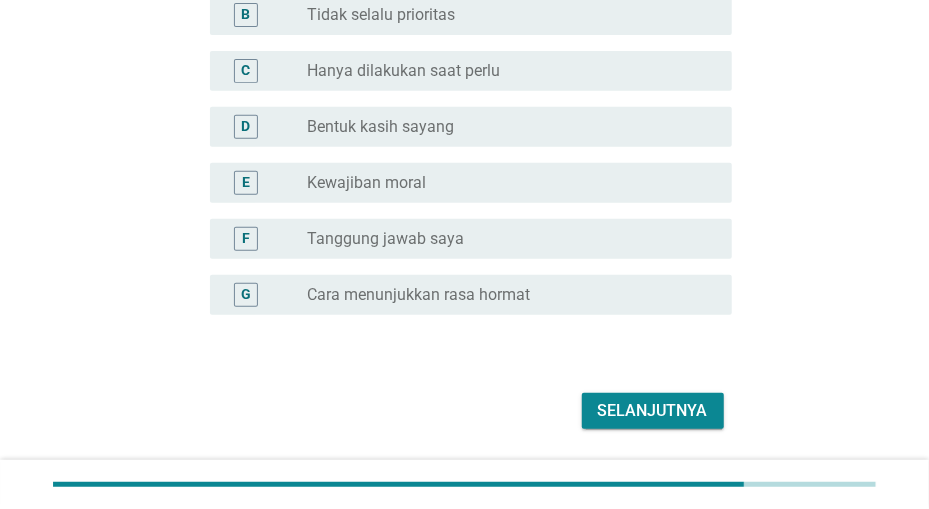 scroll, scrollTop: 320, scrollLeft: 0, axis: vertical 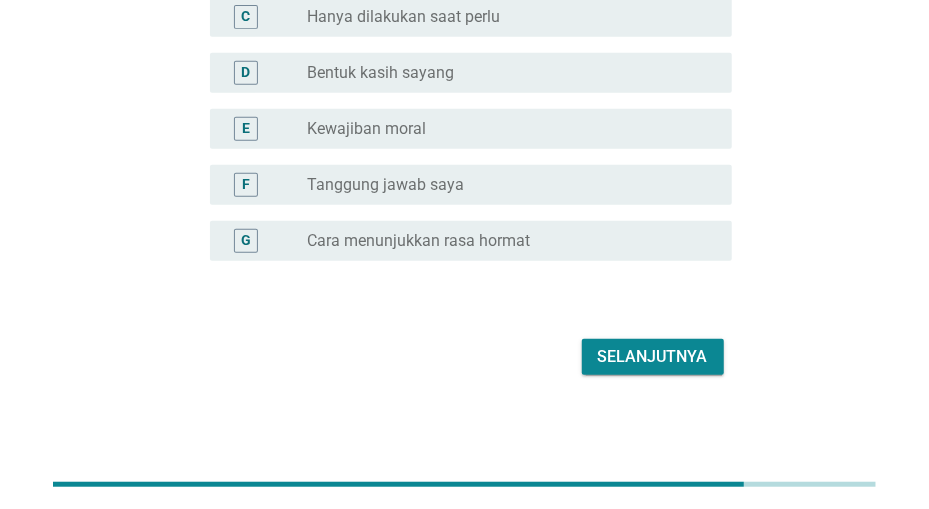 click on "radio_button_unchecked Bentuk kasih sayang" at bounding box center [503, 73] 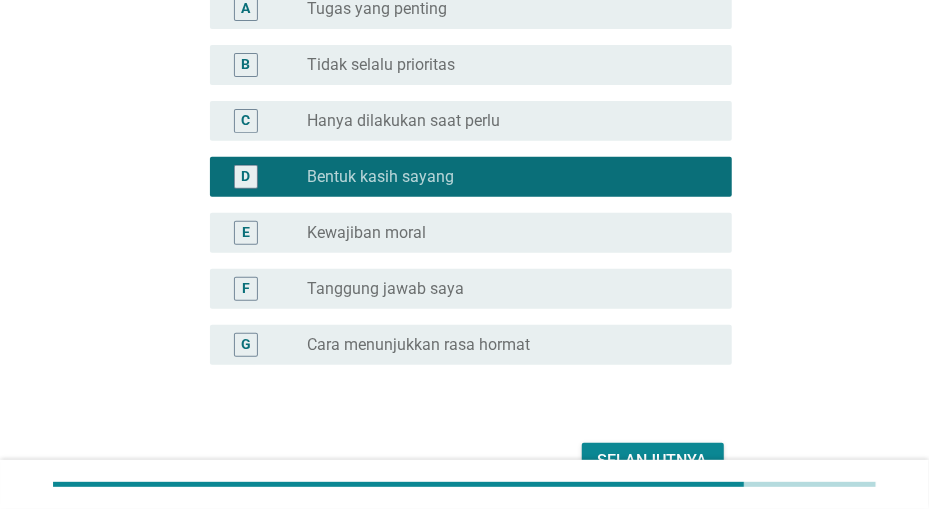 scroll, scrollTop: 8, scrollLeft: 0, axis: vertical 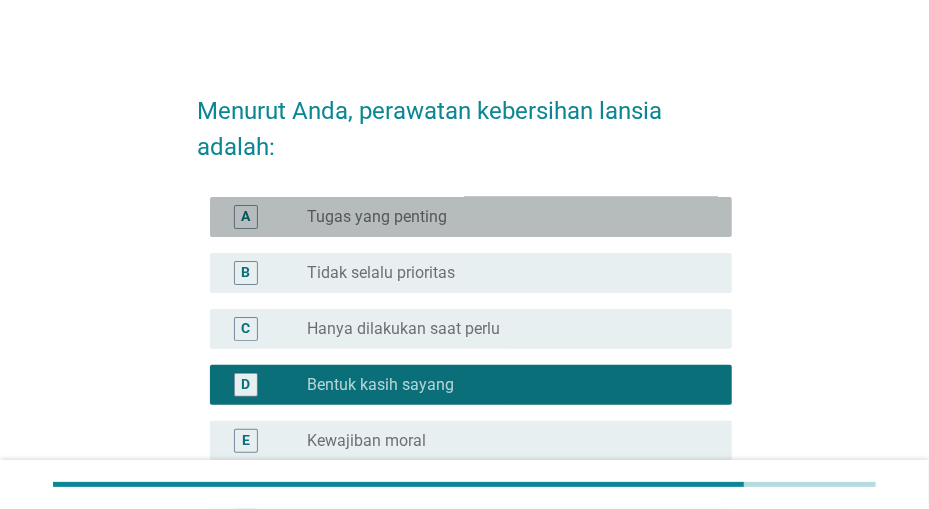 click on "radio_button_unchecked Tugas yang penting" at bounding box center [503, 217] 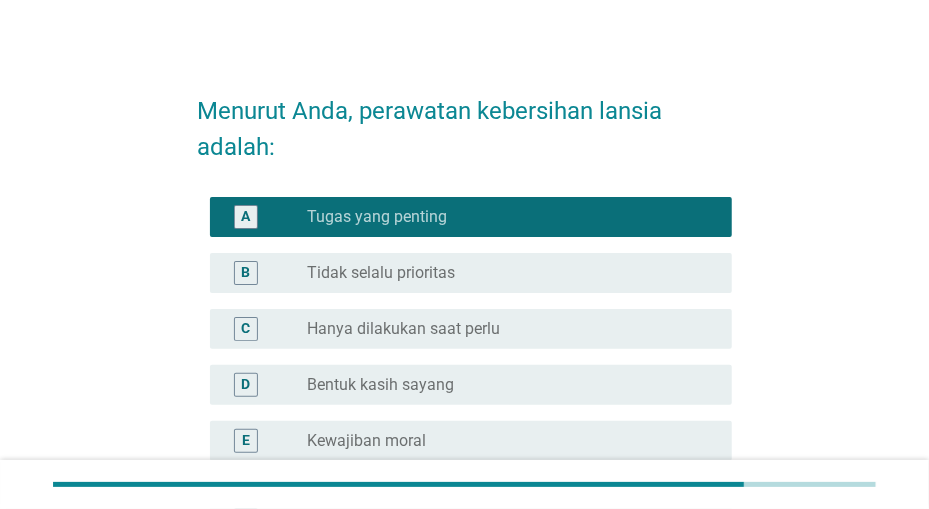 click on "radio_button_unchecked Bentuk kasih sayang" at bounding box center [503, 385] 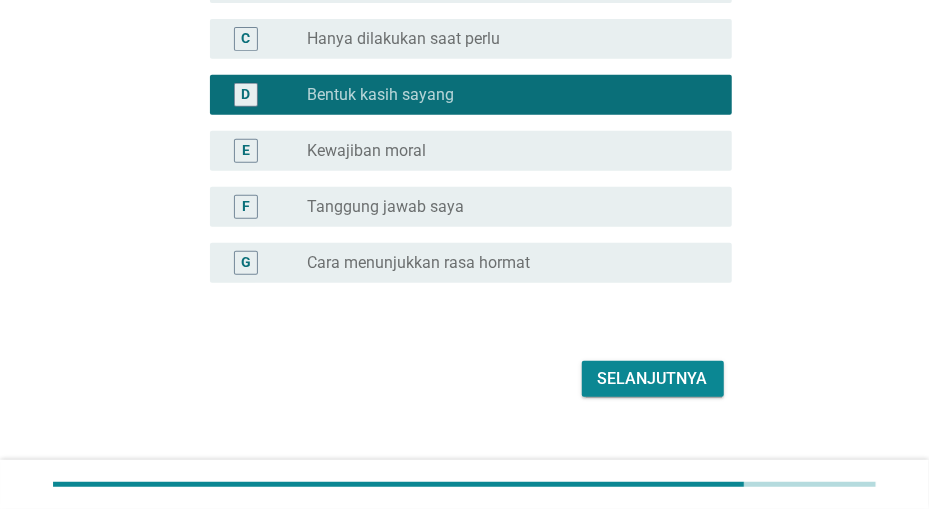 scroll, scrollTop: 320, scrollLeft: 0, axis: vertical 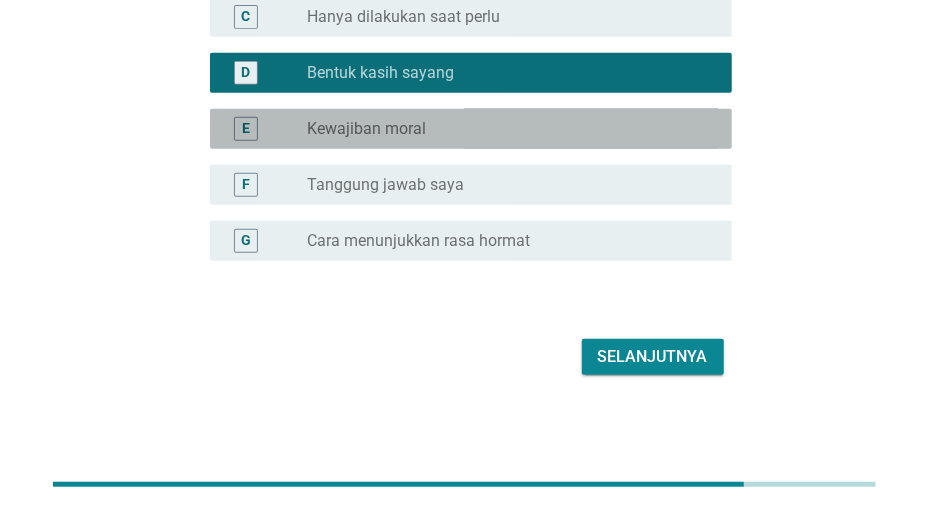 click on "radio_button_unchecked Kewajiban moral" at bounding box center [503, 129] 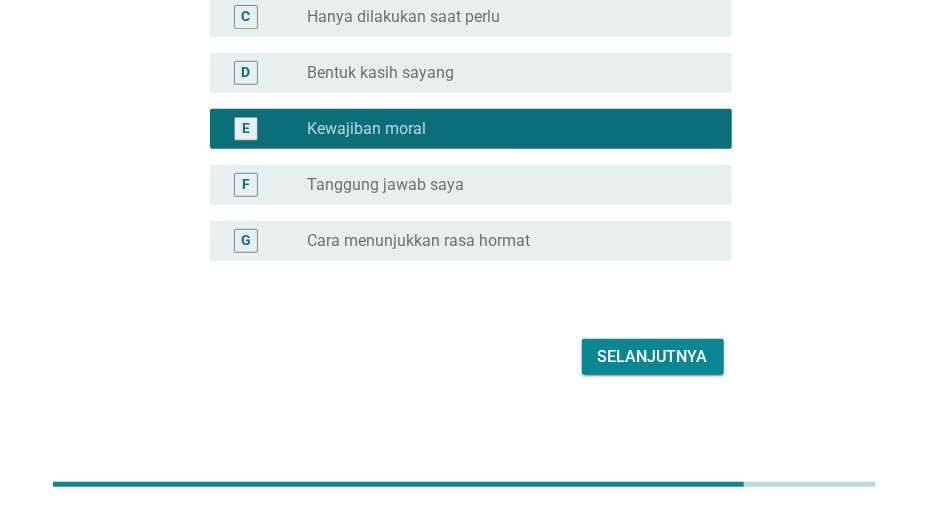 click on "radio_button_unchecked Tanggung jawab saya" at bounding box center [503, 185] 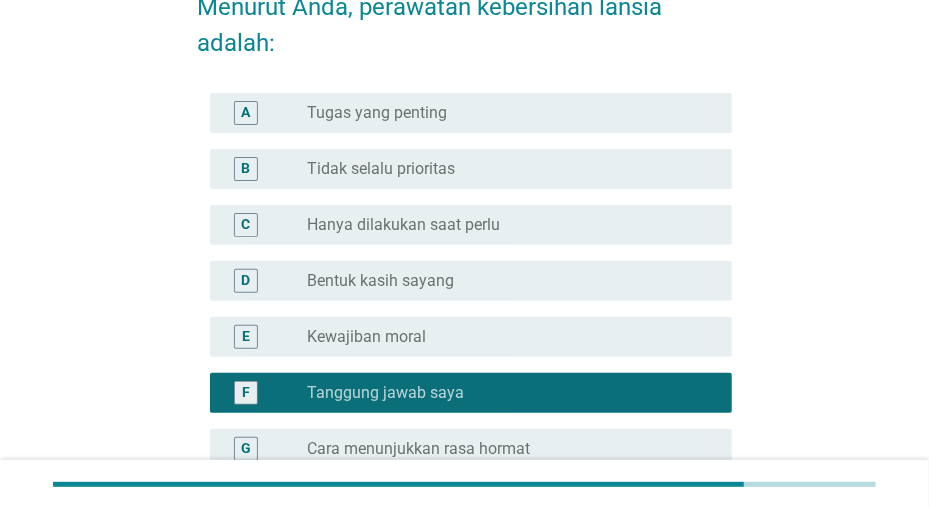 scroll, scrollTop: 320, scrollLeft: 0, axis: vertical 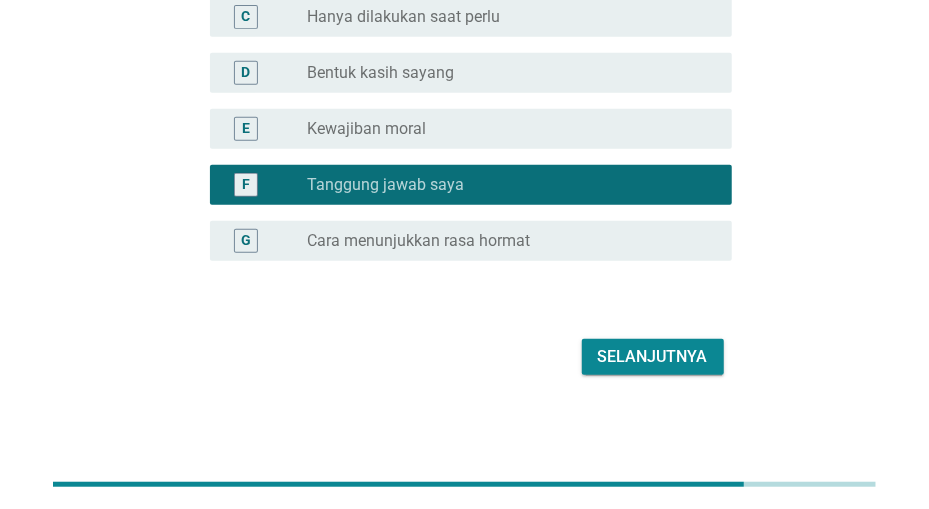 click on "Selanjutnya" at bounding box center [653, 357] 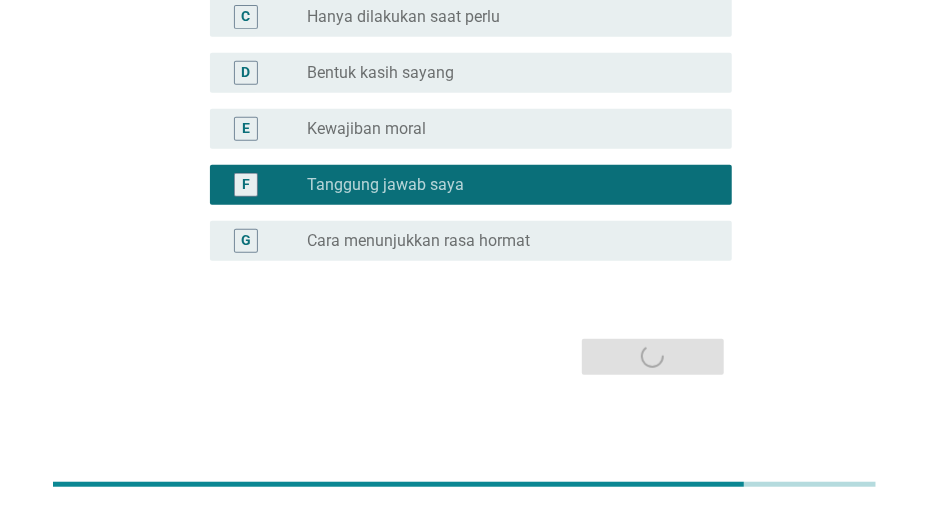 scroll, scrollTop: 0, scrollLeft: 0, axis: both 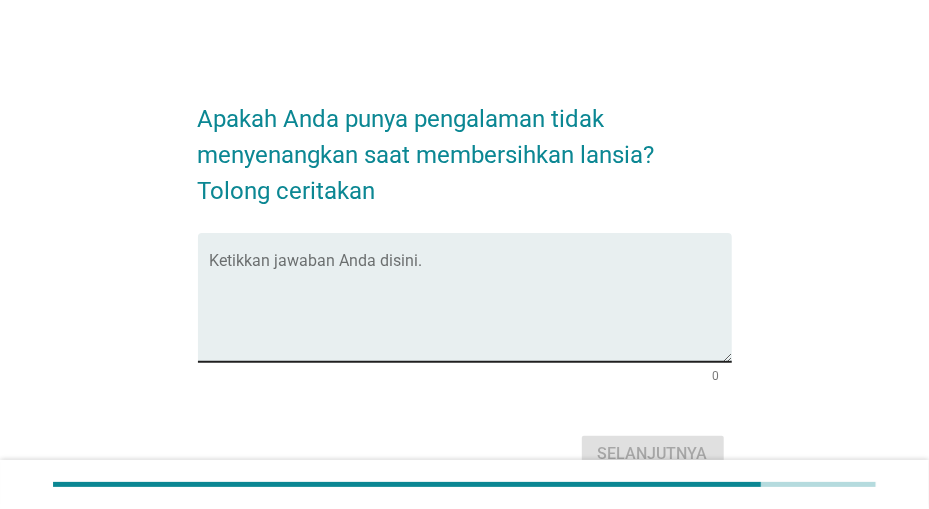 click at bounding box center [471, 309] 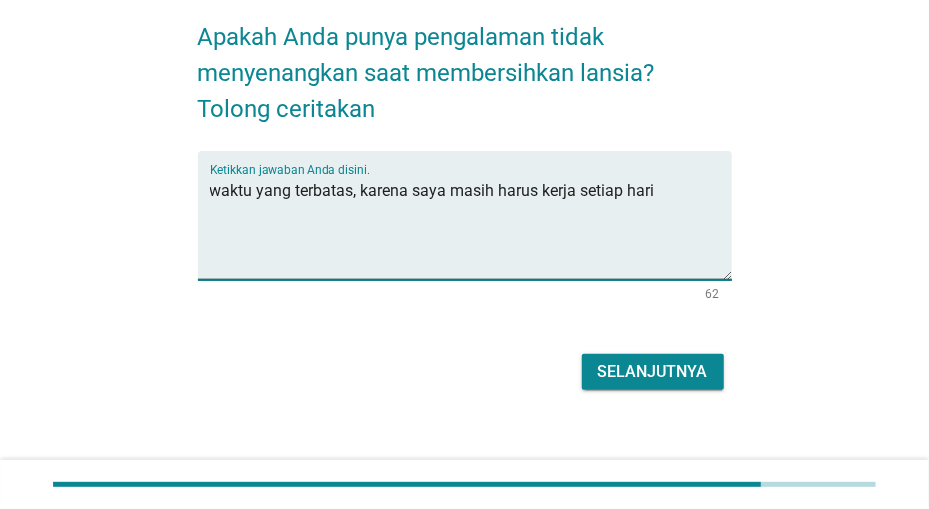scroll, scrollTop: 122, scrollLeft: 0, axis: vertical 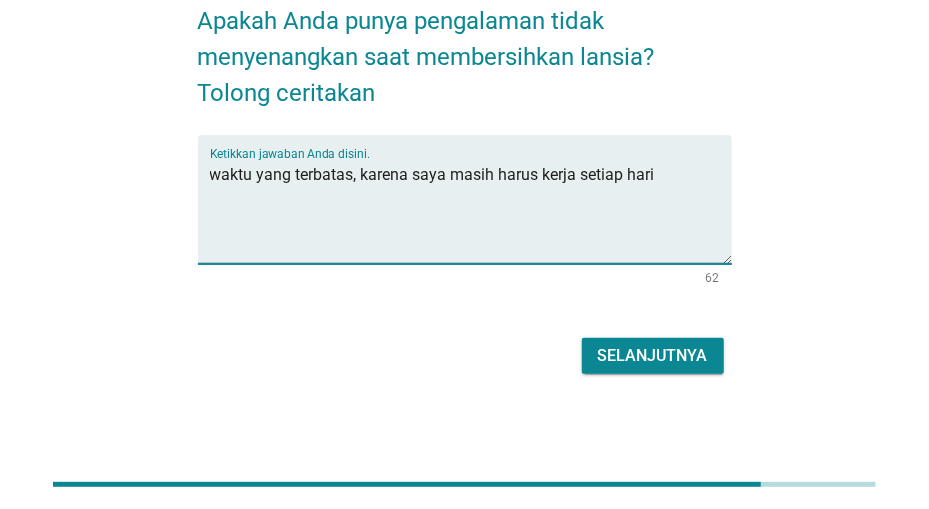 type on "waktu yang terbatas, karena saya masih harus kerja setiap hari" 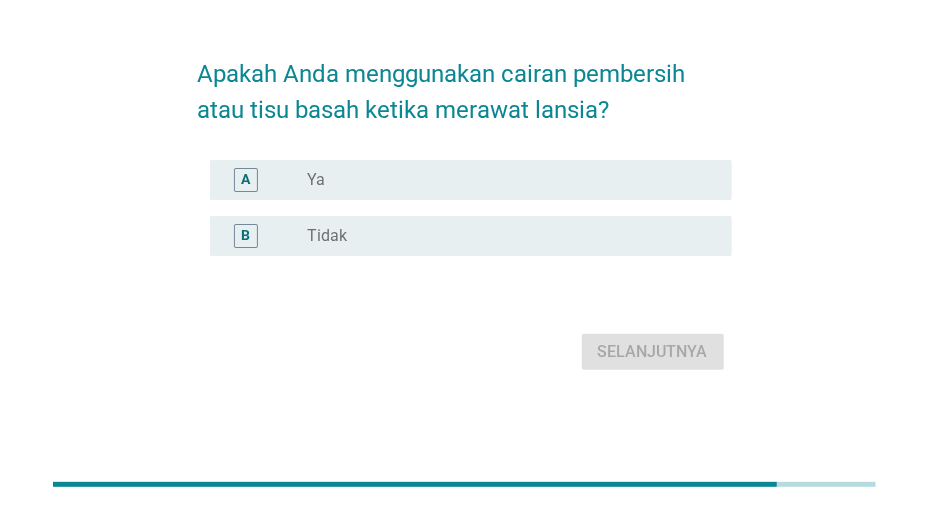 scroll, scrollTop: 0, scrollLeft: 0, axis: both 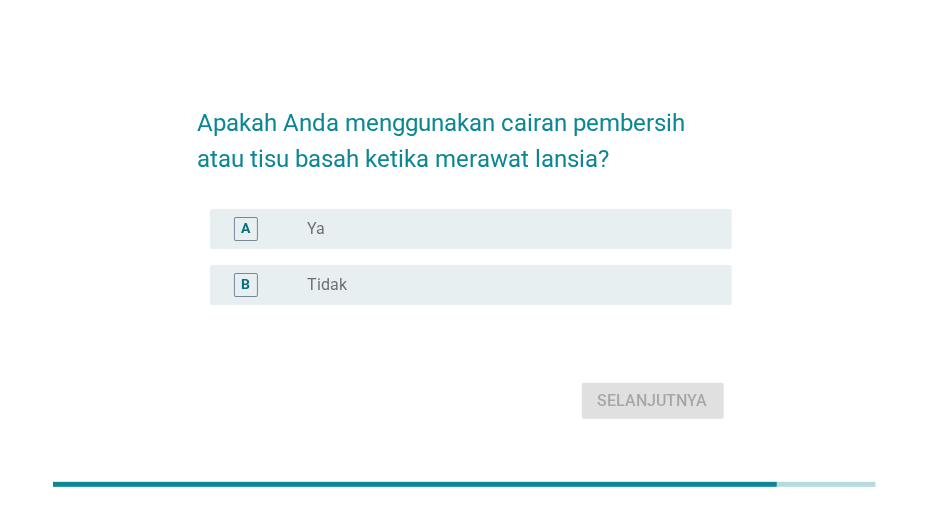 click on "radio_button_unchecked Ya" at bounding box center [503, 229] 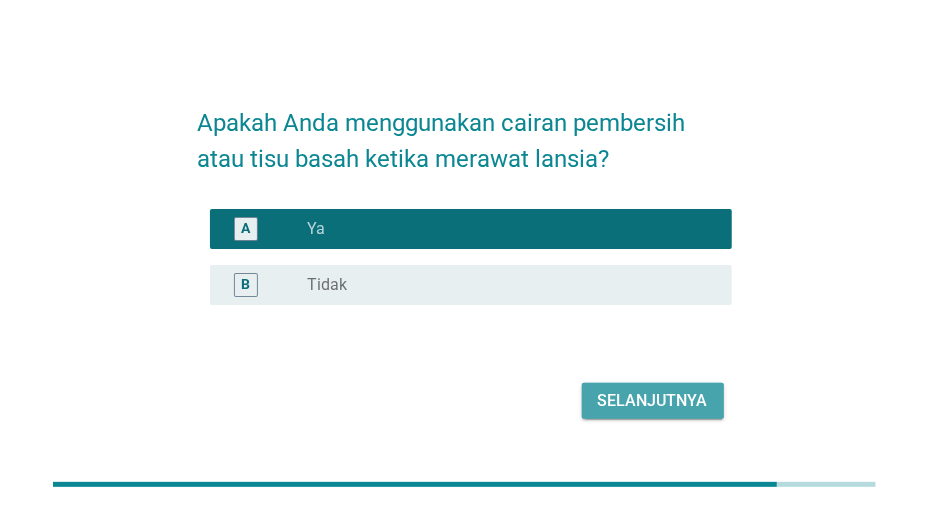 click on "Selanjutnya" at bounding box center [653, 401] 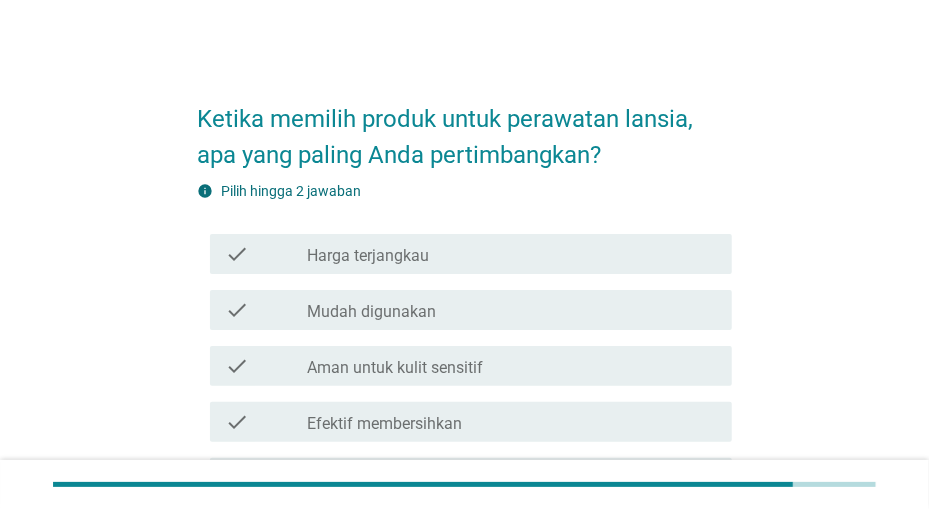 scroll, scrollTop: 104, scrollLeft: 0, axis: vertical 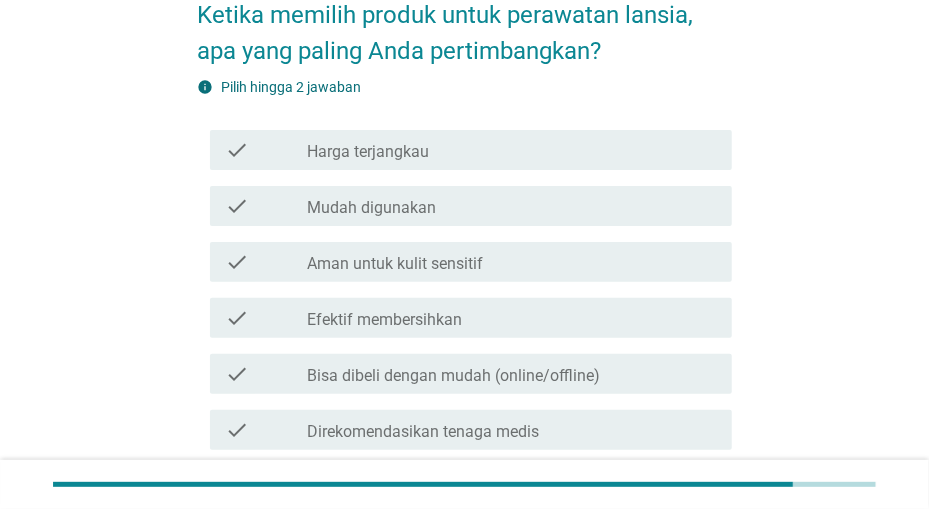 click on "check_box_outline_blank Mudah digunakan" at bounding box center (511, 206) 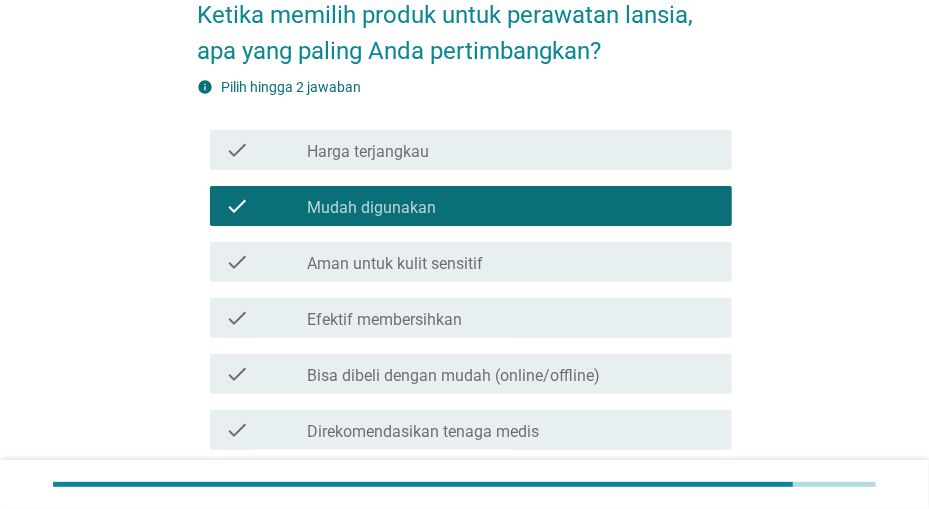 click on "check     check_box_outline_blank Aman untuk kulit sensitif" at bounding box center [471, 262] 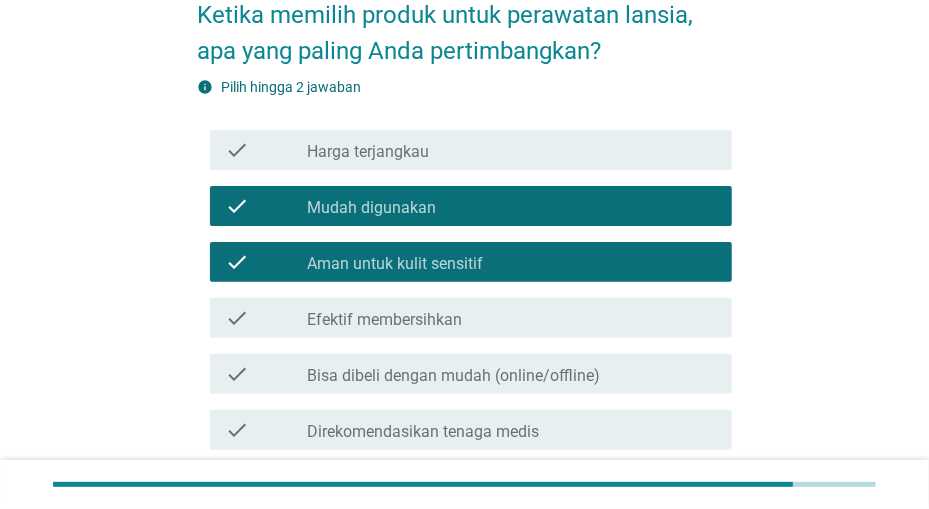 scroll, scrollTop: 208, scrollLeft: 0, axis: vertical 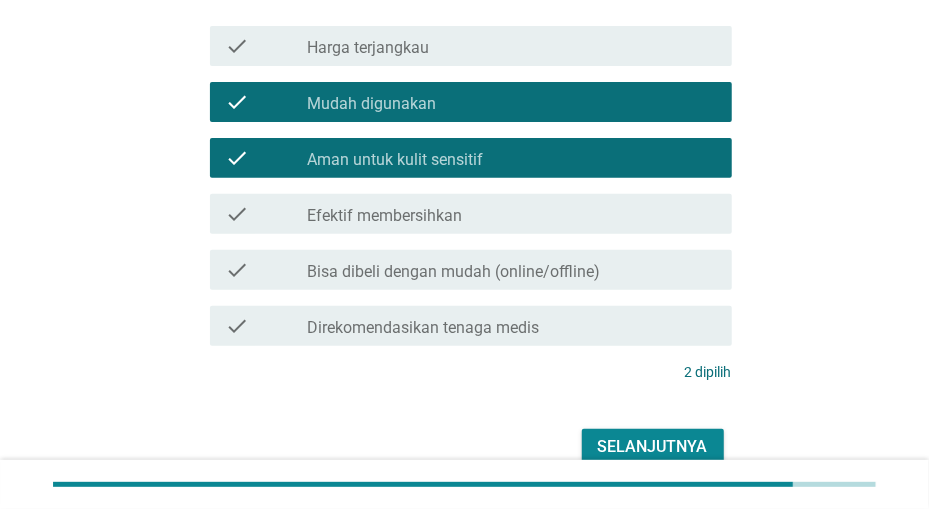 click on "check     check_box_outline_blank Efektif membersihkan" at bounding box center (471, 214) 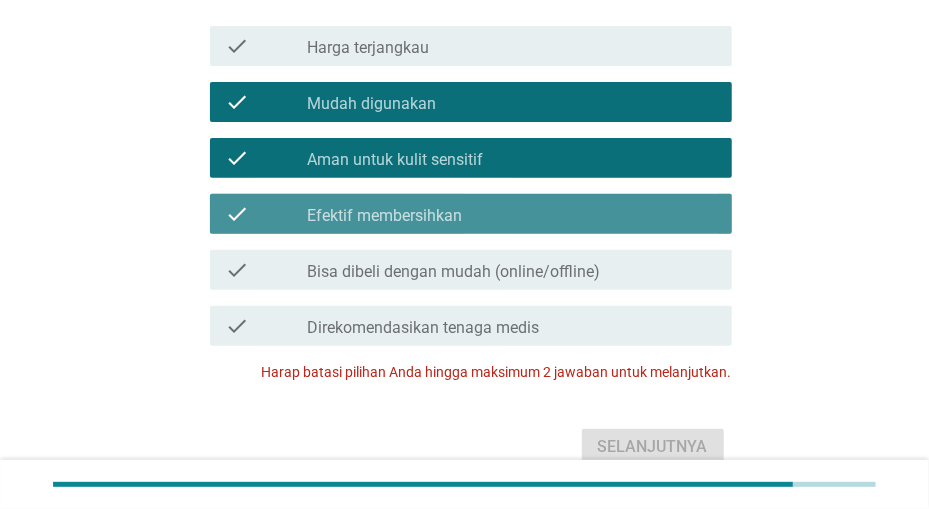 click on "check     check_box_outline_blank Efektif membersihkan" at bounding box center (471, 214) 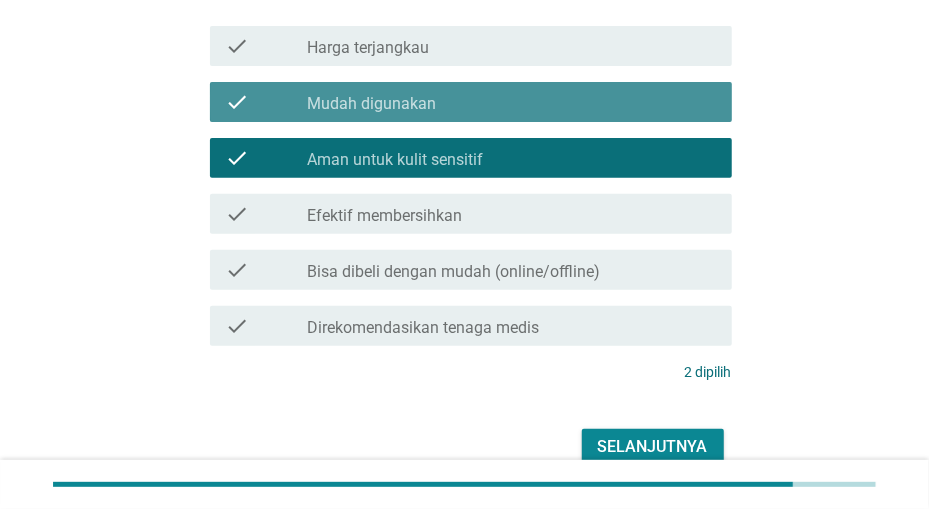click on "check_box_outline_blank Mudah digunakan" at bounding box center (511, 102) 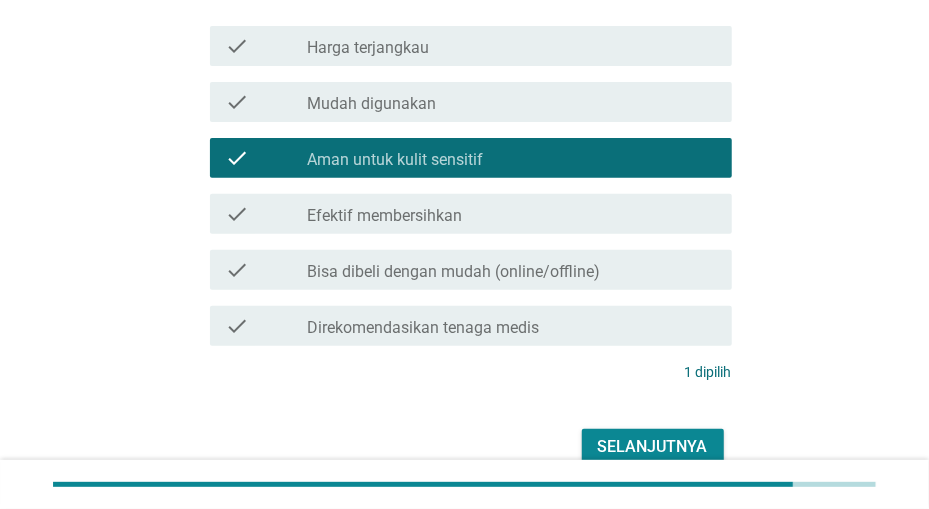 click on "check_box_outline_blank Efektif membersihkan" at bounding box center (511, 214) 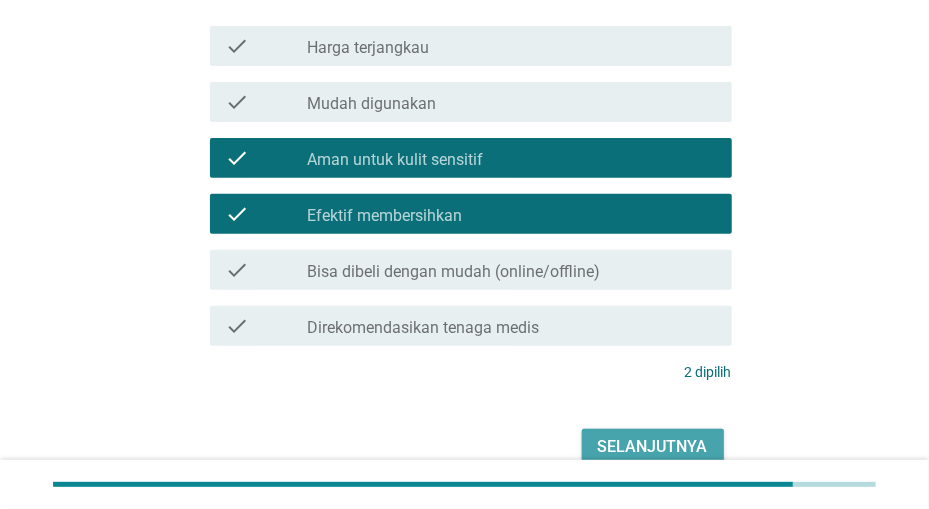 click on "Selanjutnya" at bounding box center [653, 447] 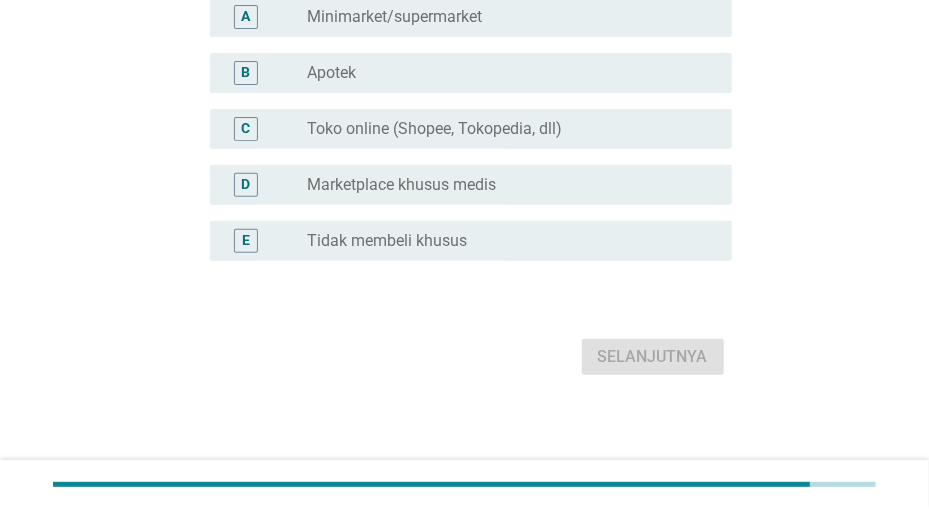 scroll, scrollTop: 0, scrollLeft: 0, axis: both 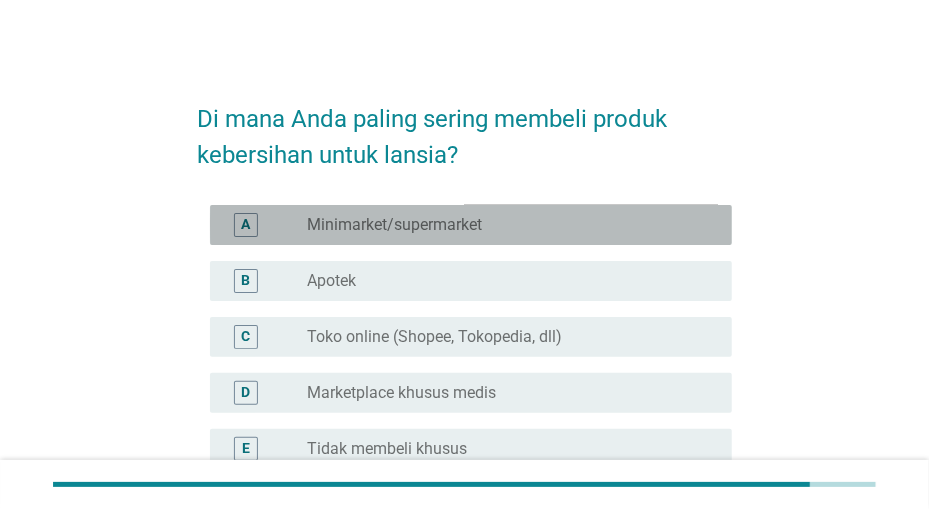 click on "A     radio_button_unchecked Minimarket/supermarket" at bounding box center (471, 225) 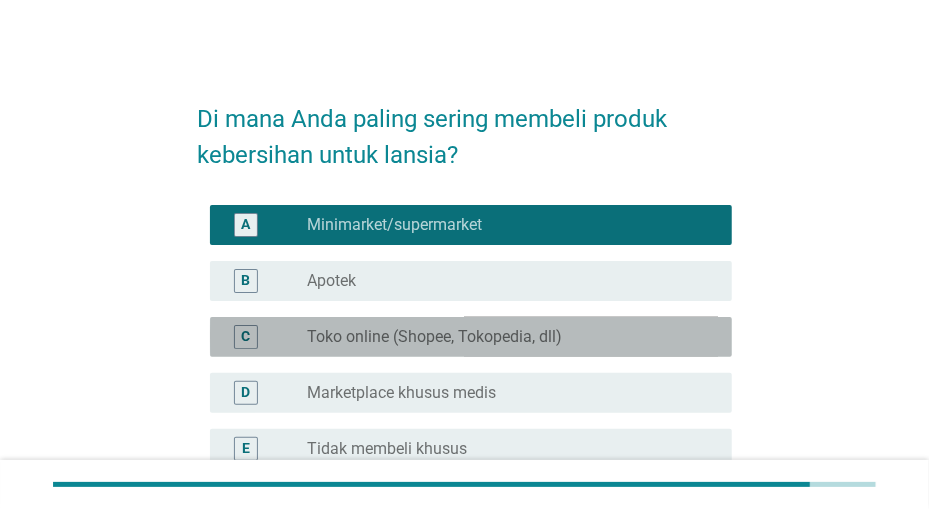 click on "Toko online (Shopee, Tokopedia, dll)" at bounding box center [434, 337] 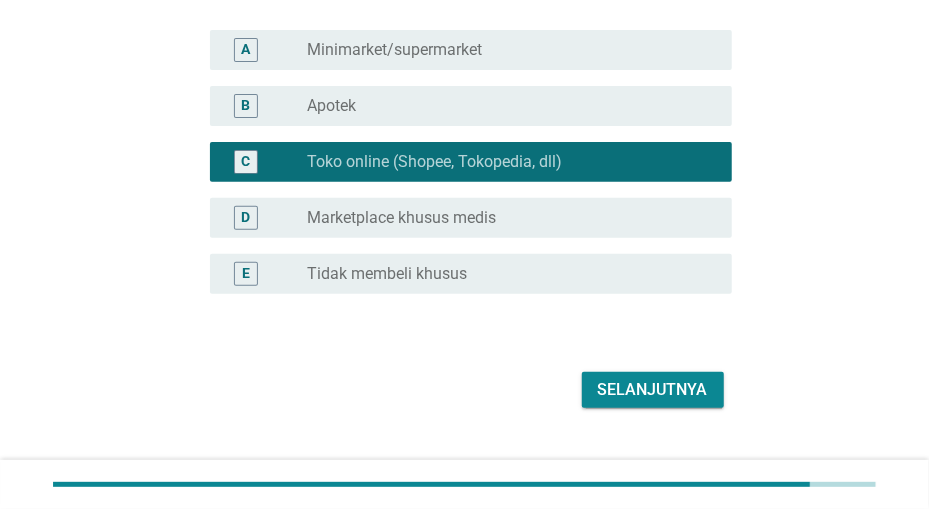 scroll, scrollTop: 208, scrollLeft: 0, axis: vertical 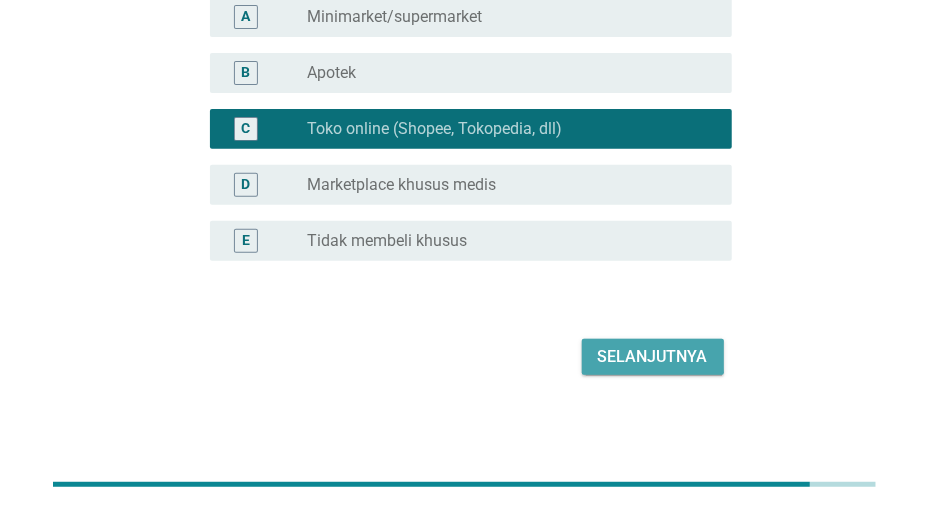 click on "Selanjutnya" at bounding box center (653, 357) 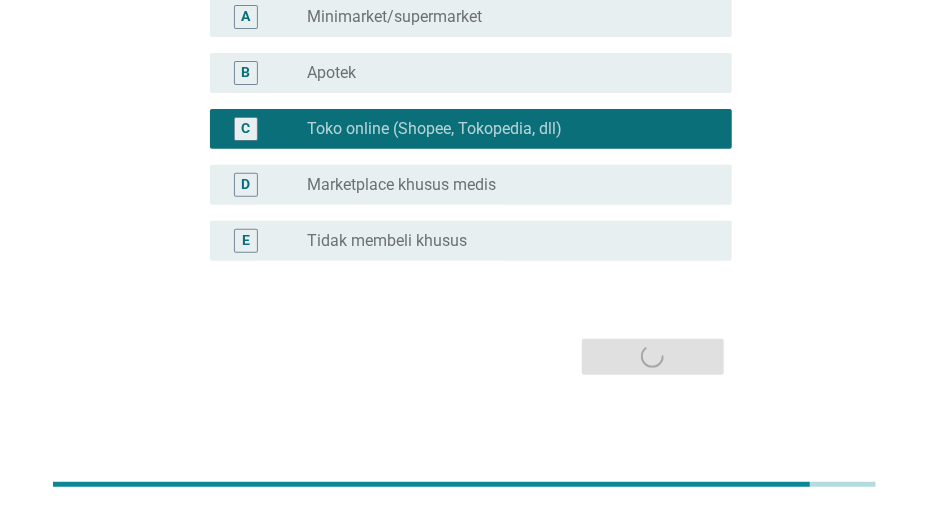 scroll, scrollTop: 0, scrollLeft: 0, axis: both 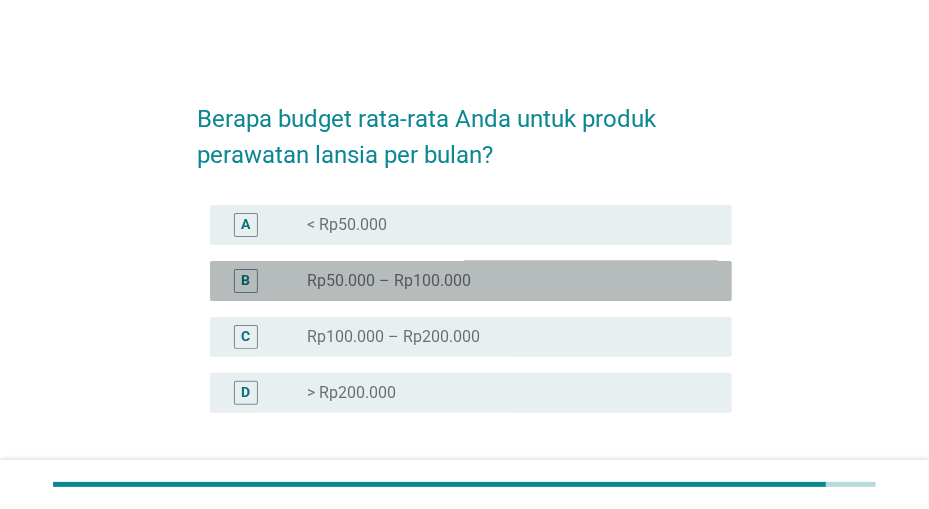 click on "radio_button_unchecked Rp50.000 – Rp100.000" at bounding box center [503, 281] 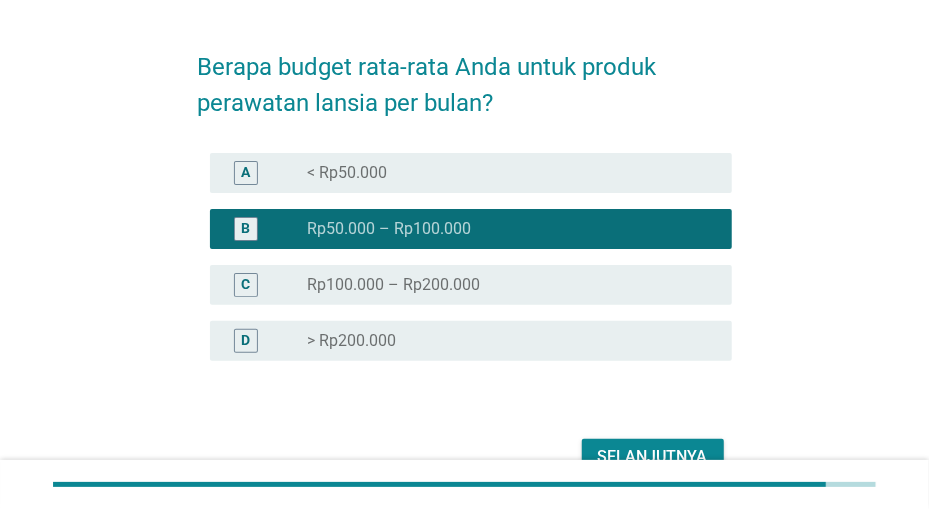 scroll, scrollTop: 104, scrollLeft: 0, axis: vertical 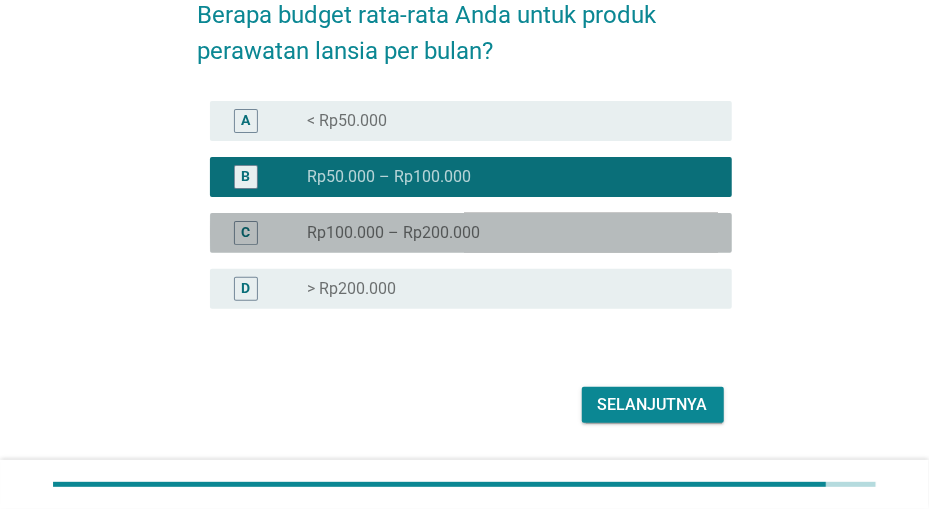 click on "radio_button_unchecked Rp100.000 – Rp200.000" at bounding box center (503, 233) 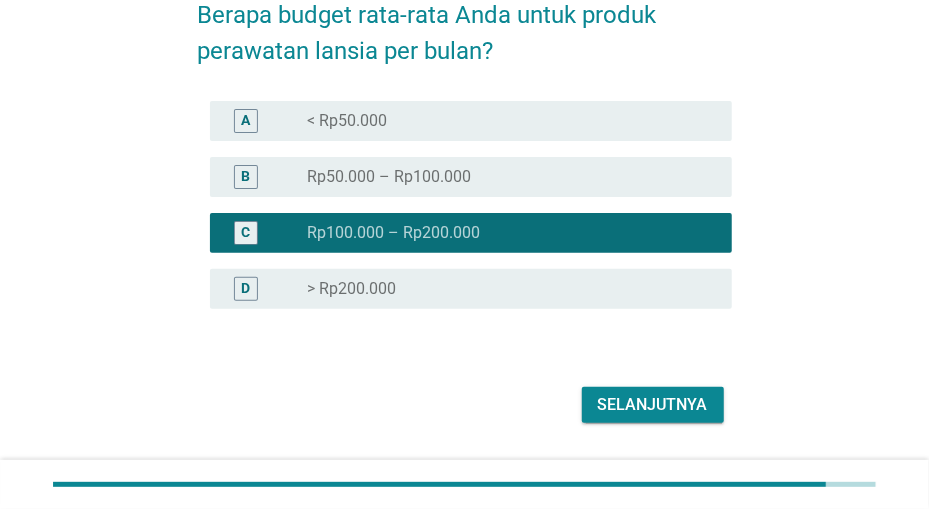 click on "Selanjutnya" at bounding box center [653, 405] 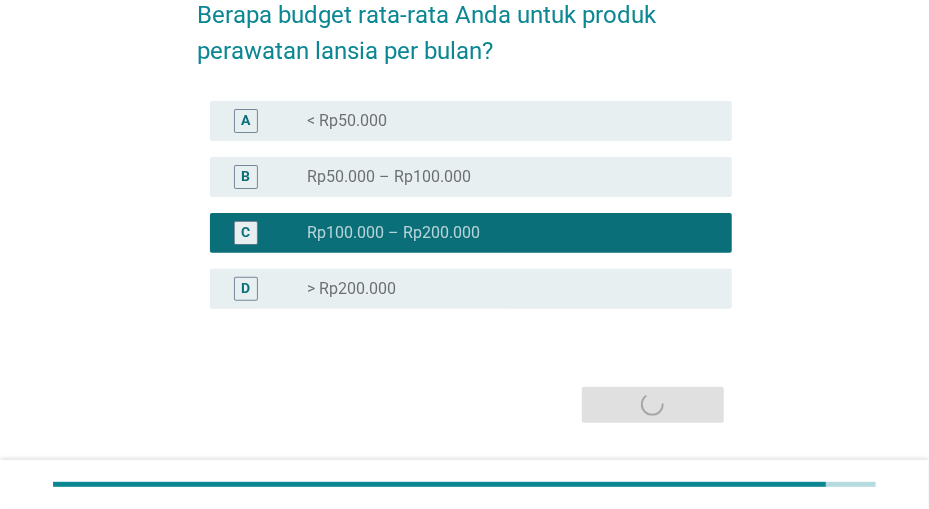 scroll, scrollTop: 0, scrollLeft: 0, axis: both 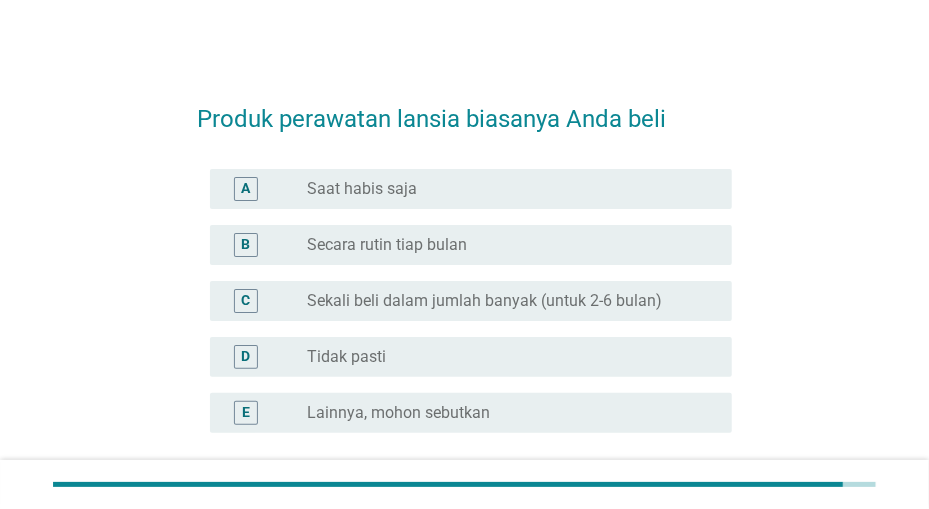 click on "radio_button_unchecked Secara rutin tiap bulan" at bounding box center (503, 245) 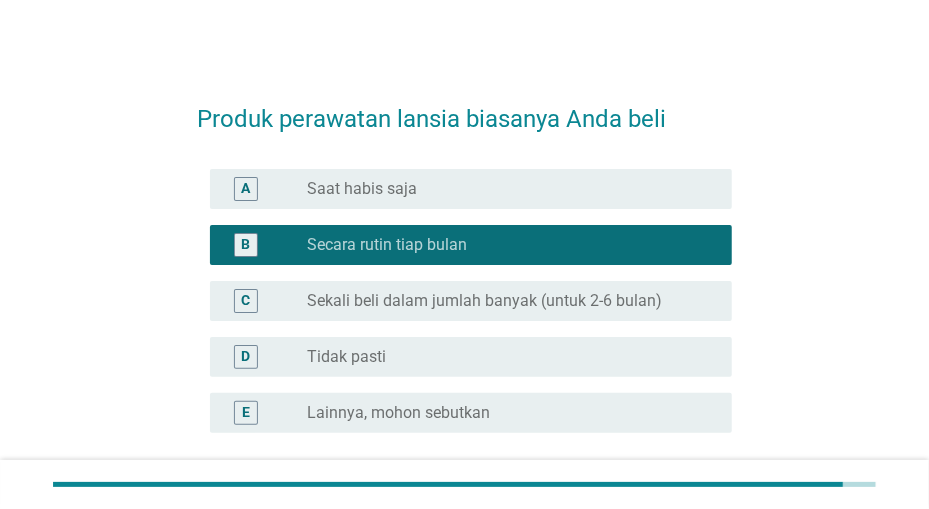 scroll, scrollTop: 172, scrollLeft: 0, axis: vertical 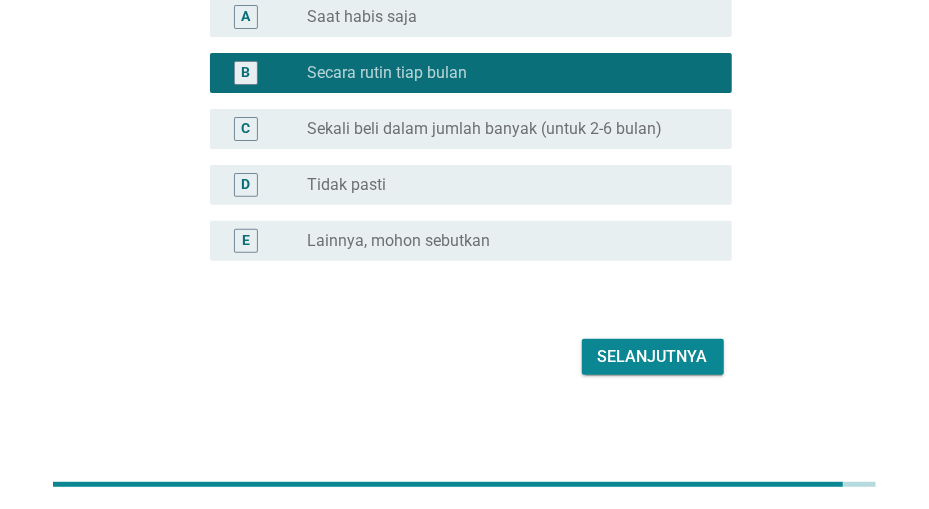 click on "Selanjutnya" at bounding box center (653, 357) 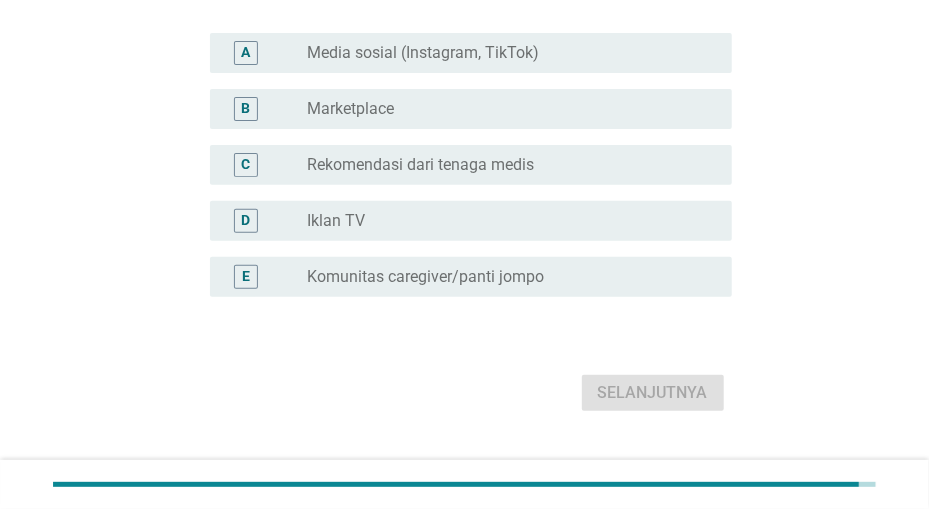 scroll, scrollTop: 0, scrollLeft: 0, axis: both 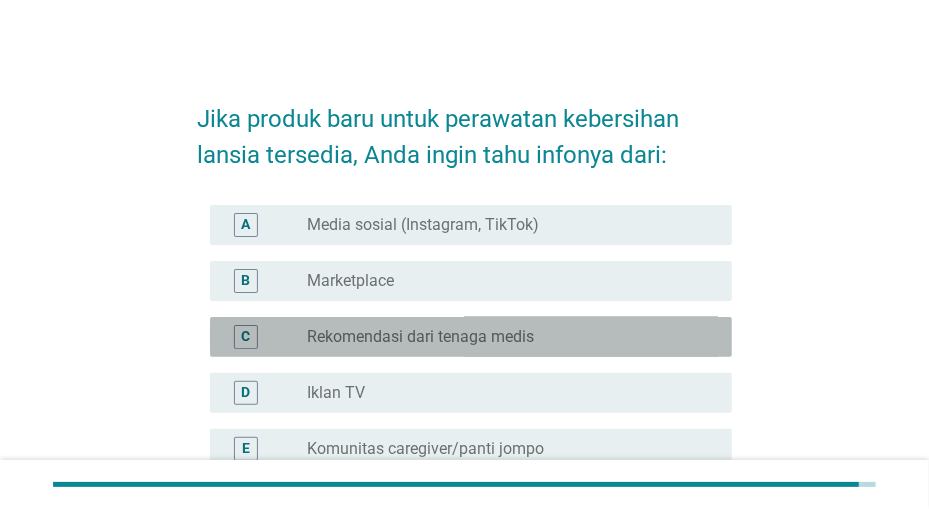 click on "radio_button_unchecked Rekomendasi dari tenaga medis" at bounding box center (503, 337) 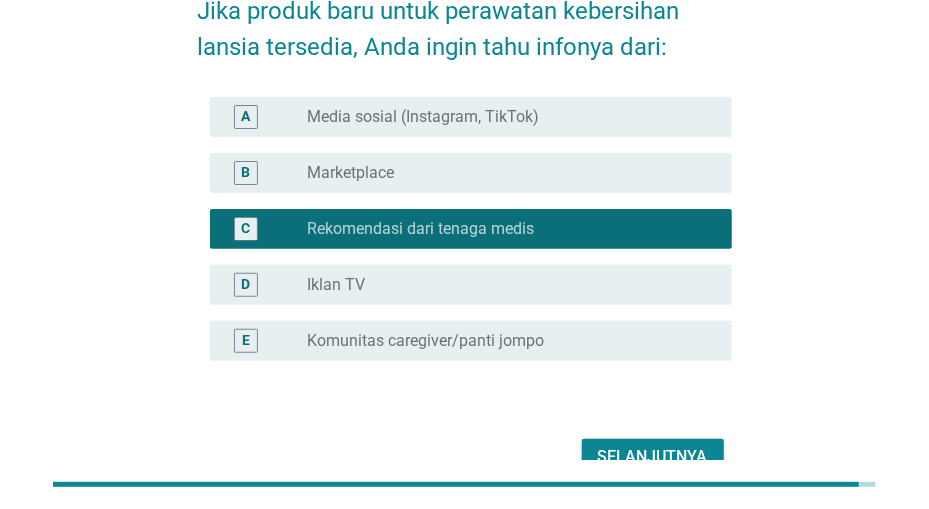 scroll, scrollTop: 104, scrollLeft: 0, axis: vertical 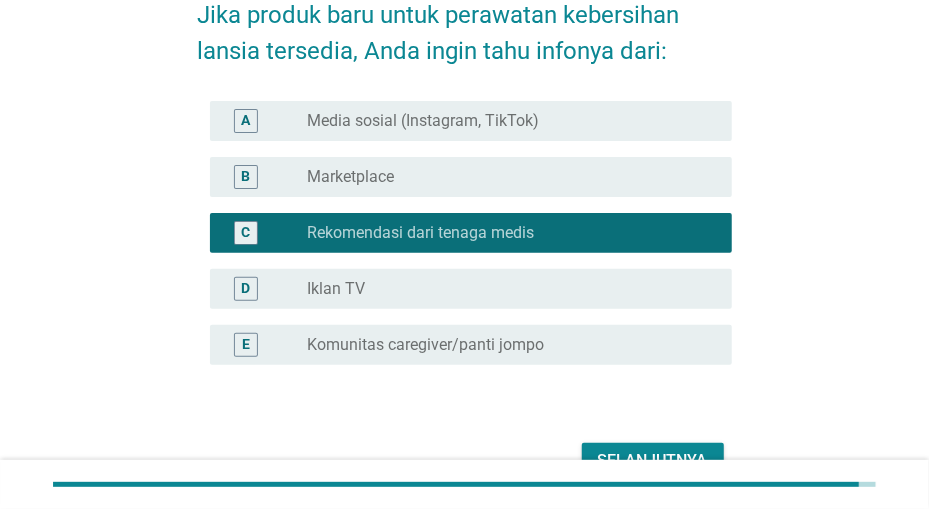 click on "radio_button_unchecked Iklan TV" at bounding box center [511, 289] 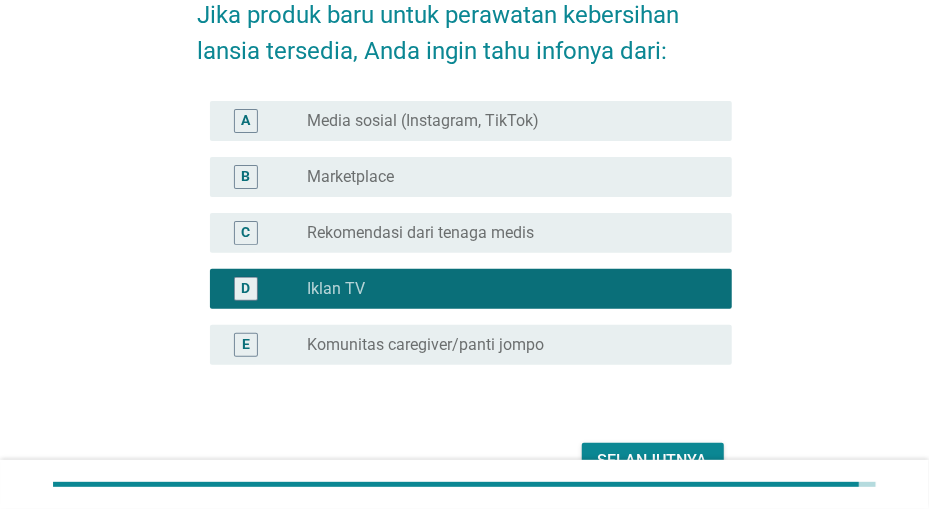 click on "radio_button_unchecked Rekomendasi dari tenaga medis" at bounding box center [503, 233] 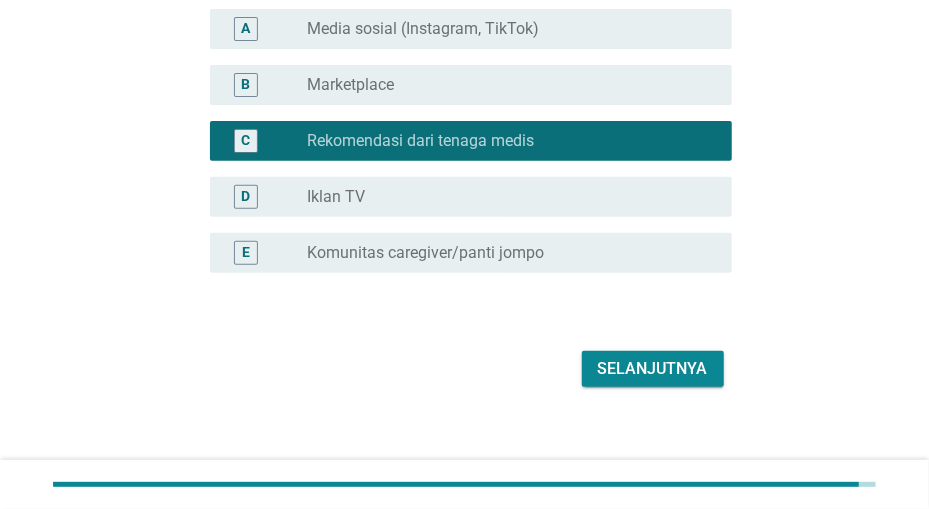 scroll, scrollTop: 208, scrollLeft: 0, axis: vertical 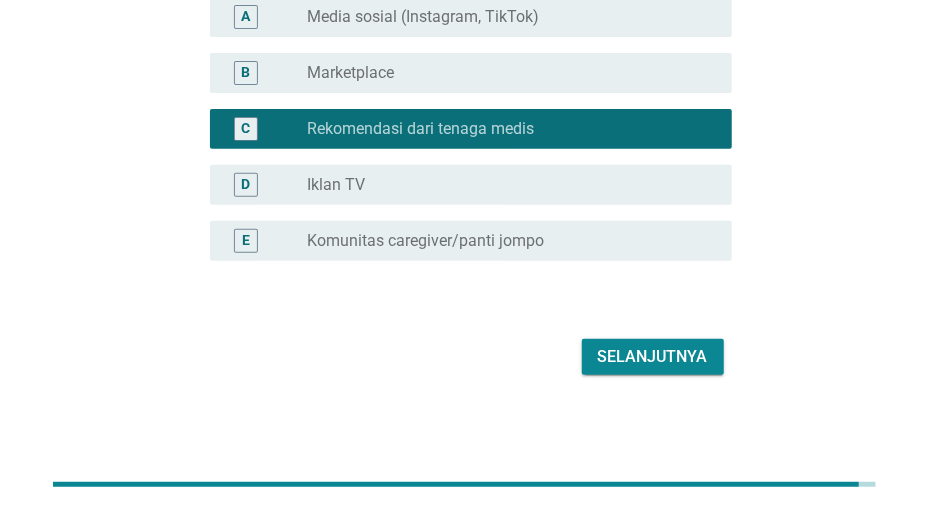 click on "Selanjutnya" at bounding box center (653, 357) 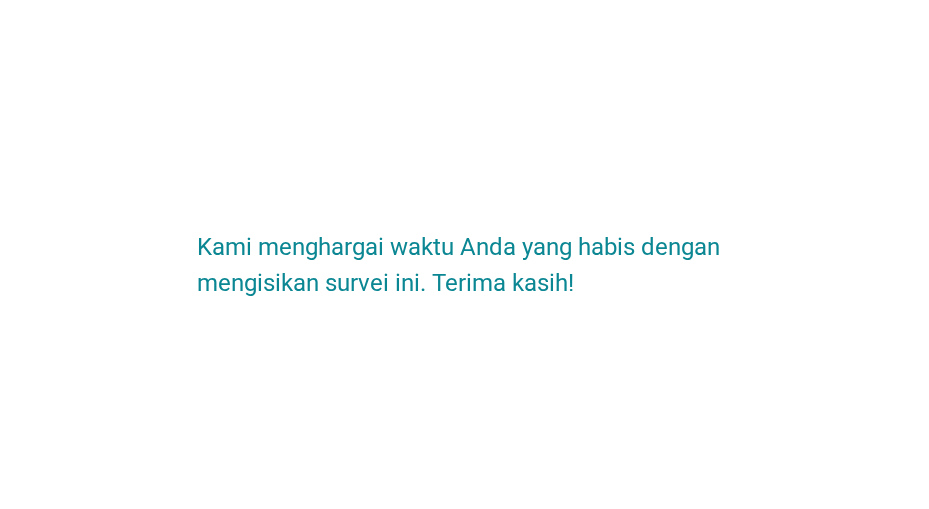 scroll, scrollTop: 0, scrollLeft: 0, axis: both 